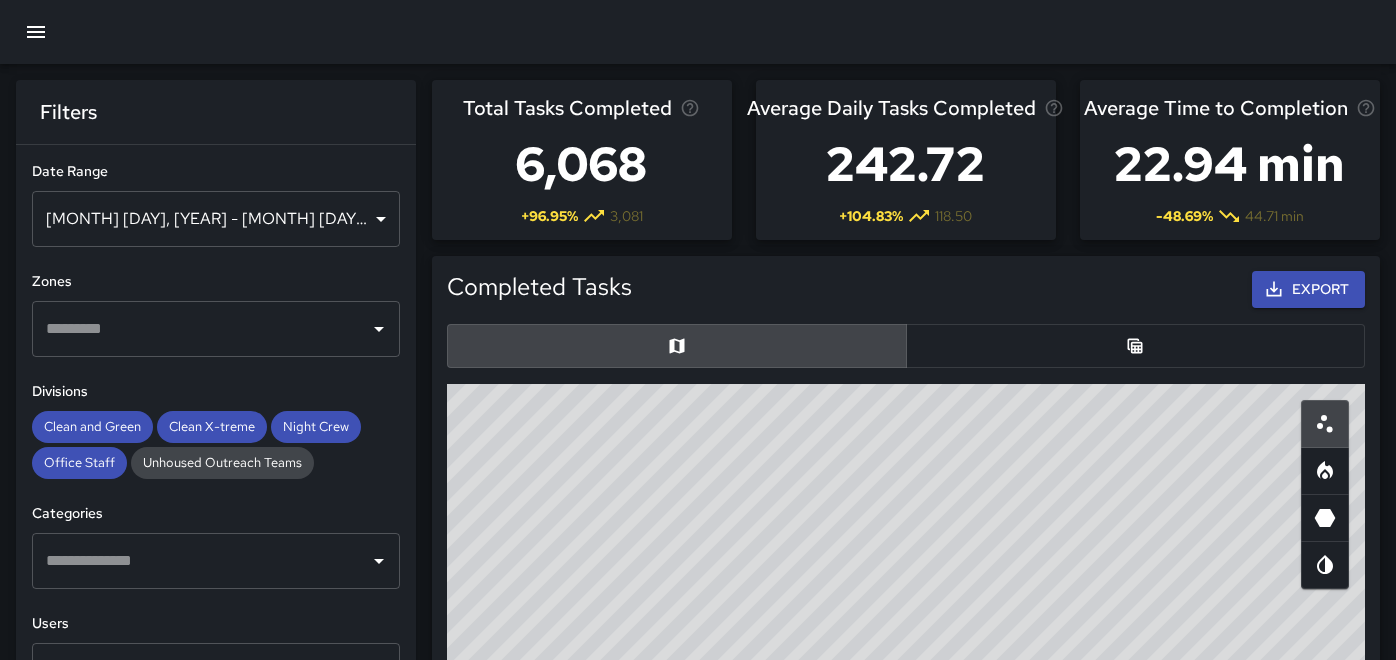 scroll, scrollTop: 1291, scrollLeft: 0, axis: vertical 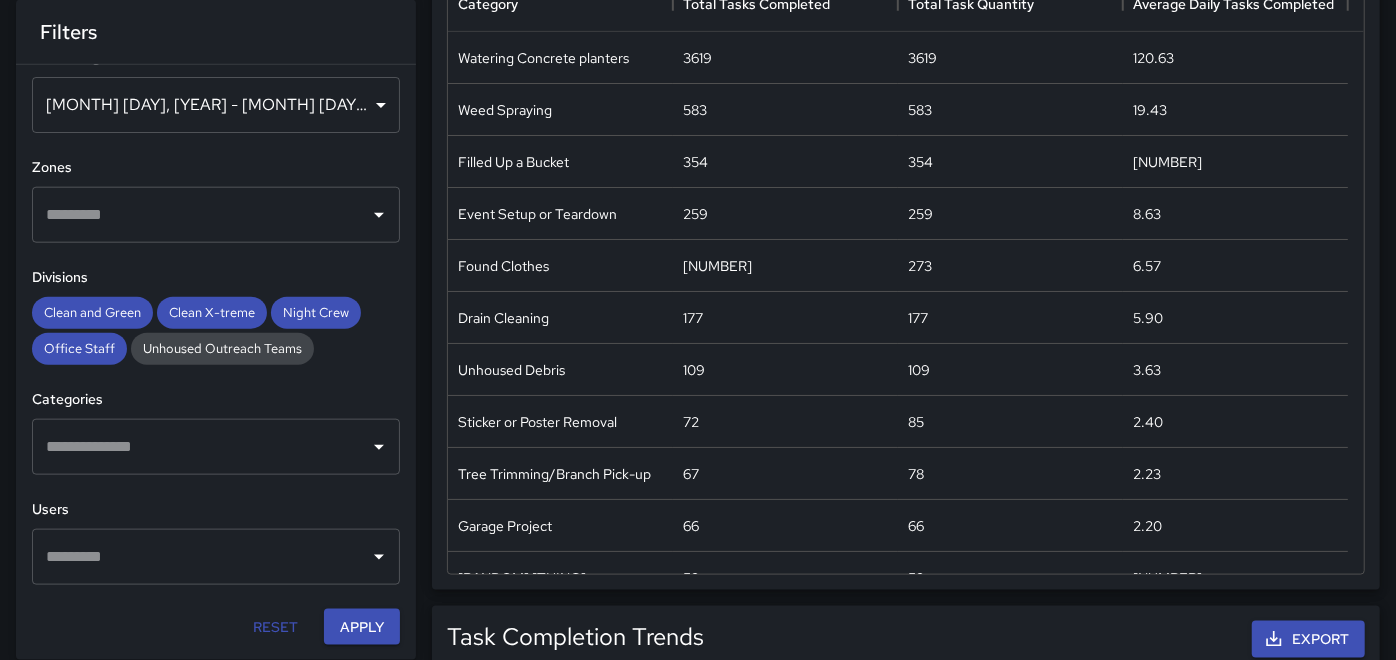 drag, startPoint x: 277, startPoint y: 462, endPoint x: 362, endPoint y: 454, distance: 85.37564 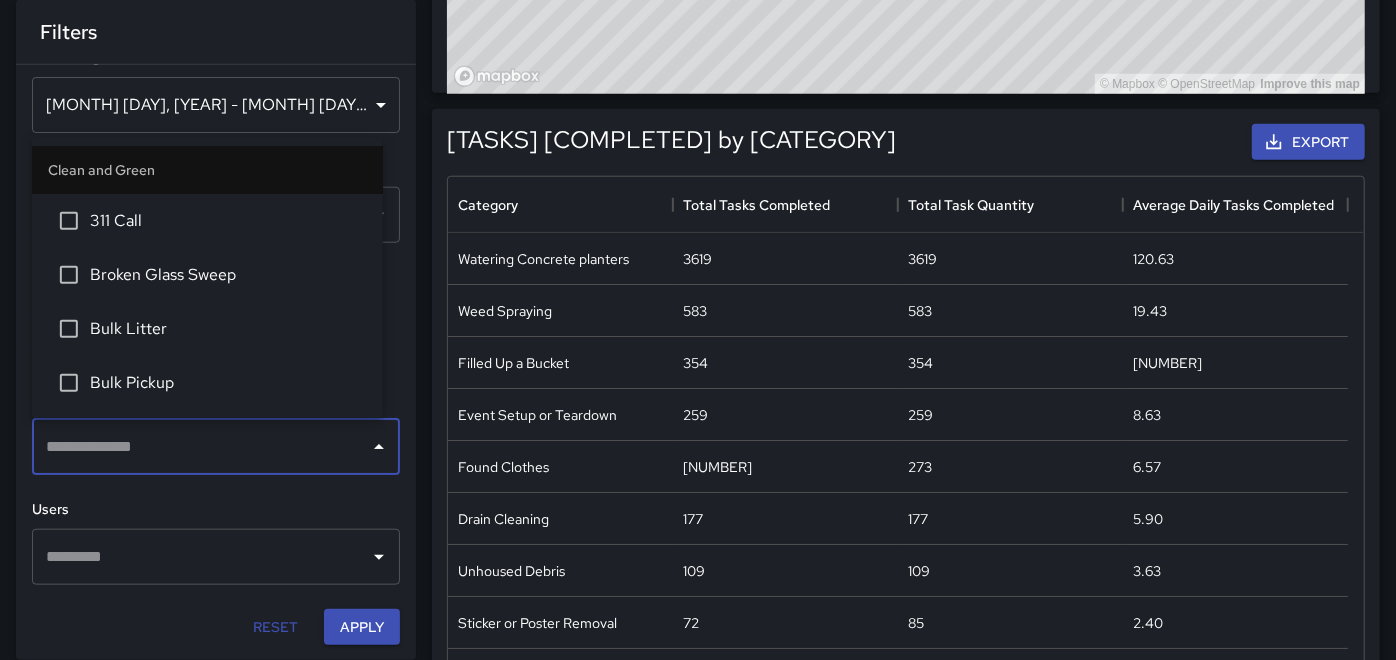 scroll, scrollTop: 1069, scrollLeft: 0, axis: vertical 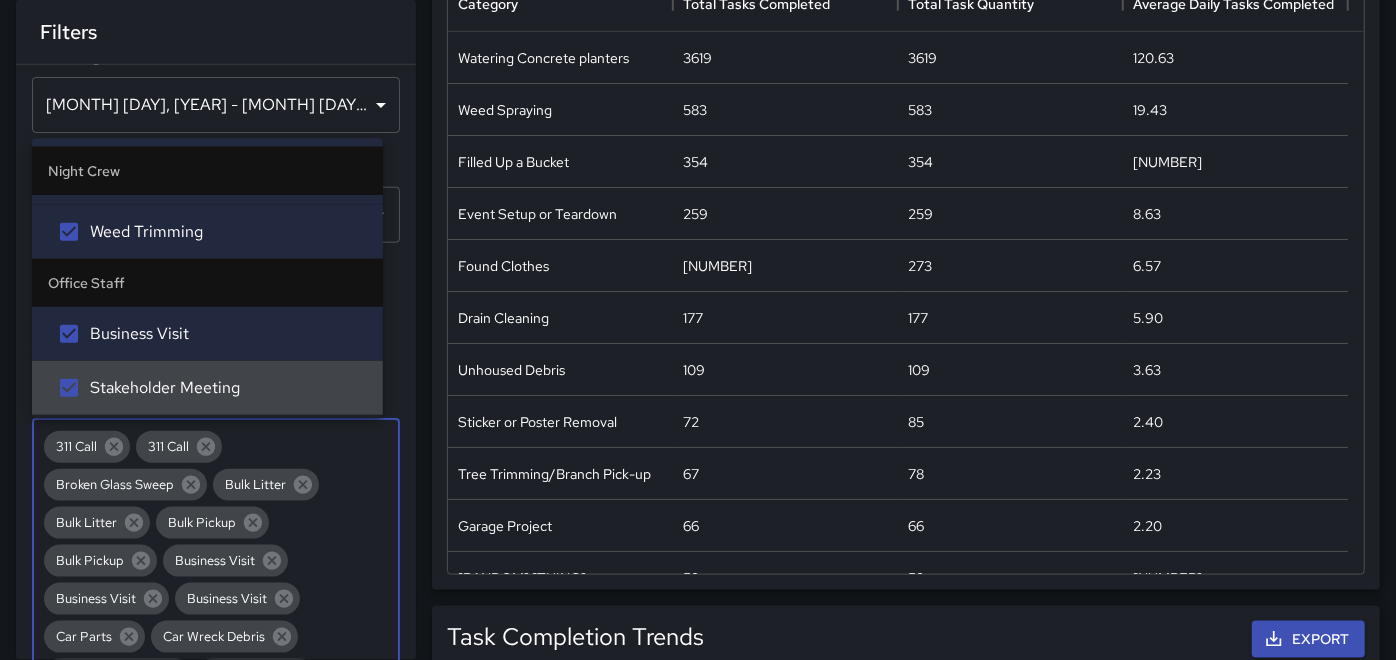 click on "Fixed Asset Porch off [LAST_NAME]" at bounding box center [216, 362] 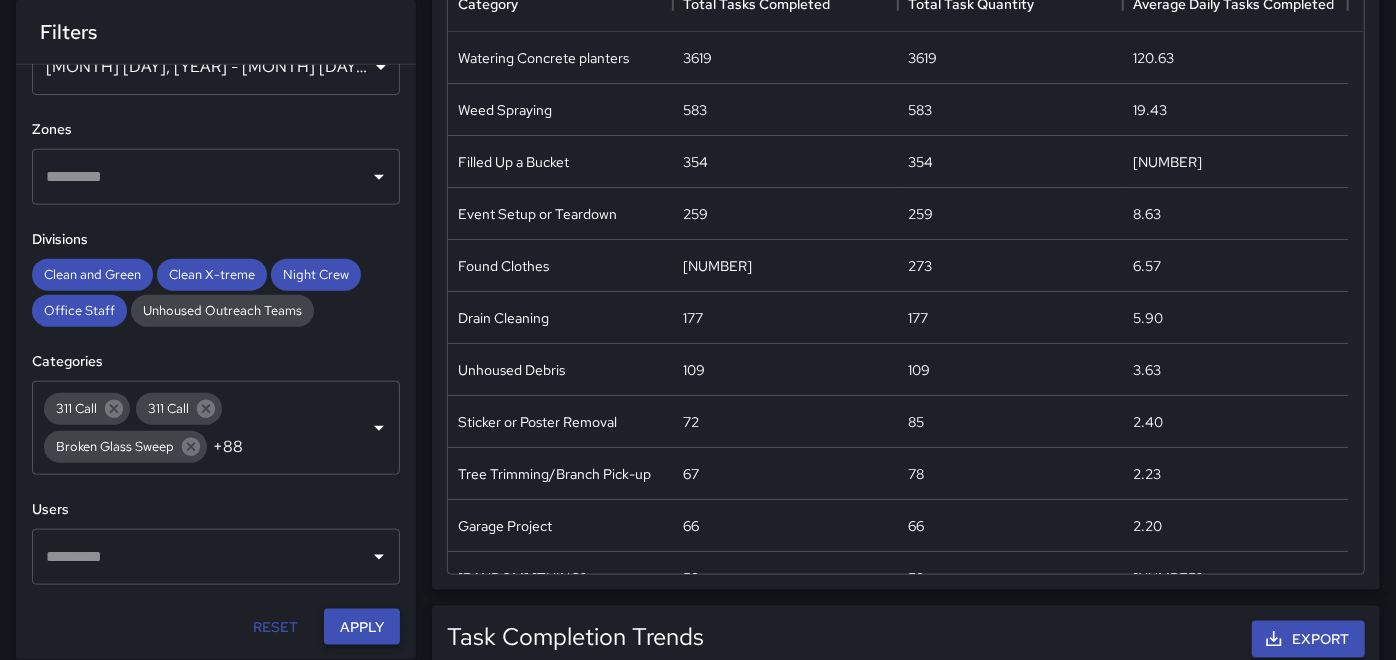 click on "Apply" at bounding box center (362, 627) 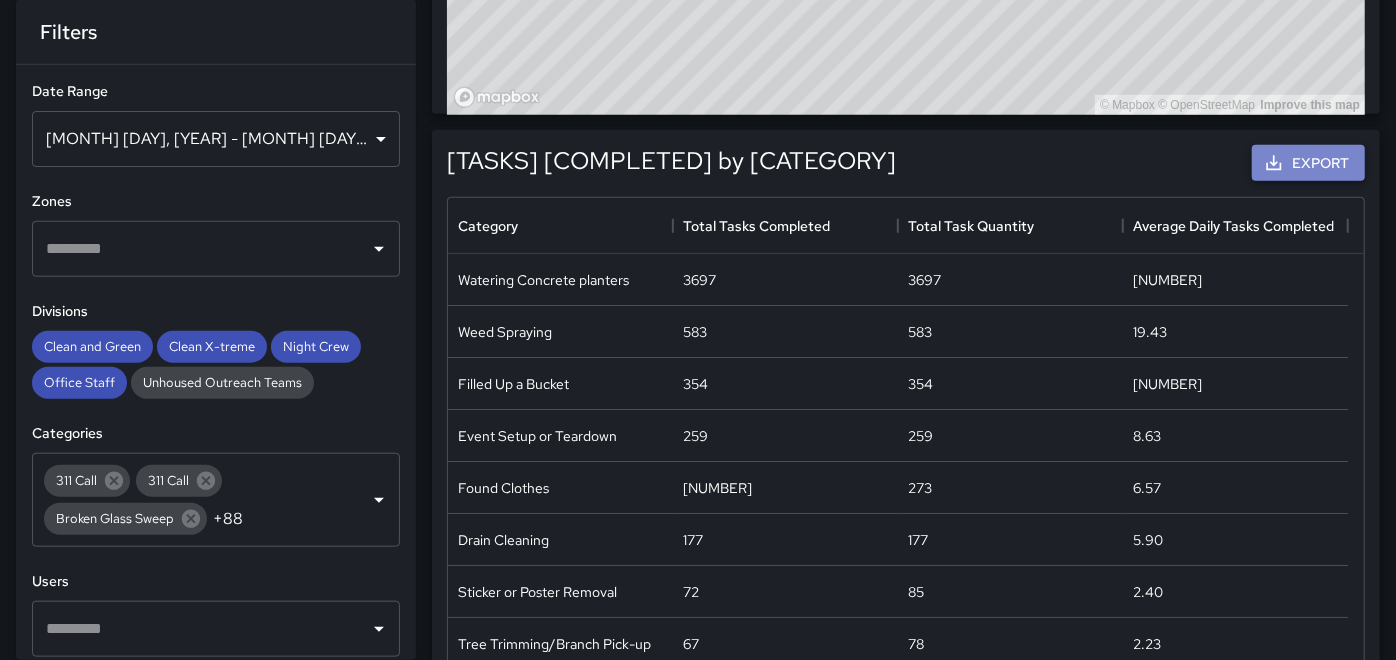 click on "Export" at bounding box center [1308, 163] 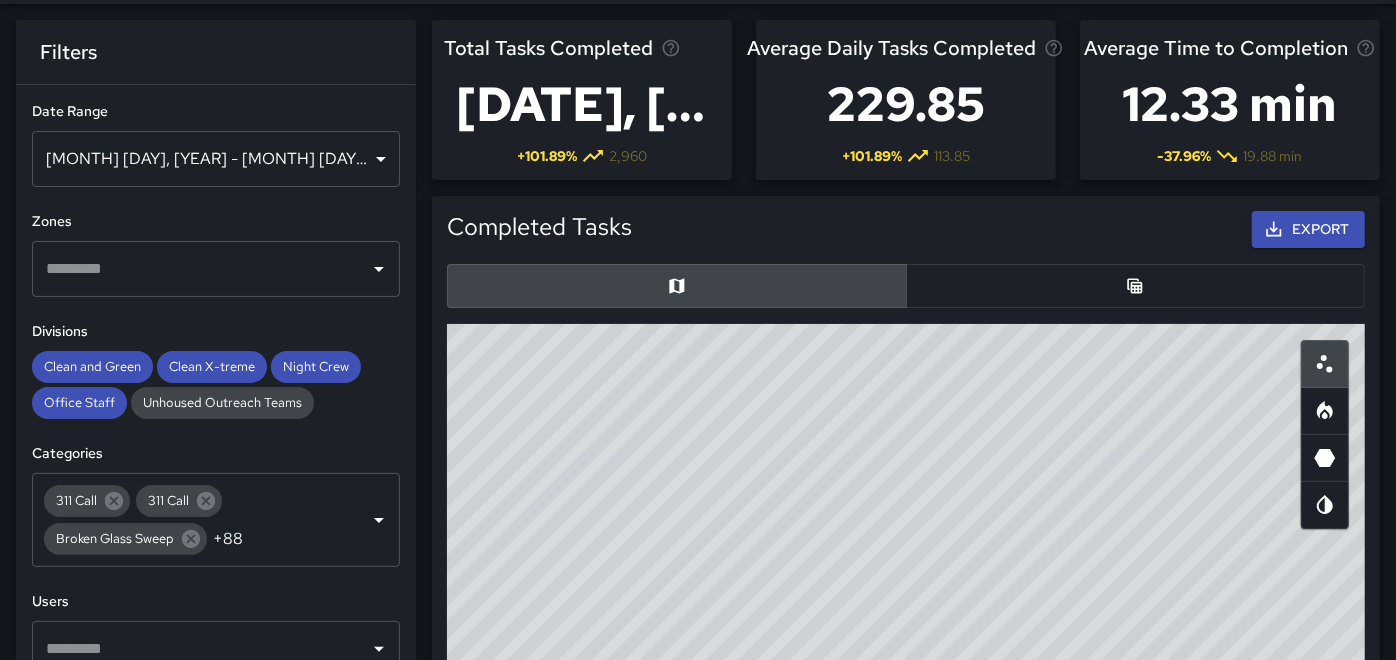 scroll, scrollTop: 0, scrollLeft: 0, axis: both 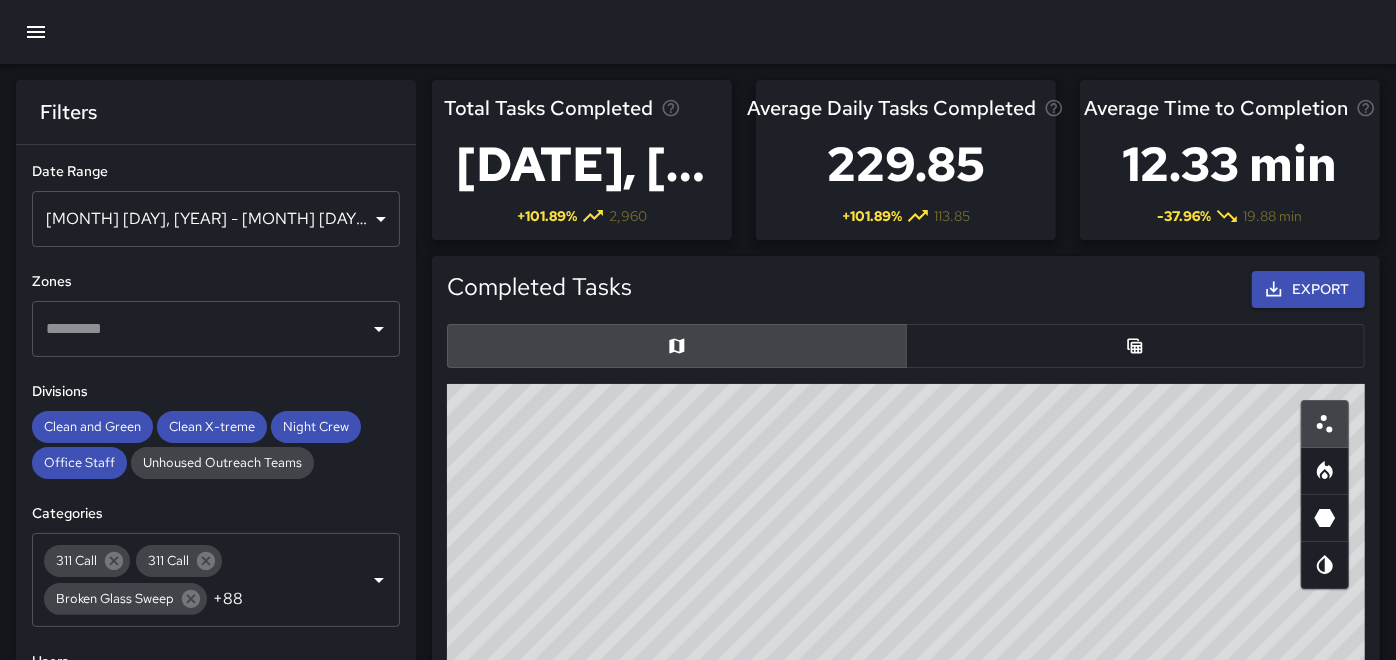 drag, startPoint x: 1108, startPoint y: 342, endPoint x: 1128, endPoint y: 330, distance: 23.323807 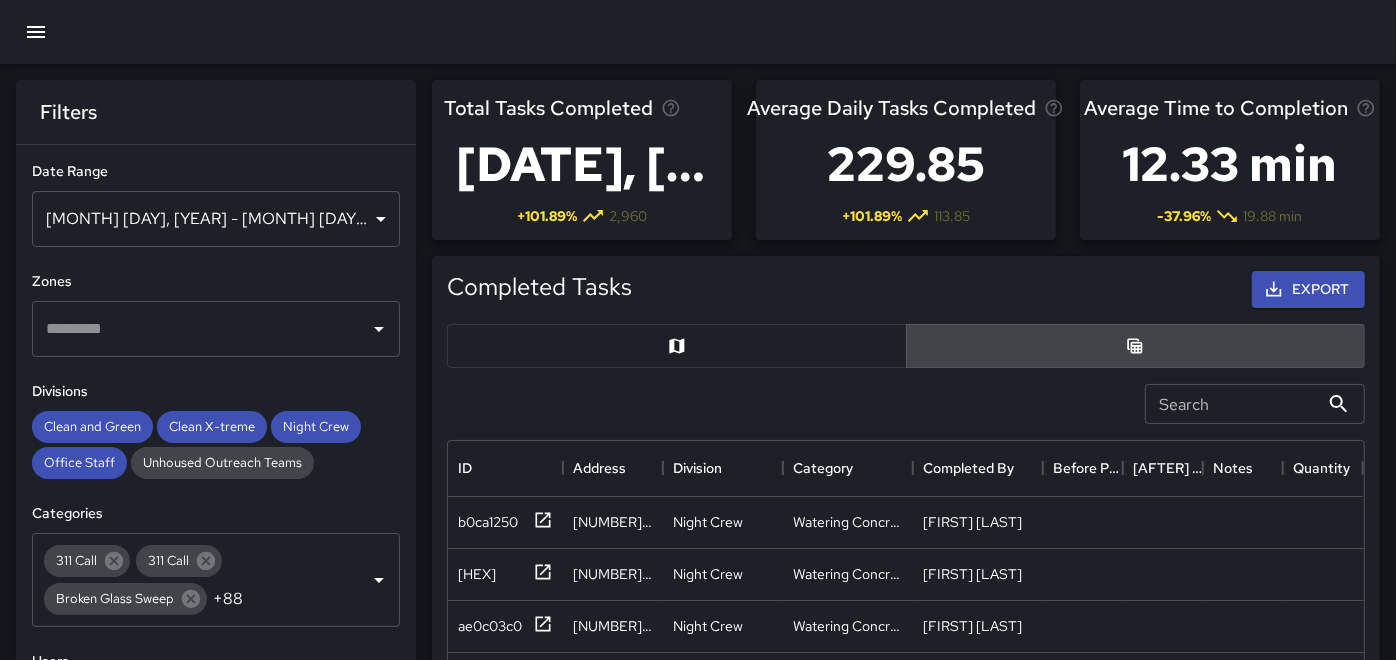 scroll, scrollTop: 728, scrollLeft: 900, axis: both 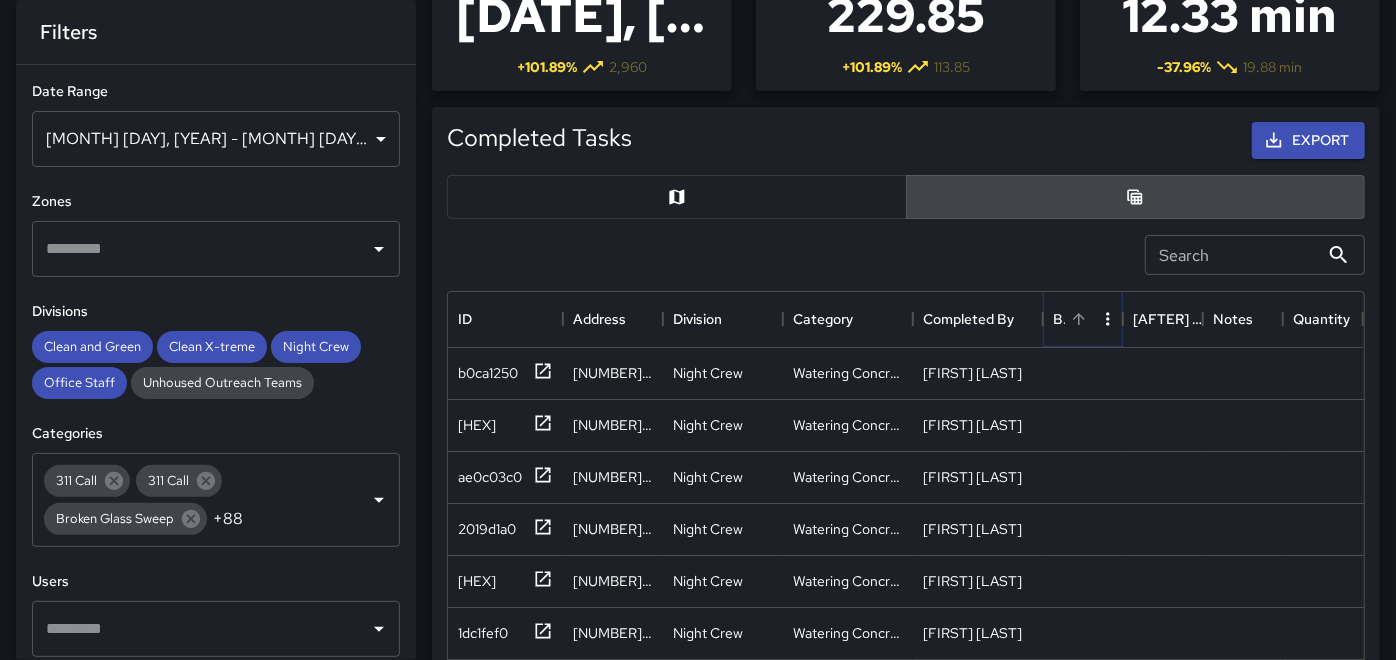 click at bounding box center [1079, 319] 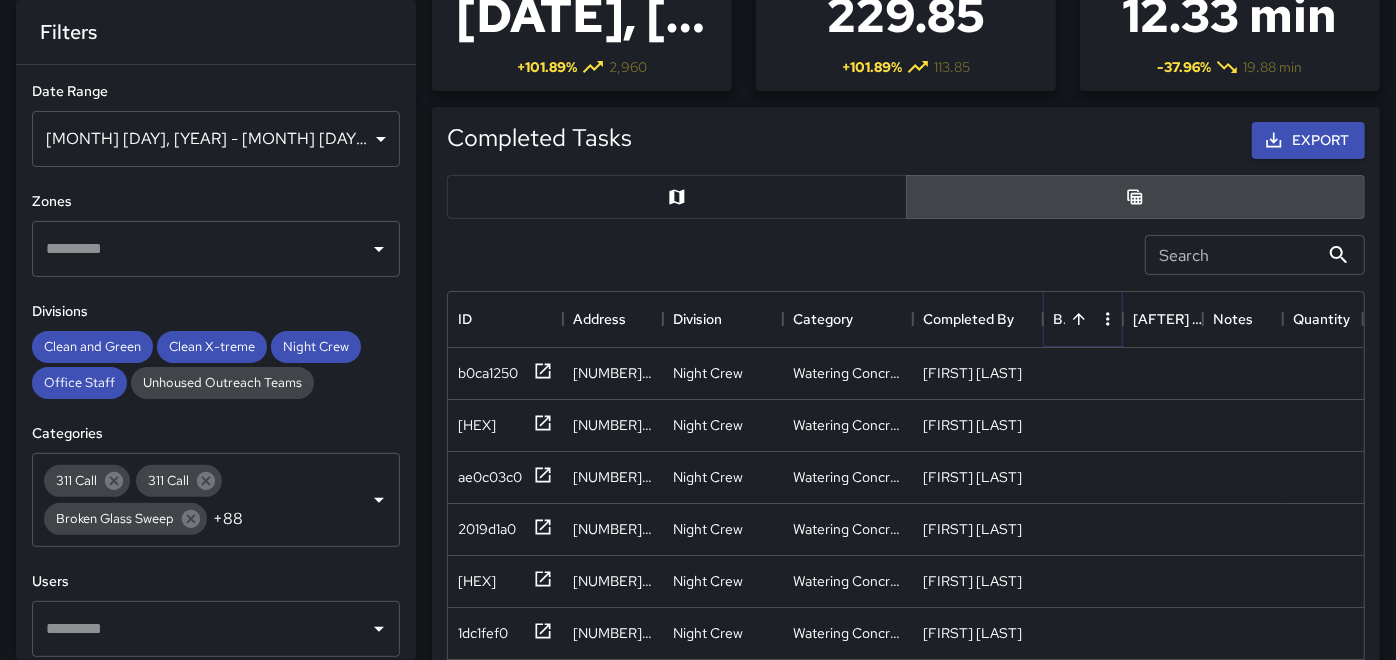 click at bounding box center (1079, 319) 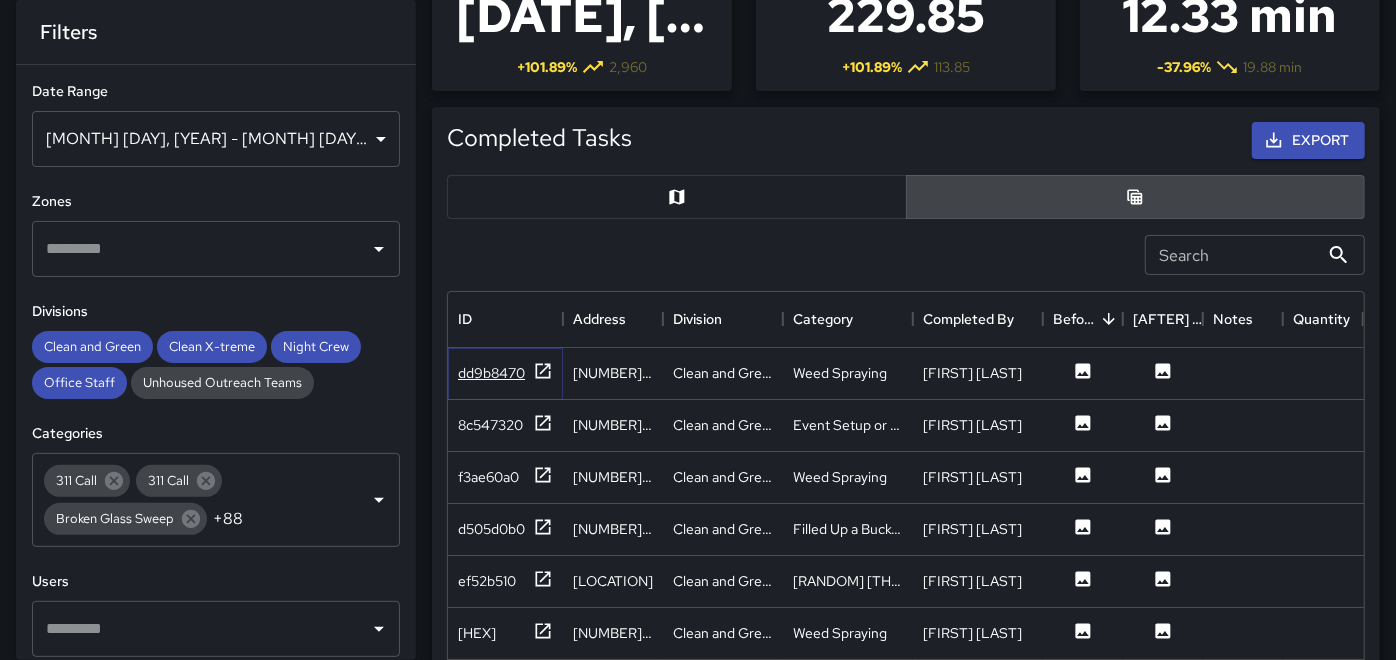 click at bounding box center [543, 370] 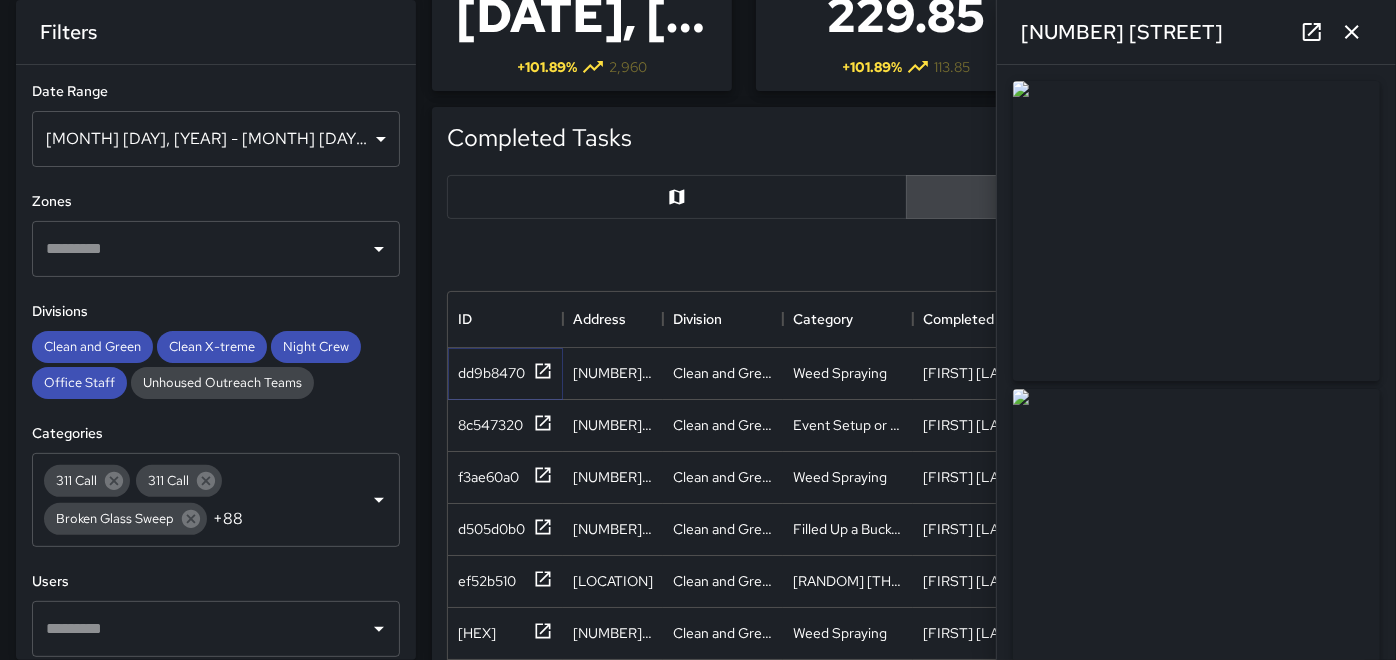 scroll, scrollTop: 111, scrollLeft: 0, axis: vertical 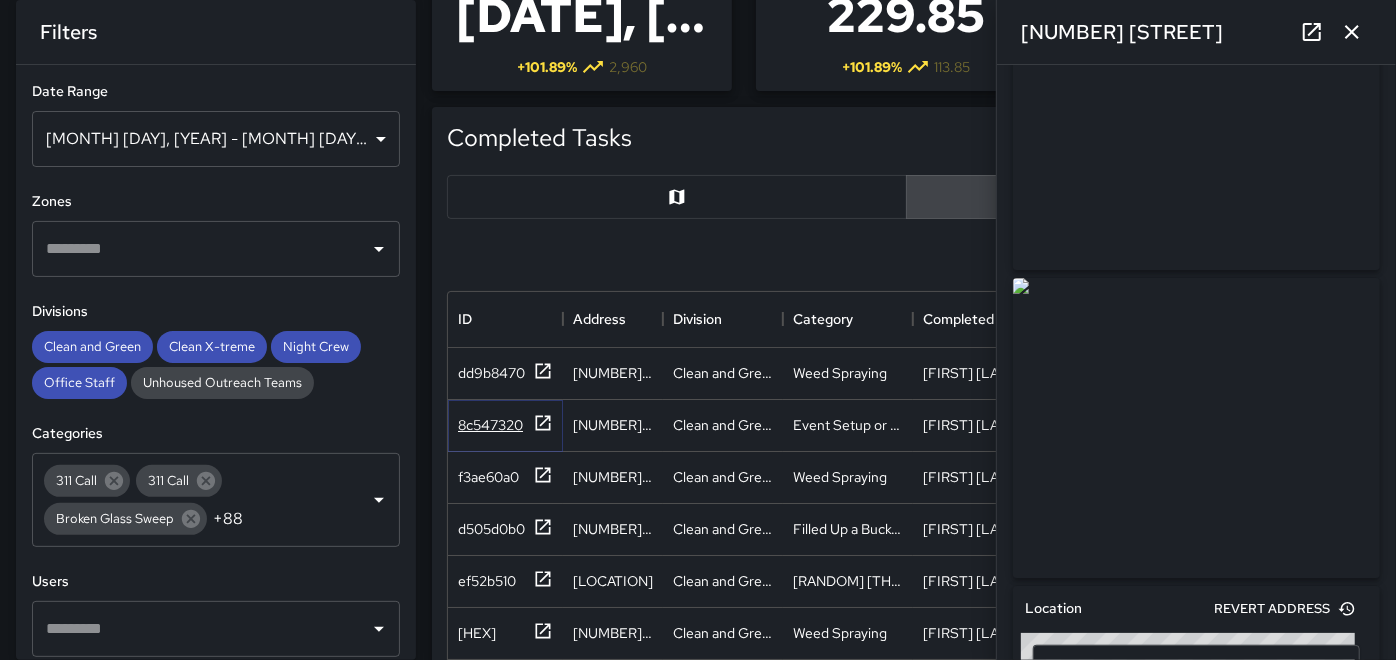 click at bounding box center (543, 371) 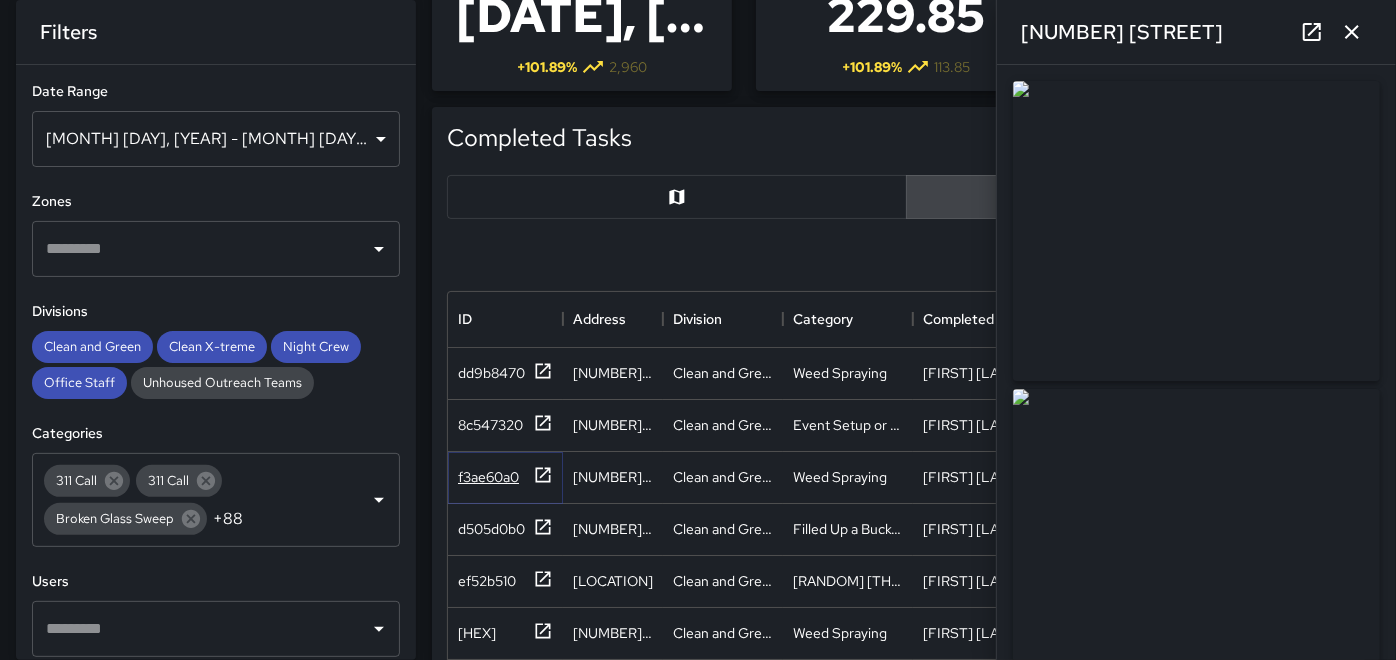 click at bounding box center (543, 371) 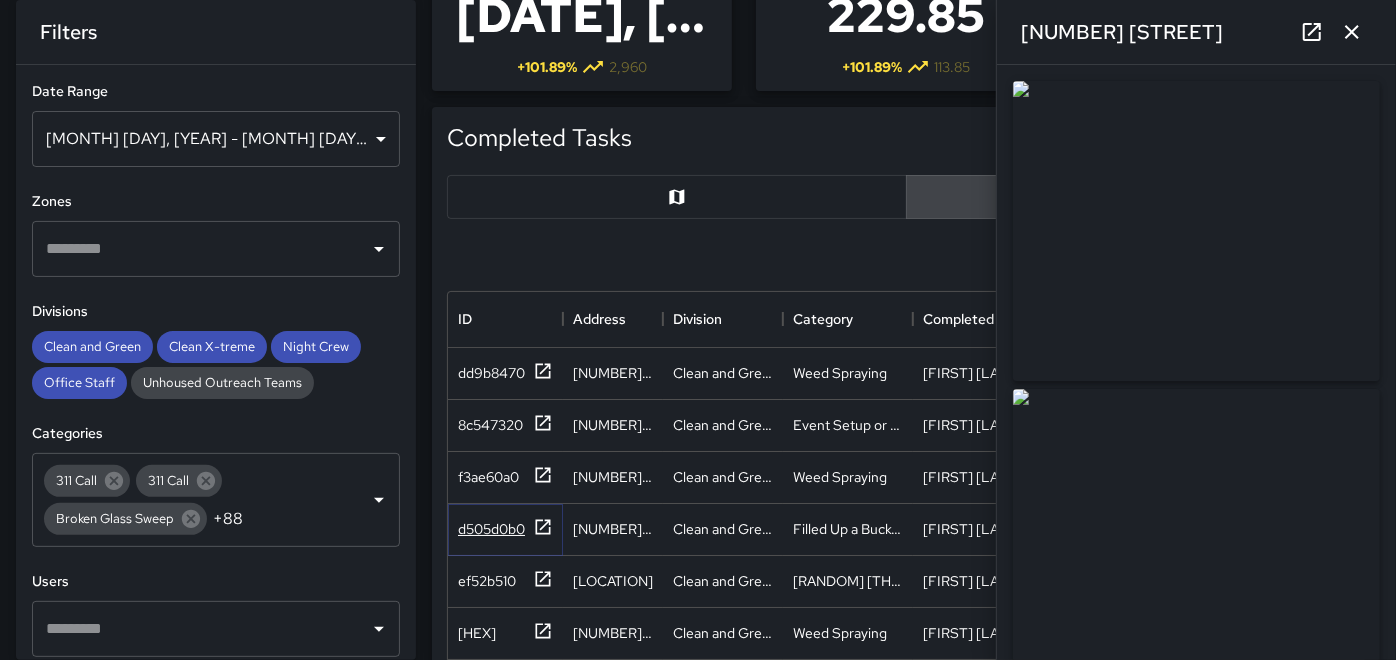 click at bounding box center (543, 371) 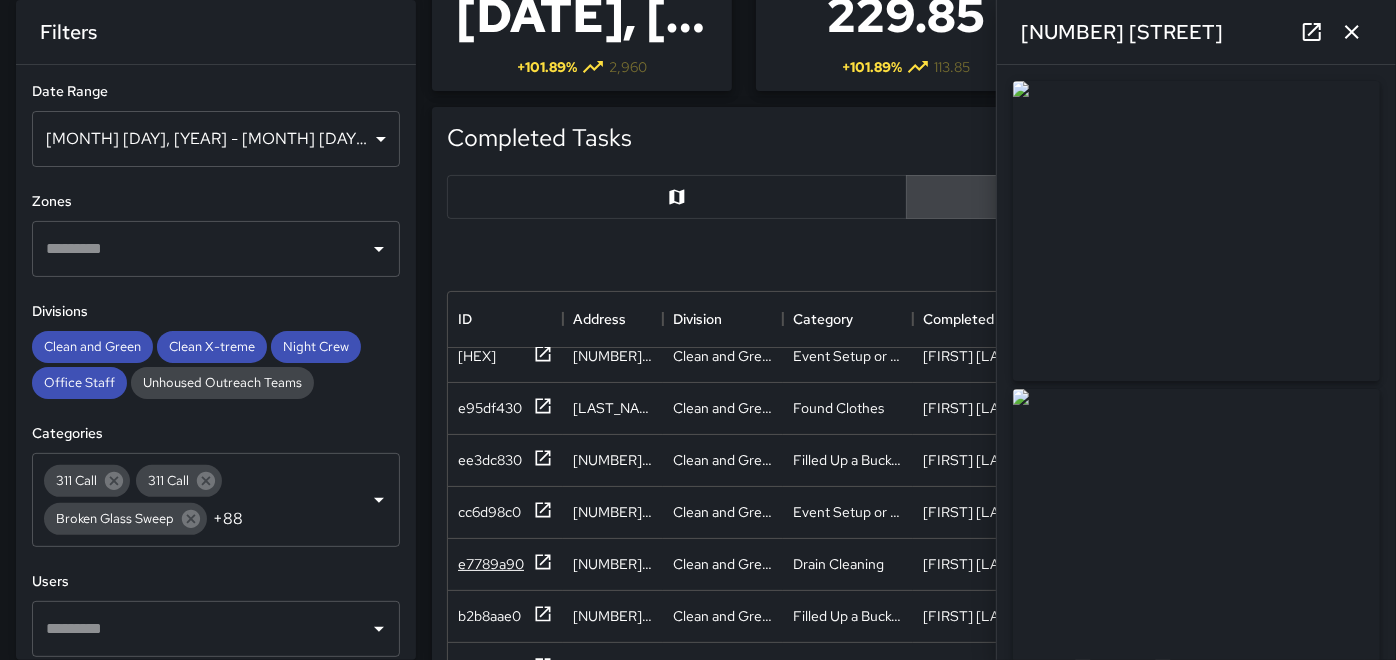 scroll, scrollTop: 333, scrollLeft: 0, axis: vertical 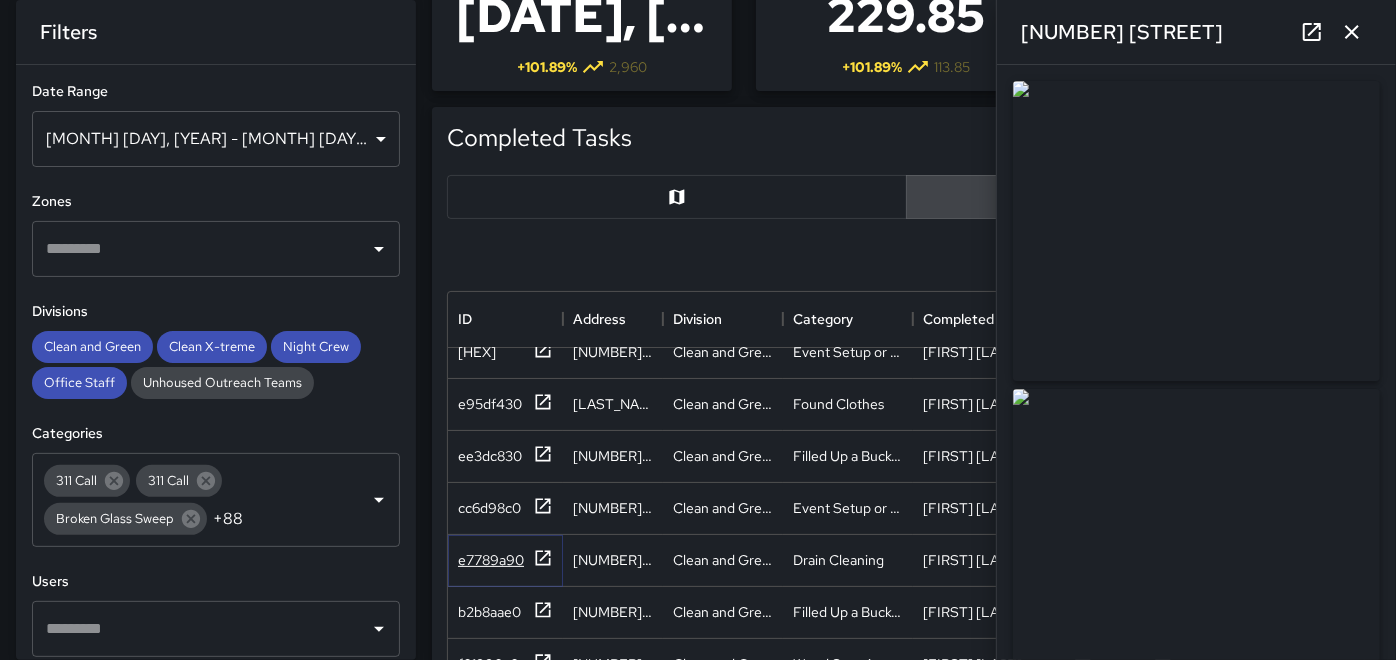click at bounding box center [543, 141] 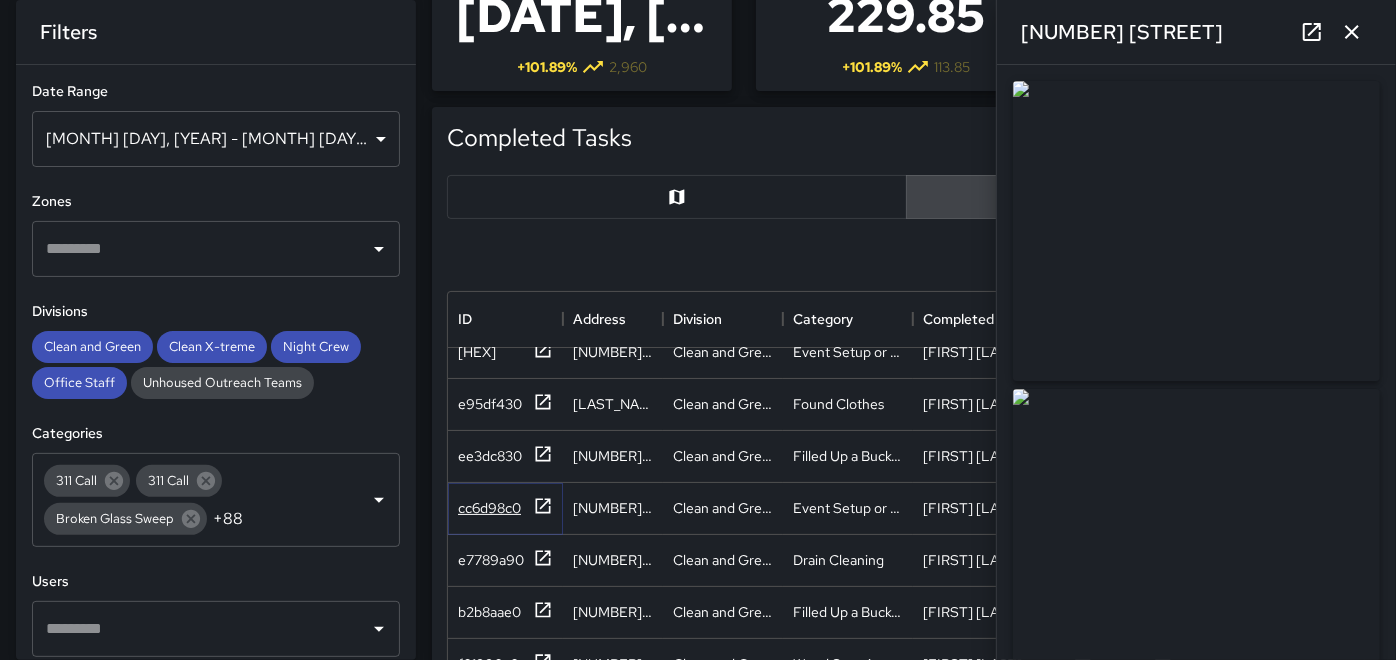 click at bounding box center (543, 246) 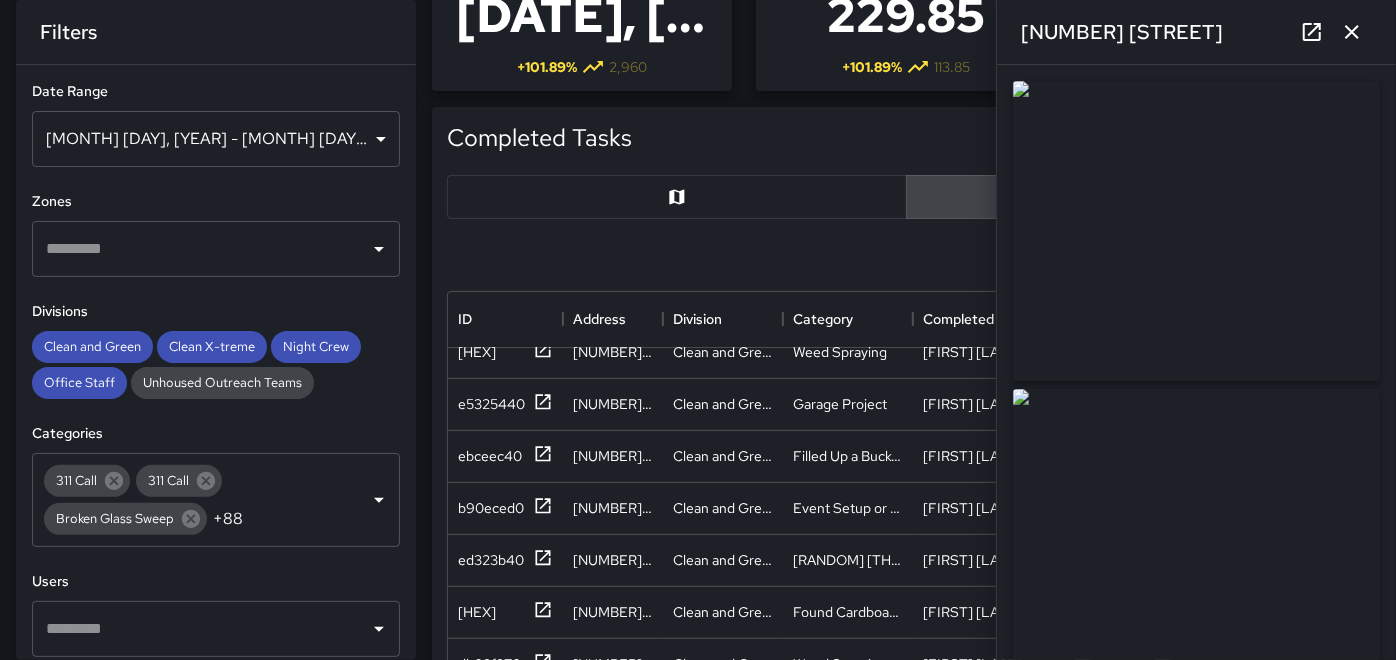 scroll, scrollTop: 837, scrollLeft: 0, axis: vertical 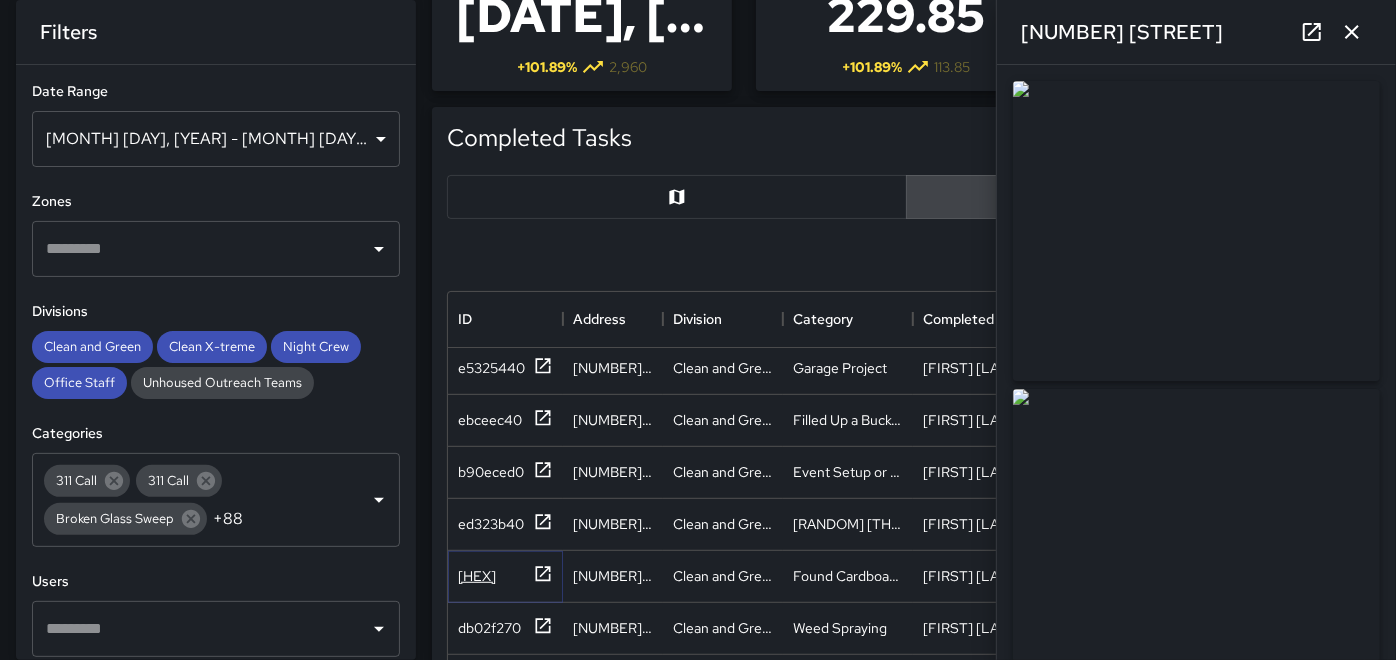 click at bounding box center (543, 157) 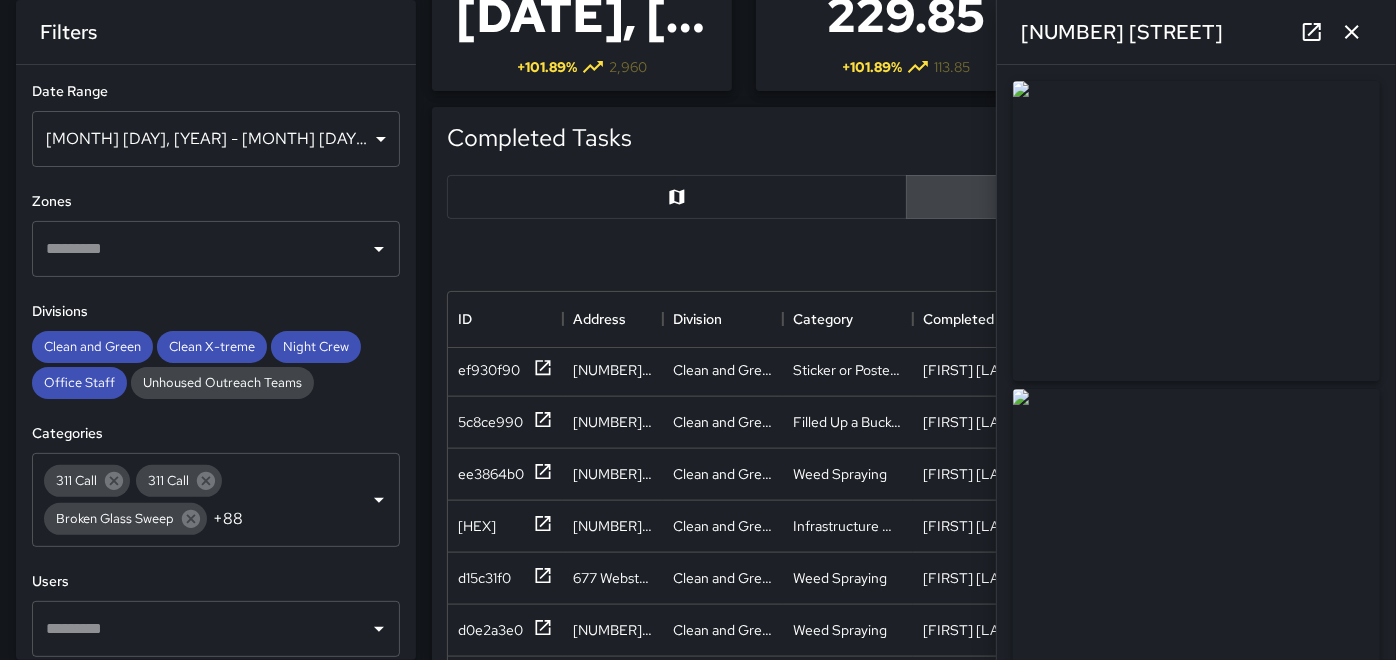 scroll, scrollTop: 1725, scrollLeft: 0, axis: vertical 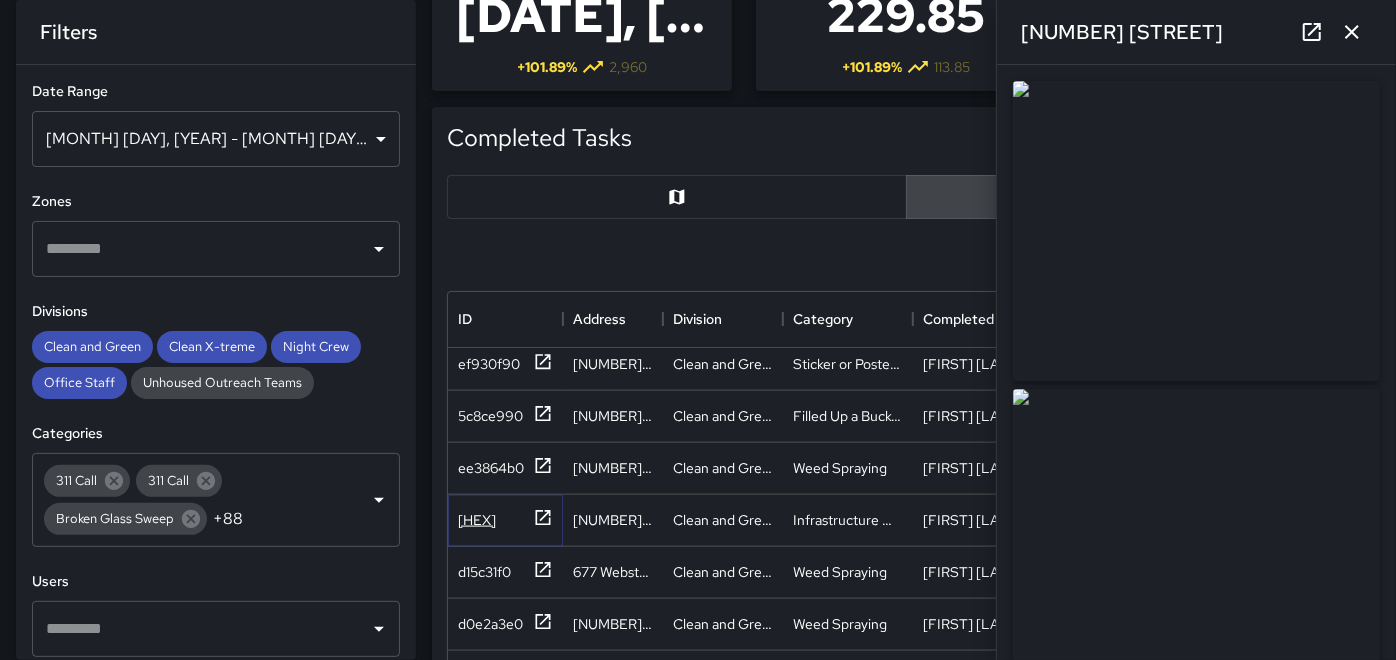 click at bounding box center [543, 205] 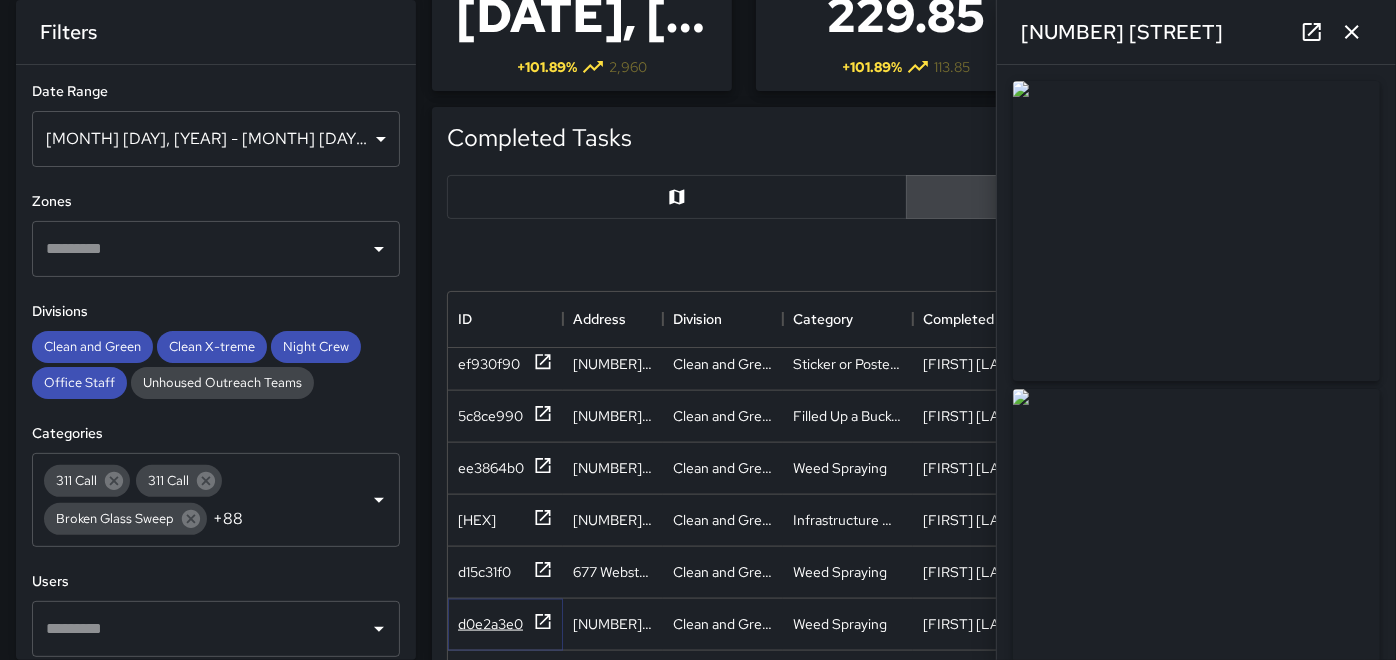 click at bounding box center [543, 258] 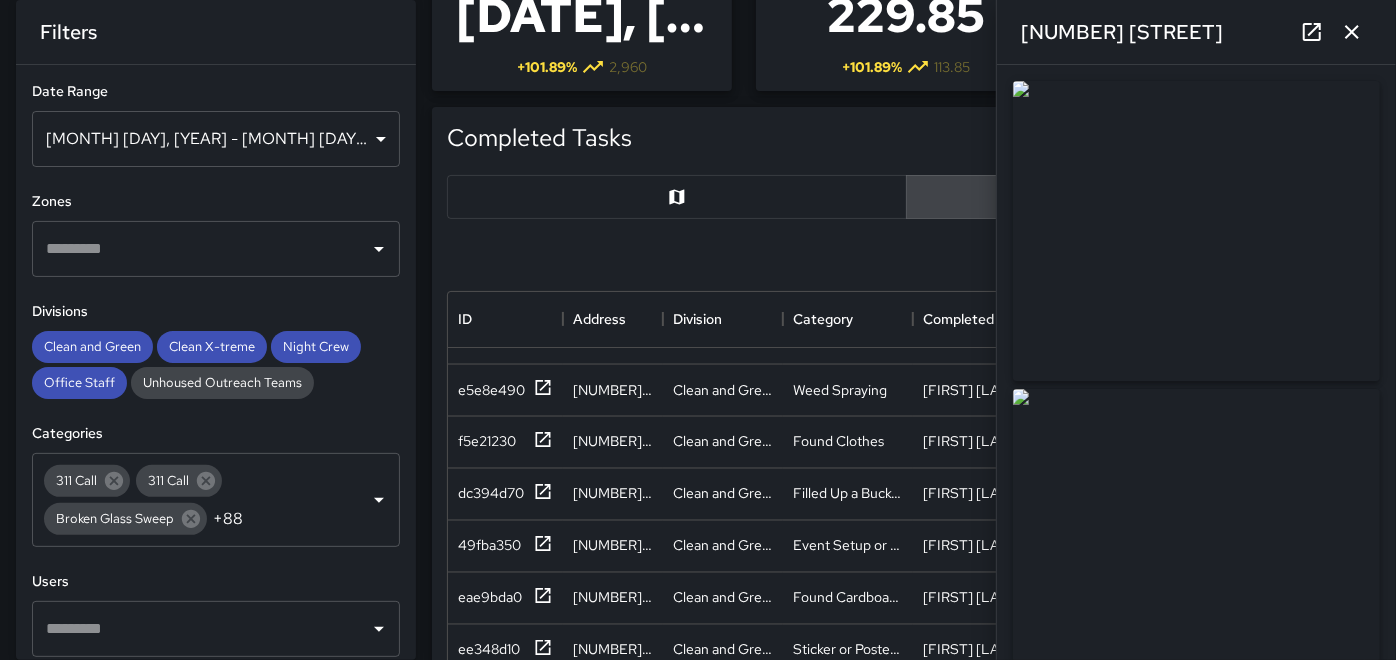 scroll, scrollTop: 2503, scrollLeft: 0, axis: vertical 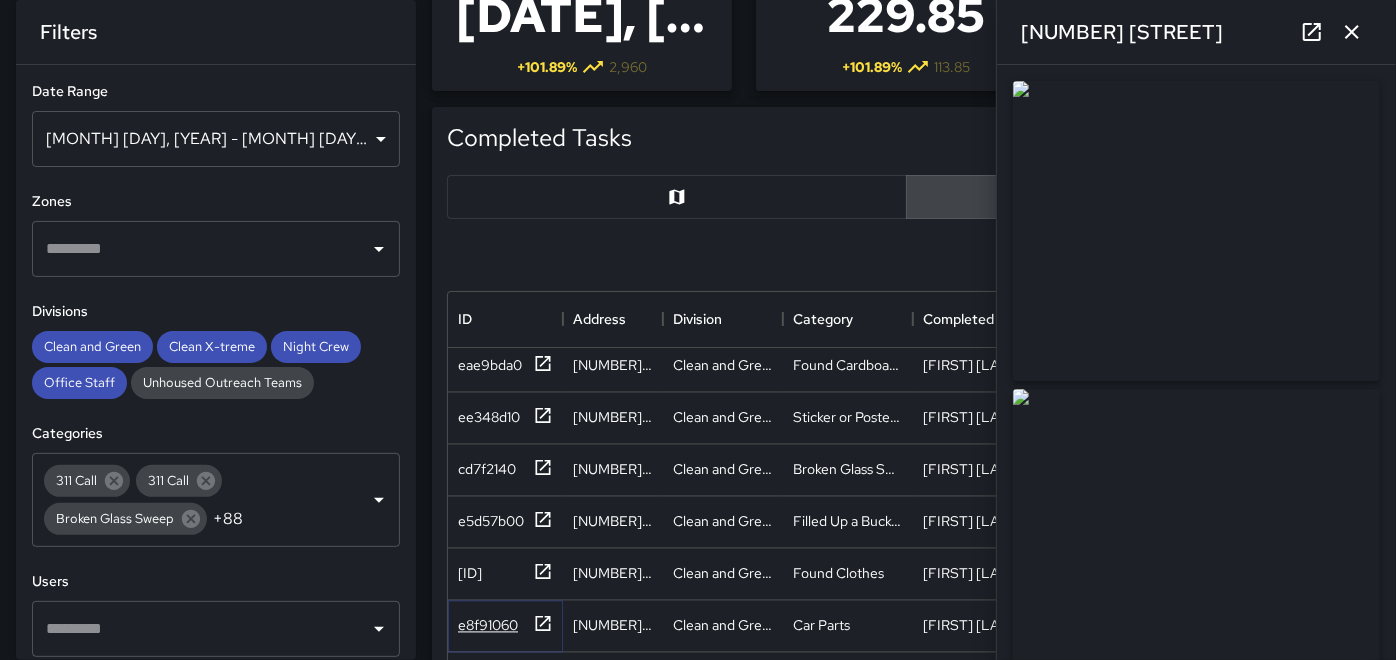 click at bounding box center [543, 207] 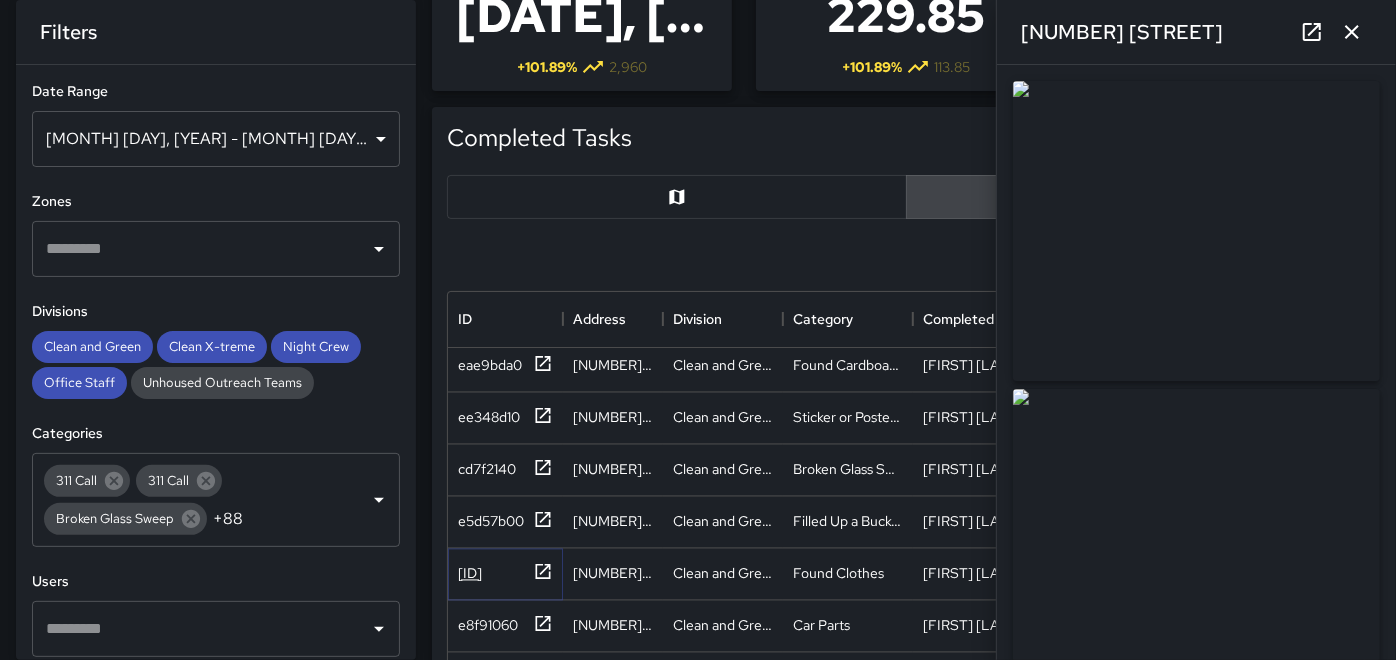 click at bounding box center (543, 260) 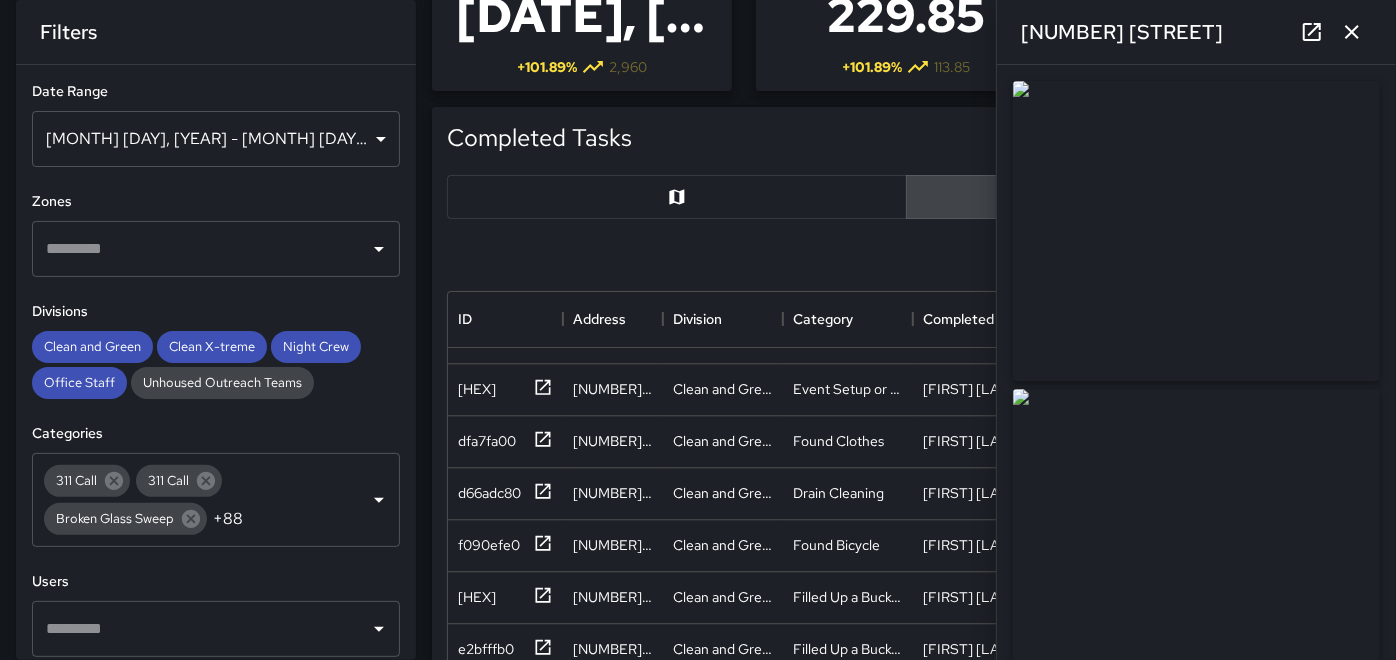 scroll, scrollTop: 3340, scrollLeft: 0, axis: vertical 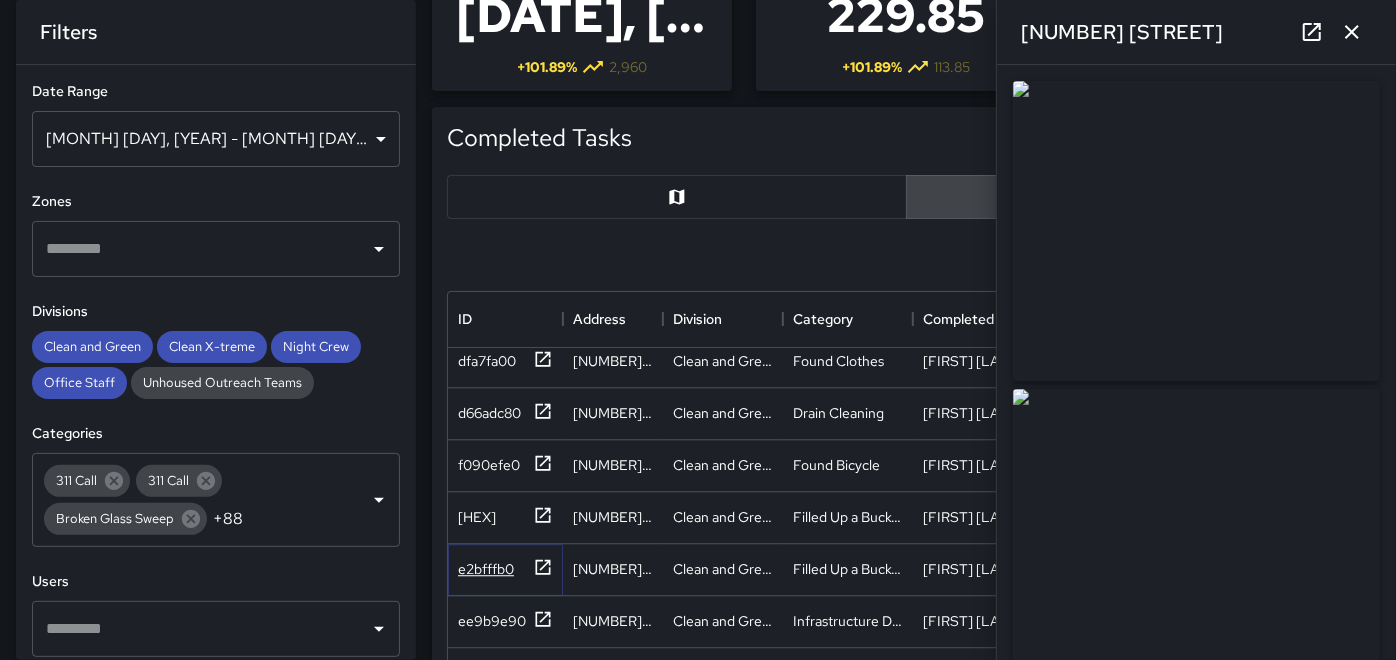 click at bounding box center (543, 203) 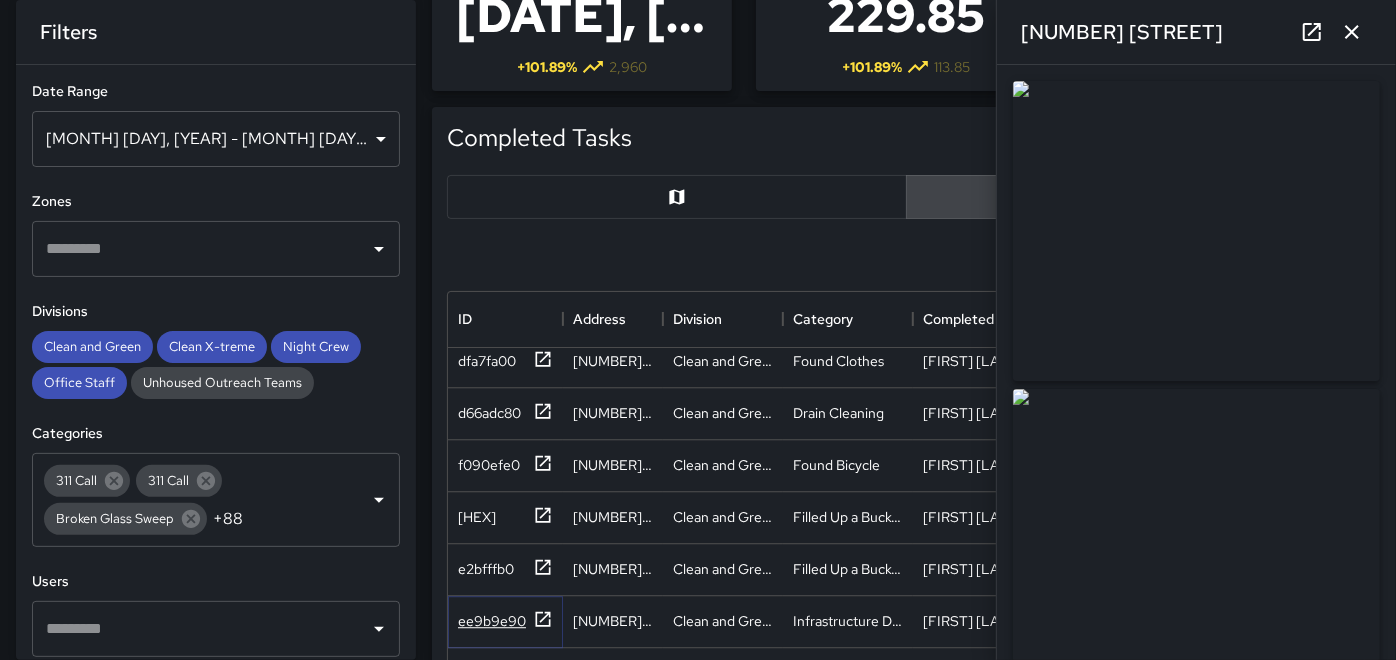 click at bounding box center [543, 255] 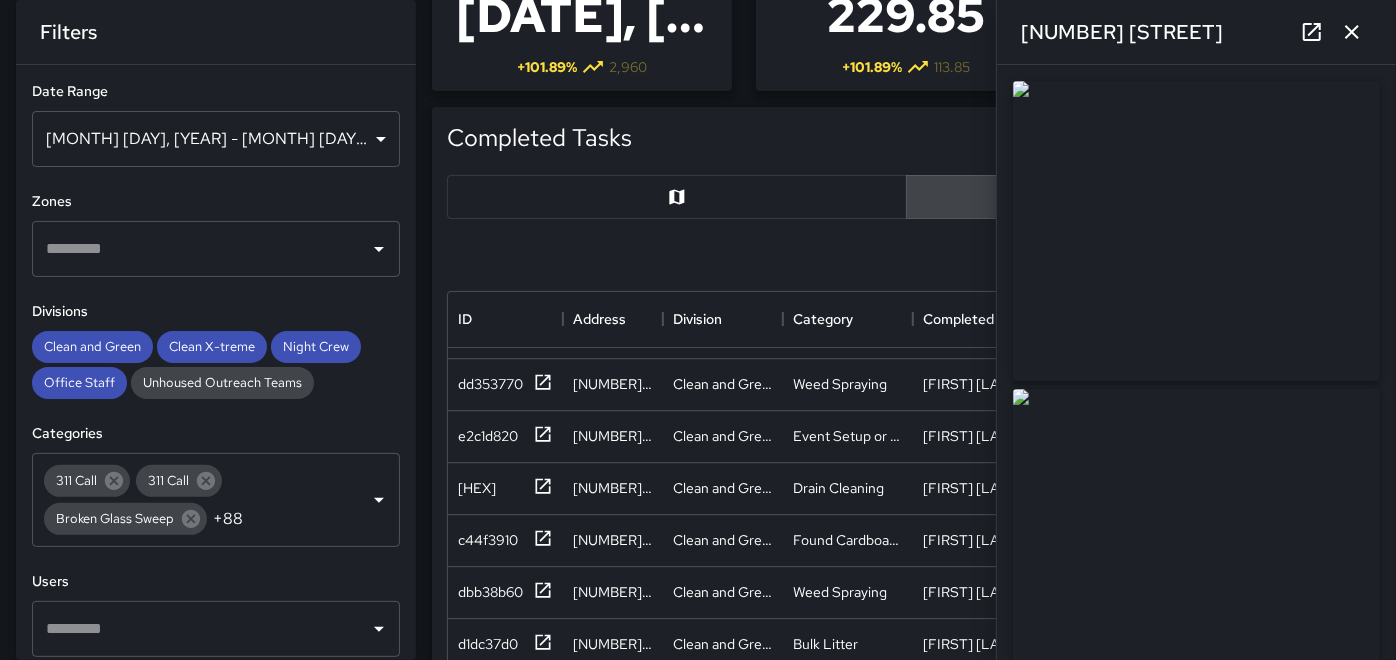 scroll, scrollTop: 3896, scrollLeft: 0, axis: vertical 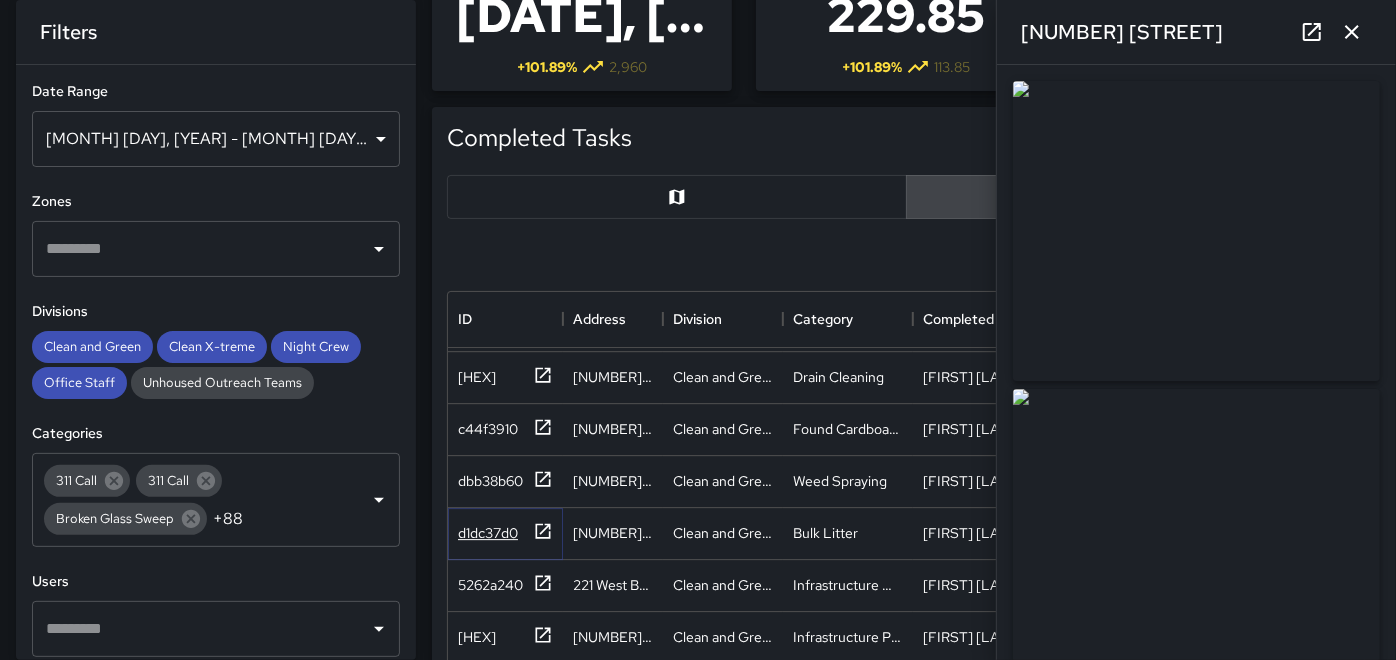 click at bounding box center (543, 218) 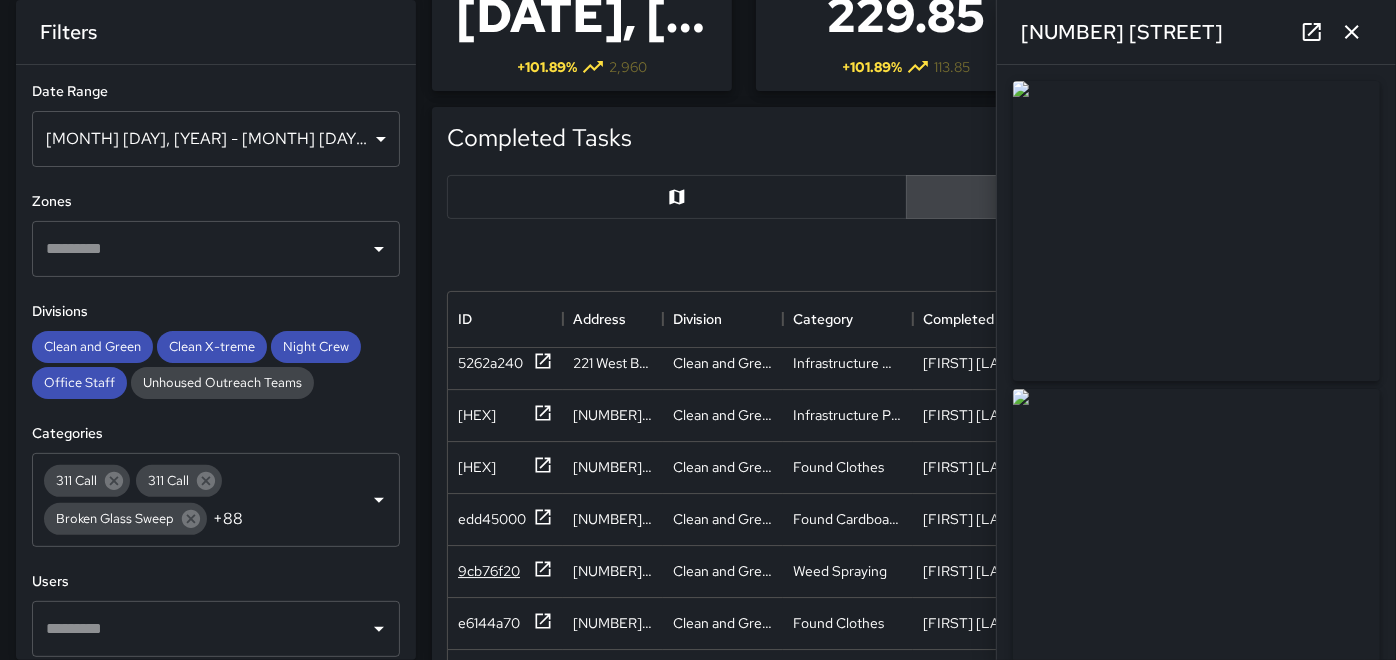 scroll, scrollTop: 4229, scrollLeft: 0, axis: vertical 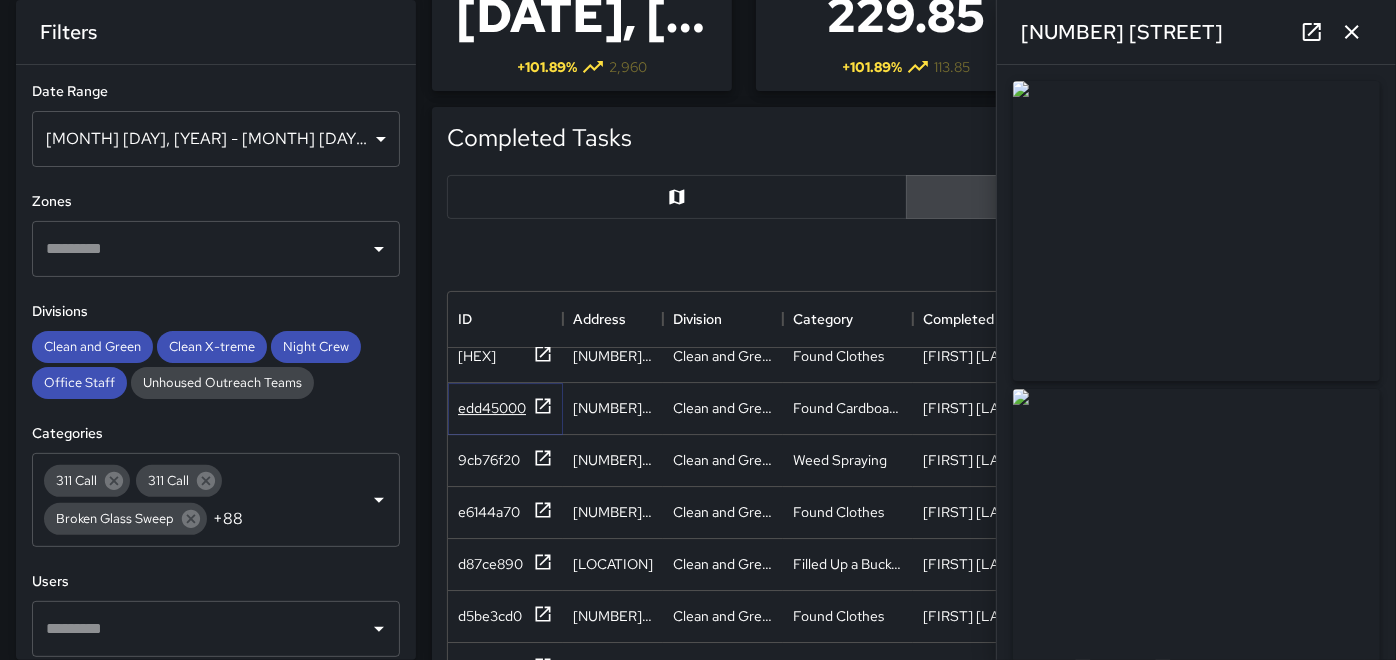 click at bounding box center [543, 146] 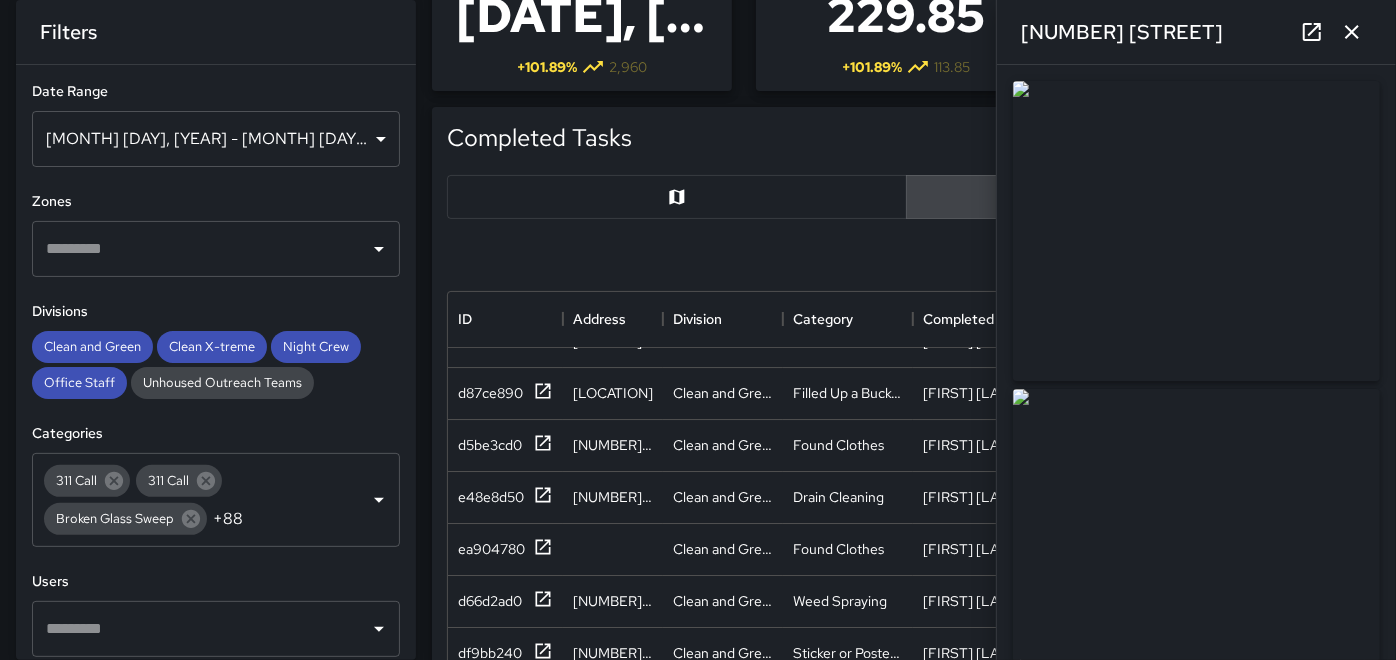 scroll, scrollTop: 4451, scrollLeft: 0, axis: vertical 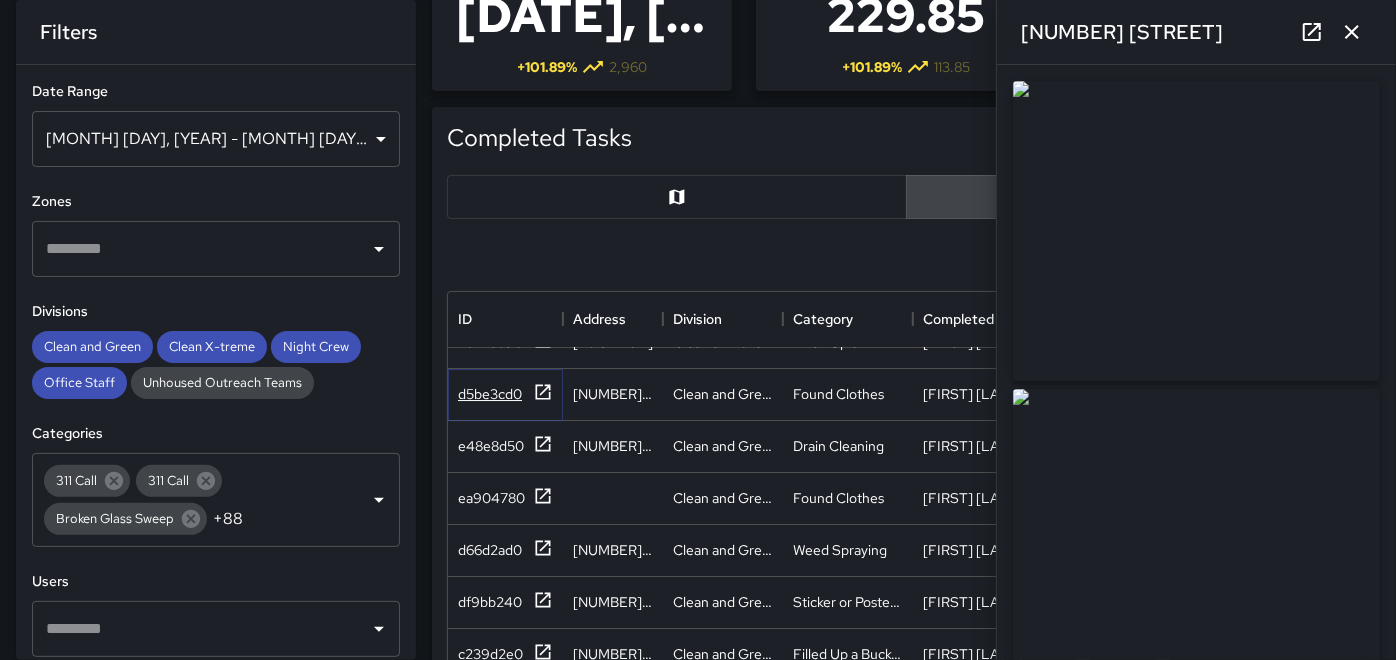 click at bounding box center [543, 132] 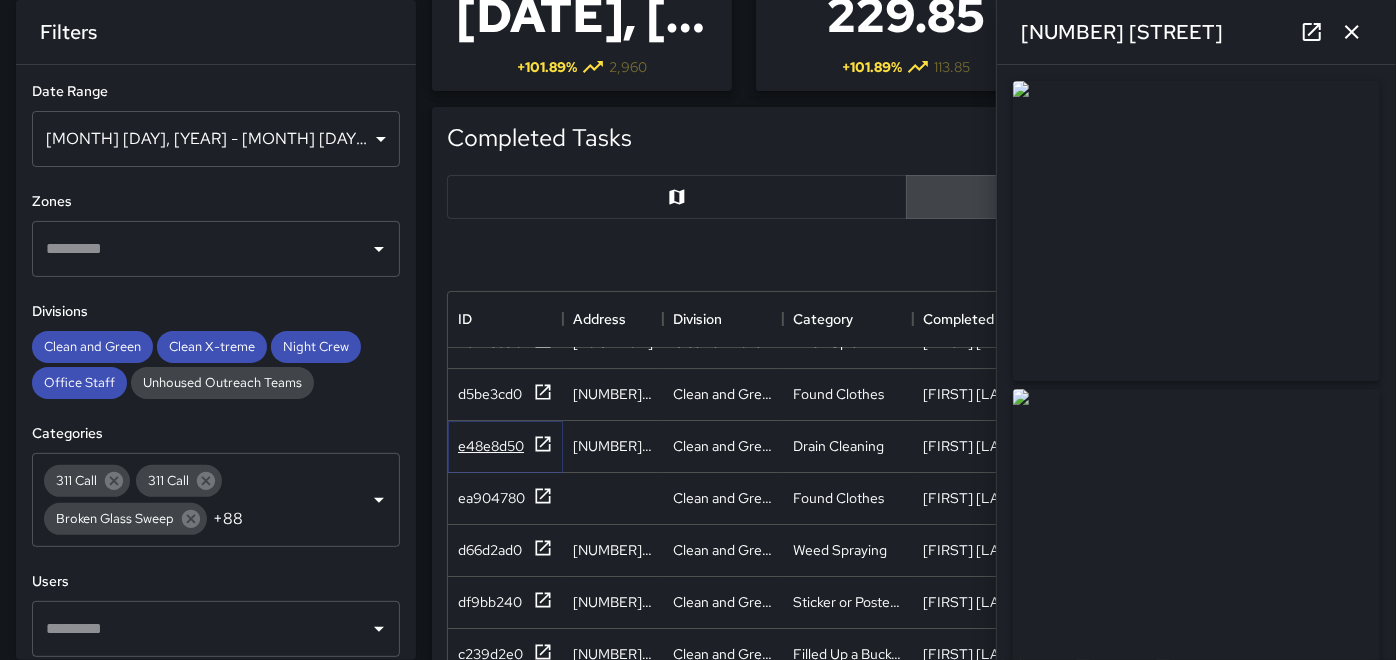 click at bounding box center [543, 236] 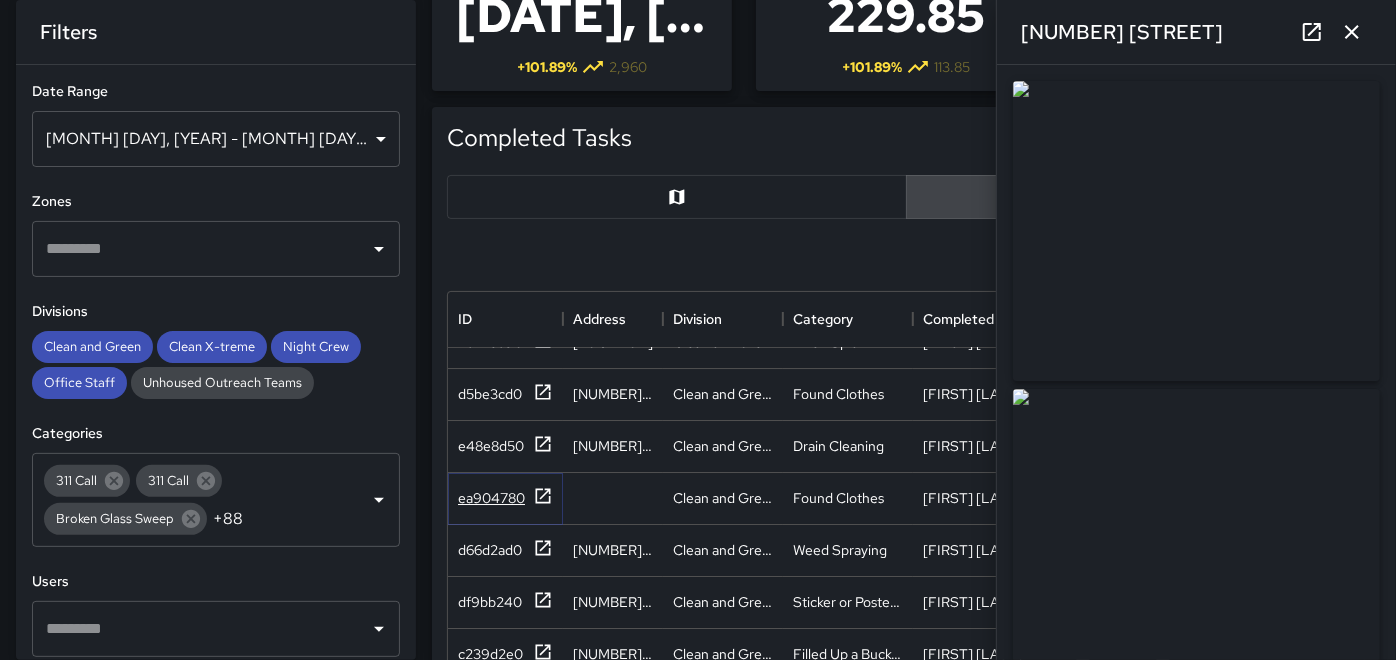 click at bounding box center (543, 236) 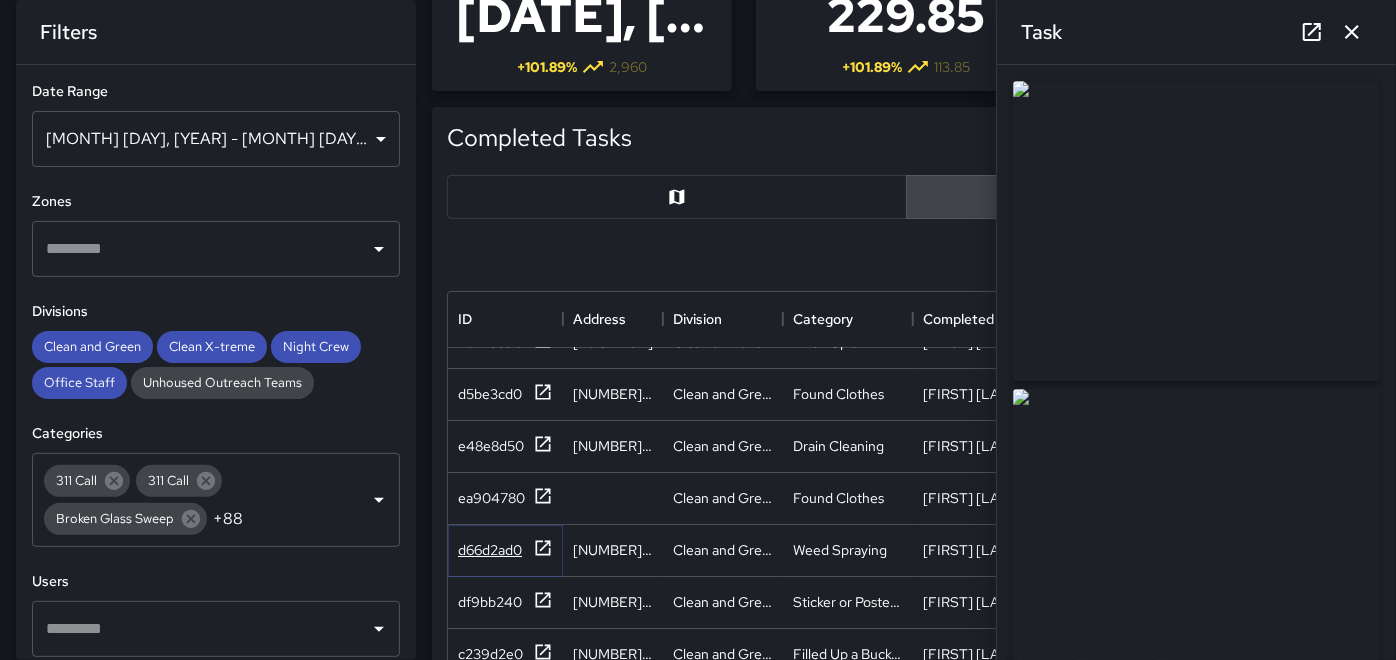 click at bounding box center (543, 235) 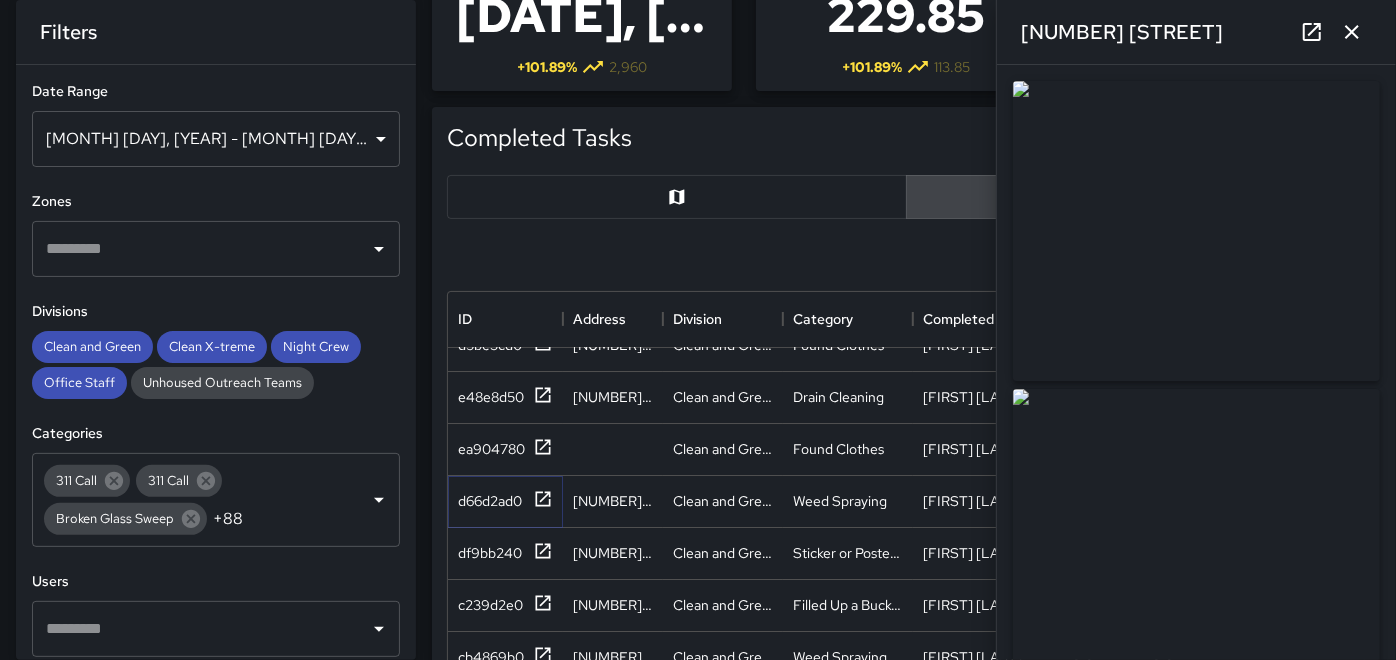 scroll, scrollTop: 4526, scrollLeft: 0, axis: vertical 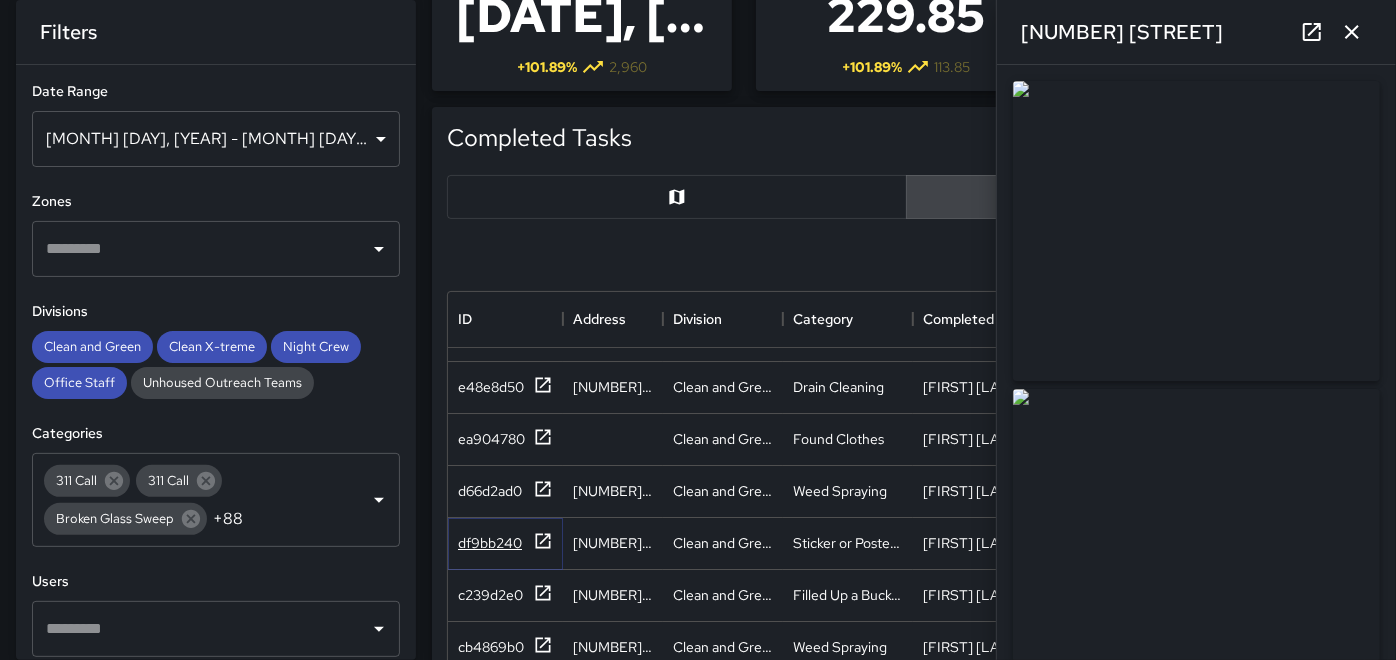 click at bounding box center (543, 177) 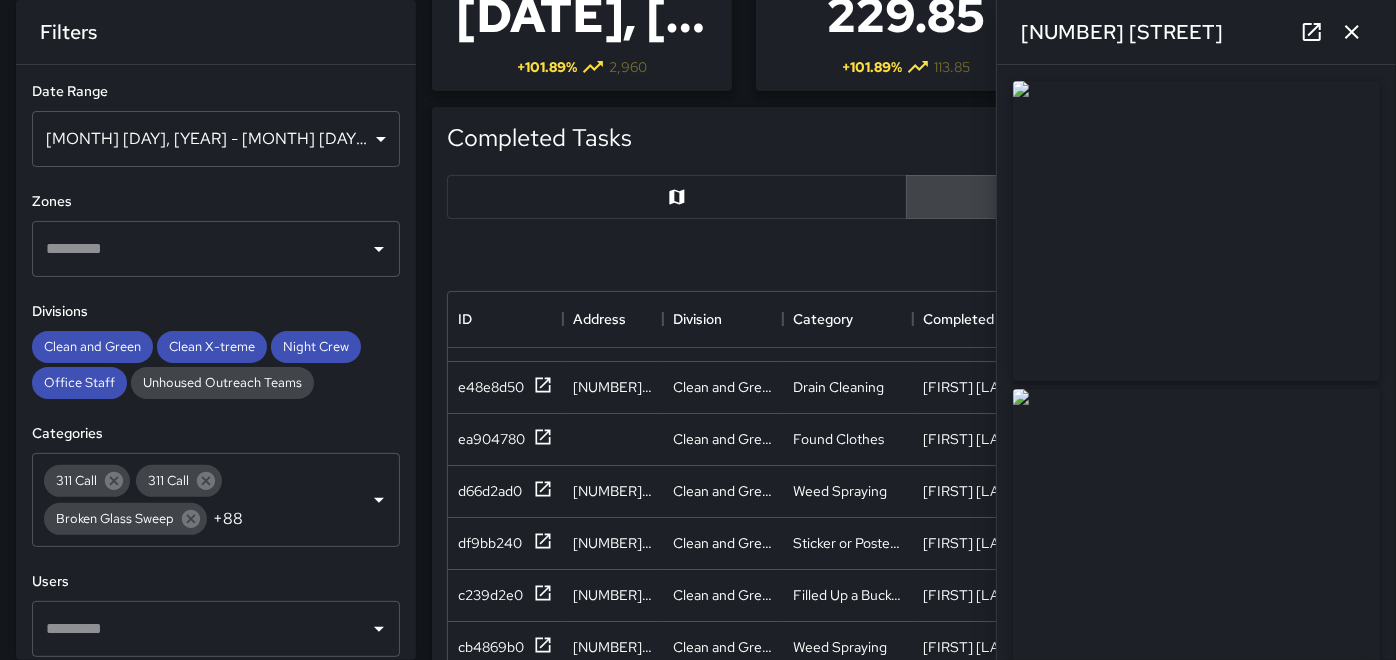 click at bounding box center (1352, 32) 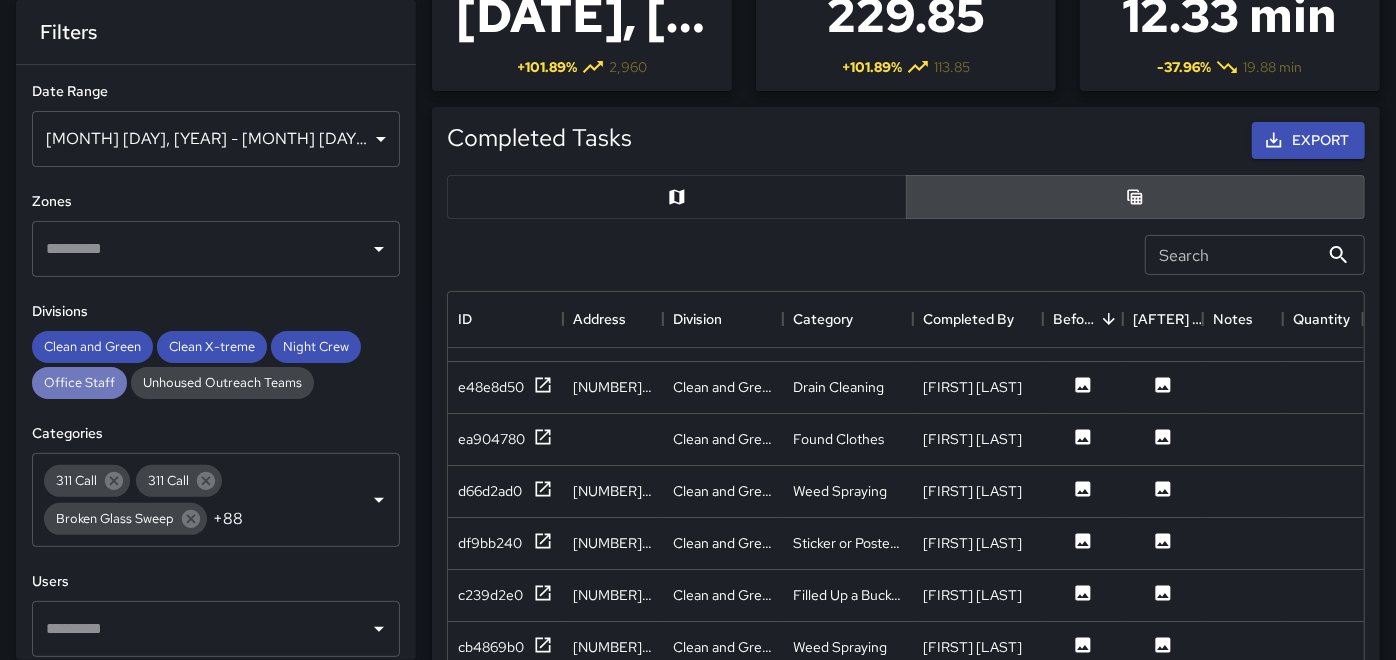 click on "Office Staff" at bounding box center [92, 346] 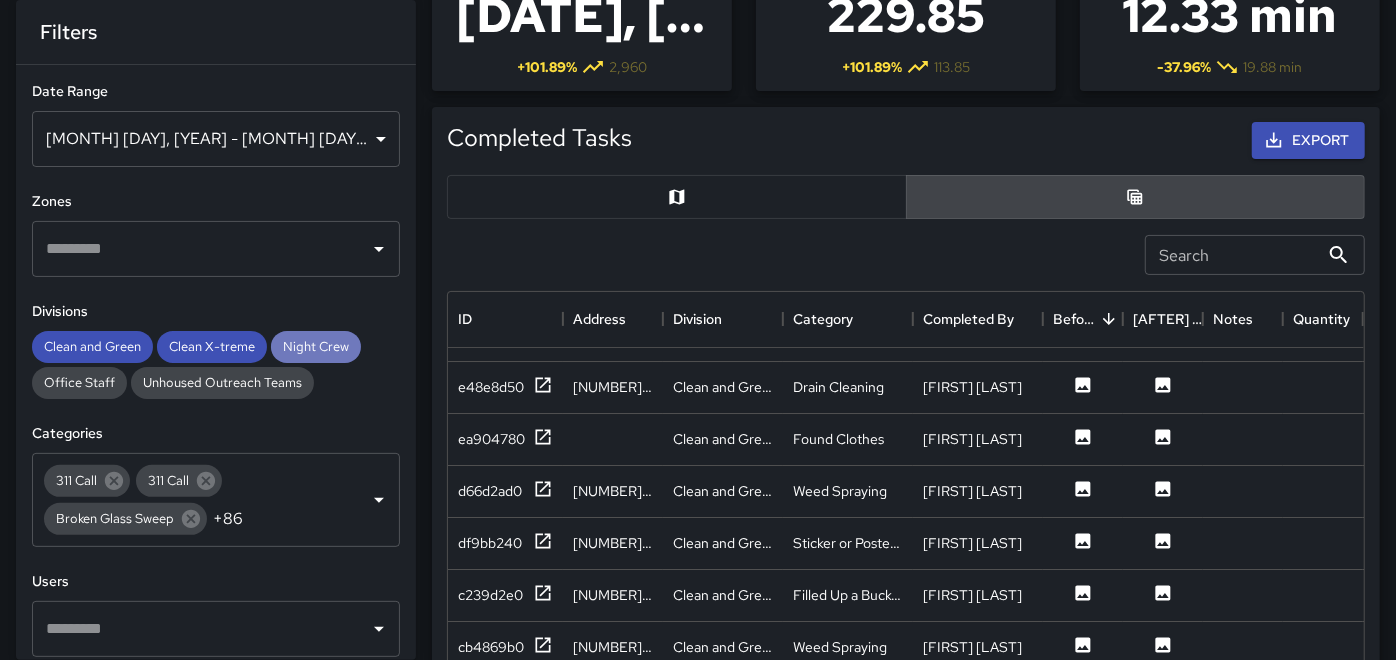 click on "Night Crew" at bounding box center [92, 346] 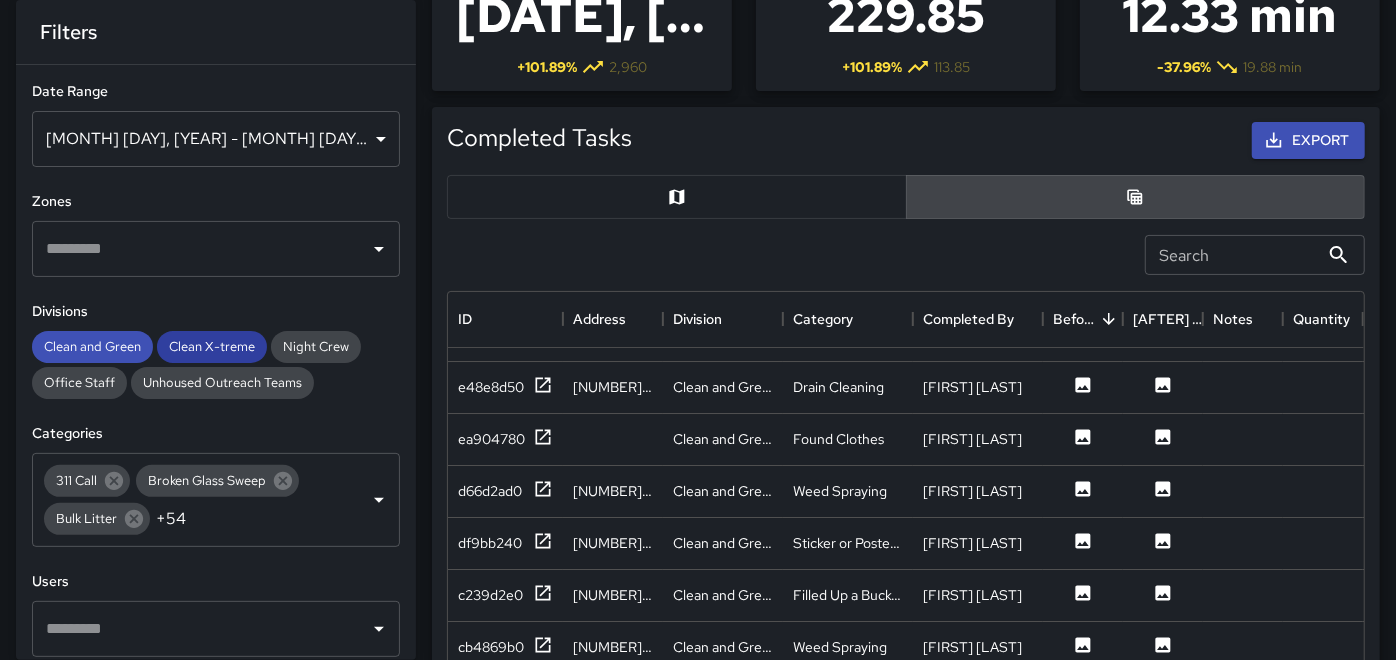 click on "Clean X-treme" at bounding box center (92, 346) 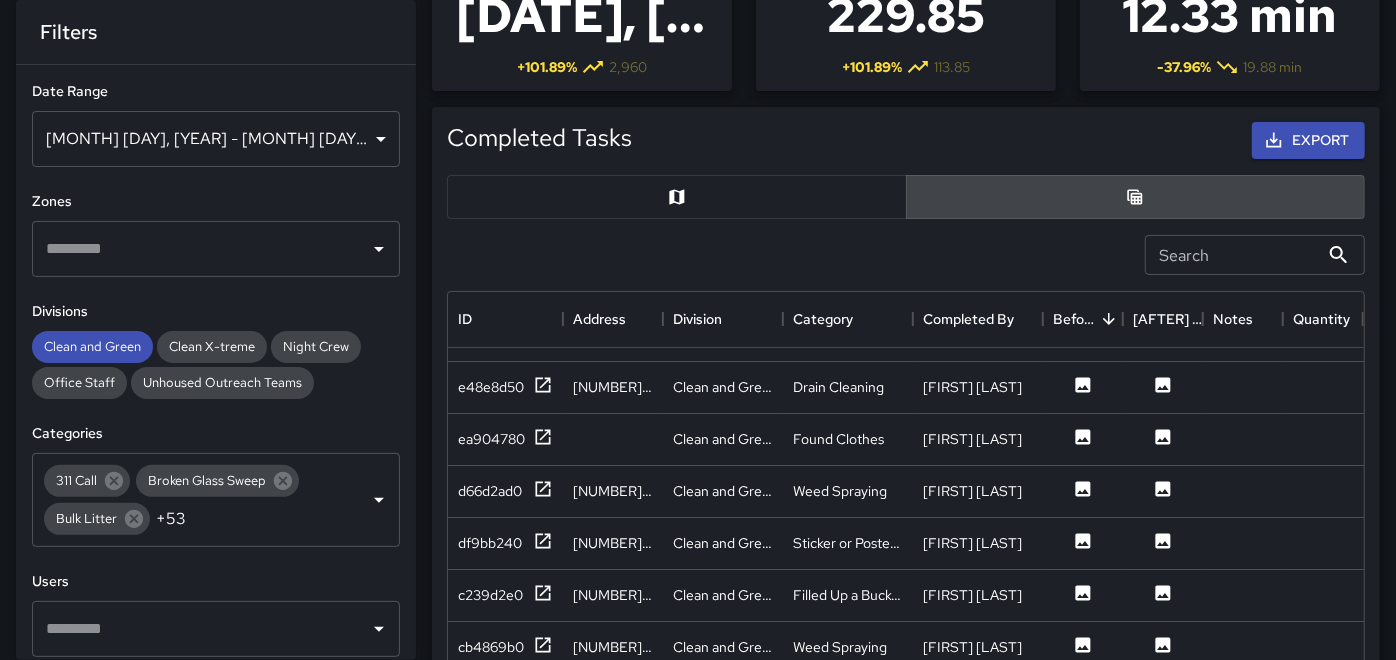 scroll, scrollTop: 72, scrollLeft: 0, axis: vertical 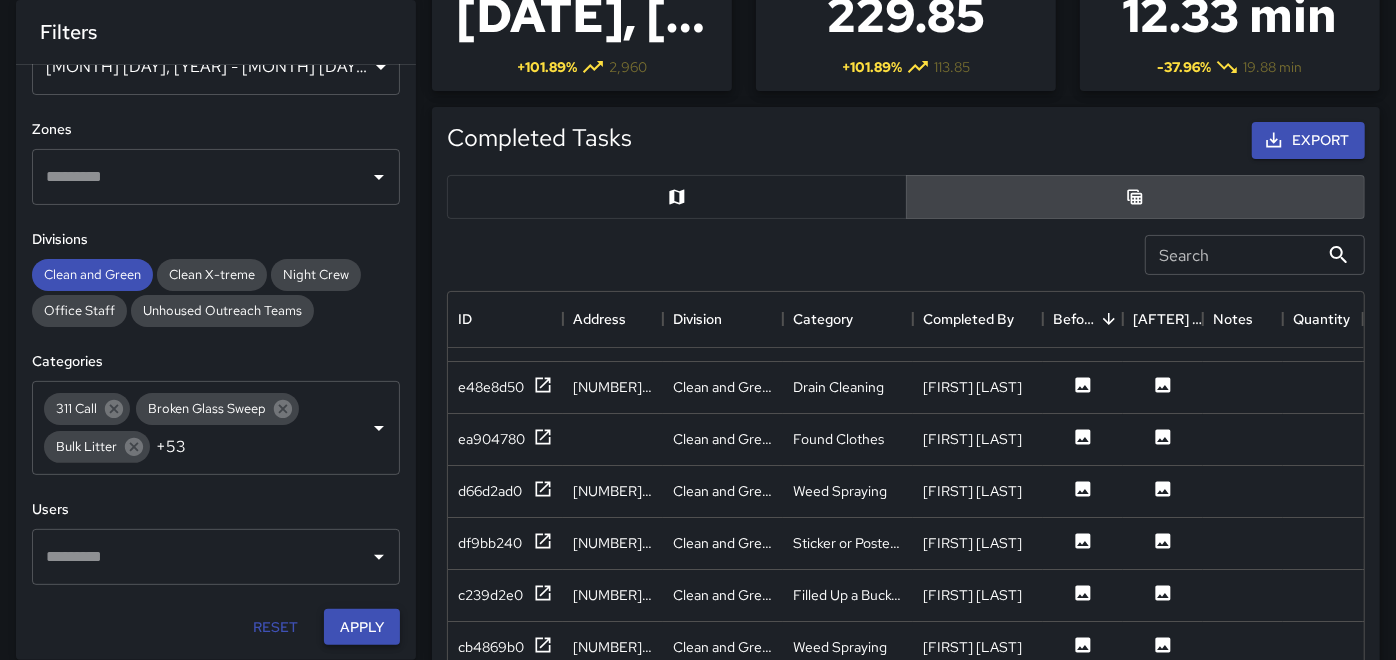 click on "Apply" at bounding box center (362, 627) 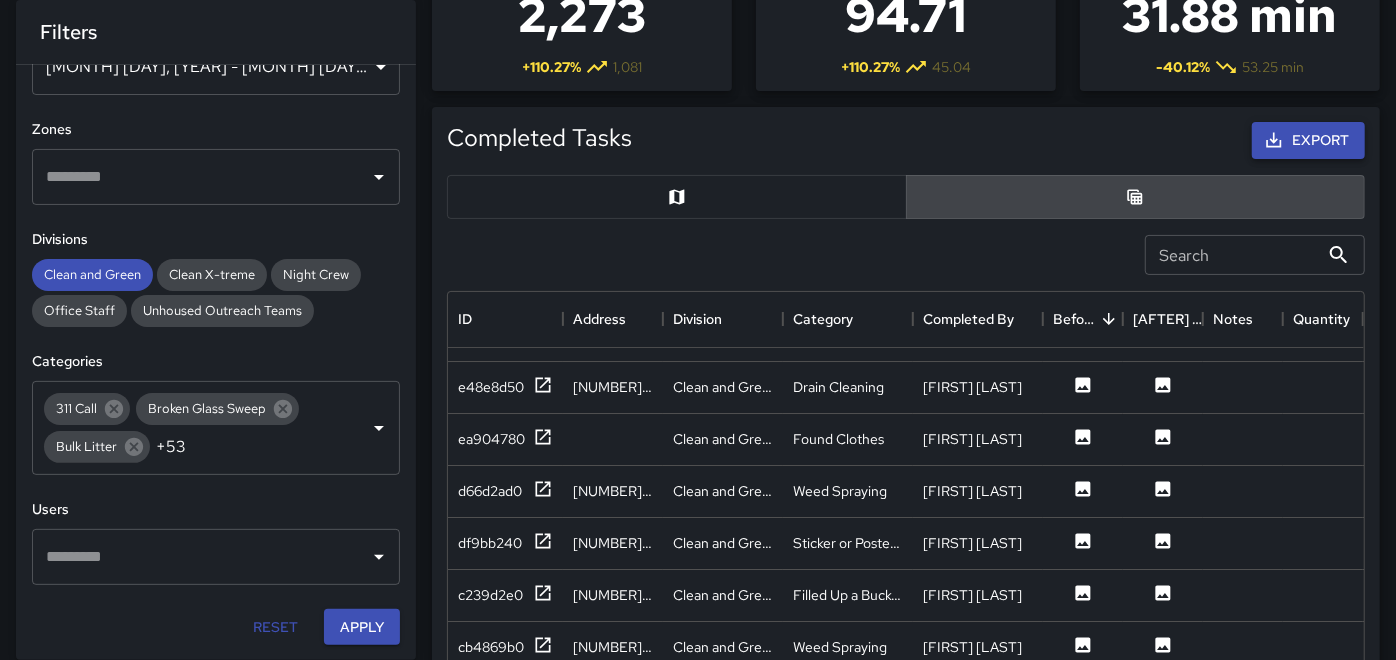 click on "Export" at bounding box center [1308, 140] 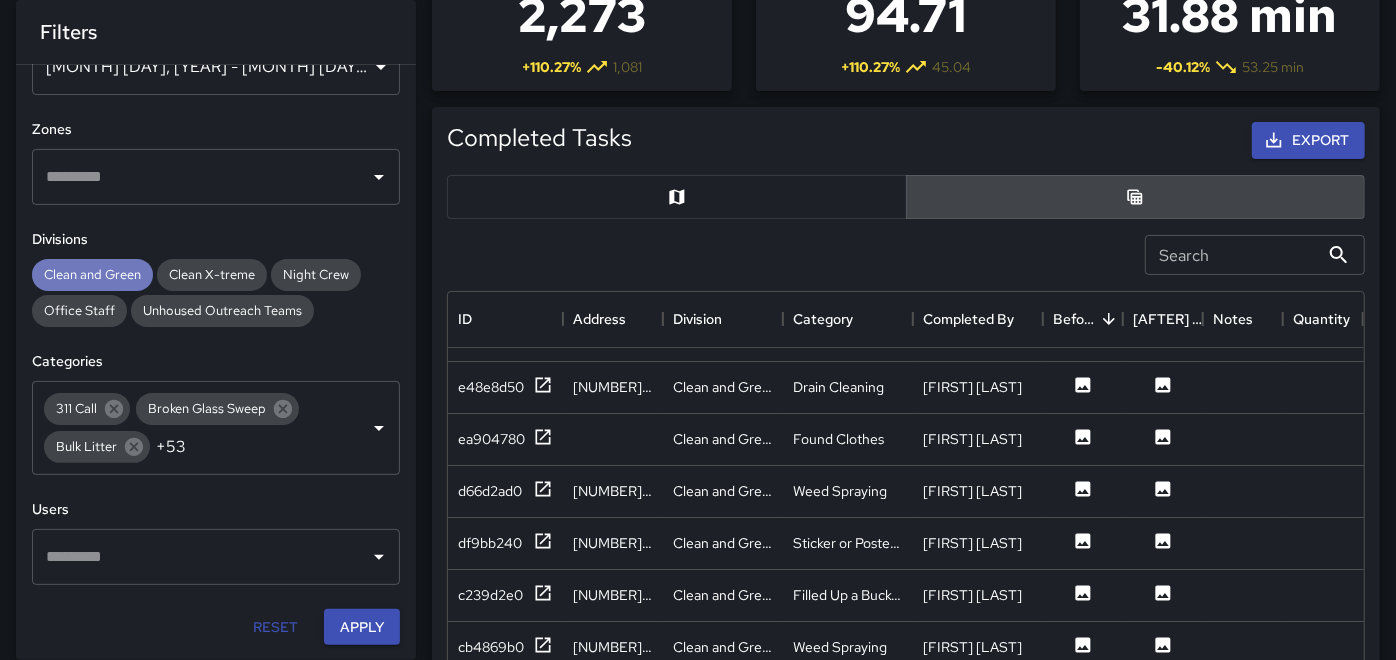 click on "Clean and Green" at bounding box center (92, 275) 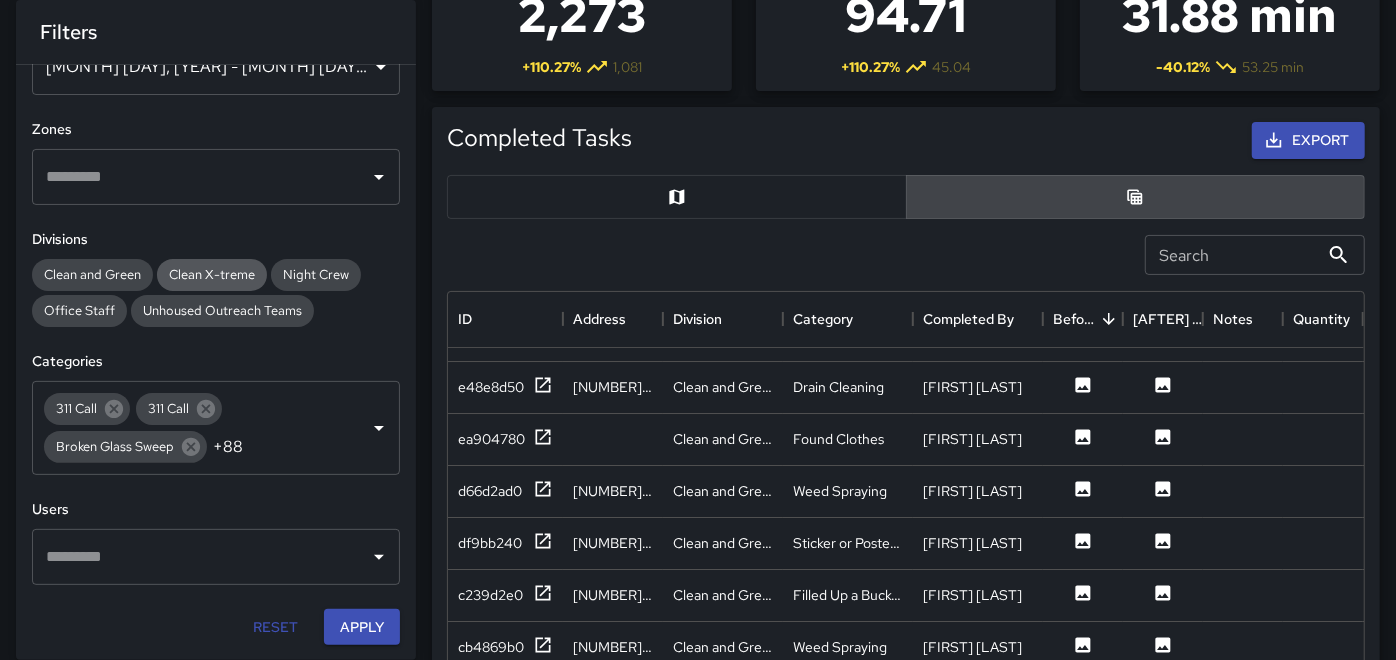 click on "Clean X-treme" at bounding box center (92, 274) 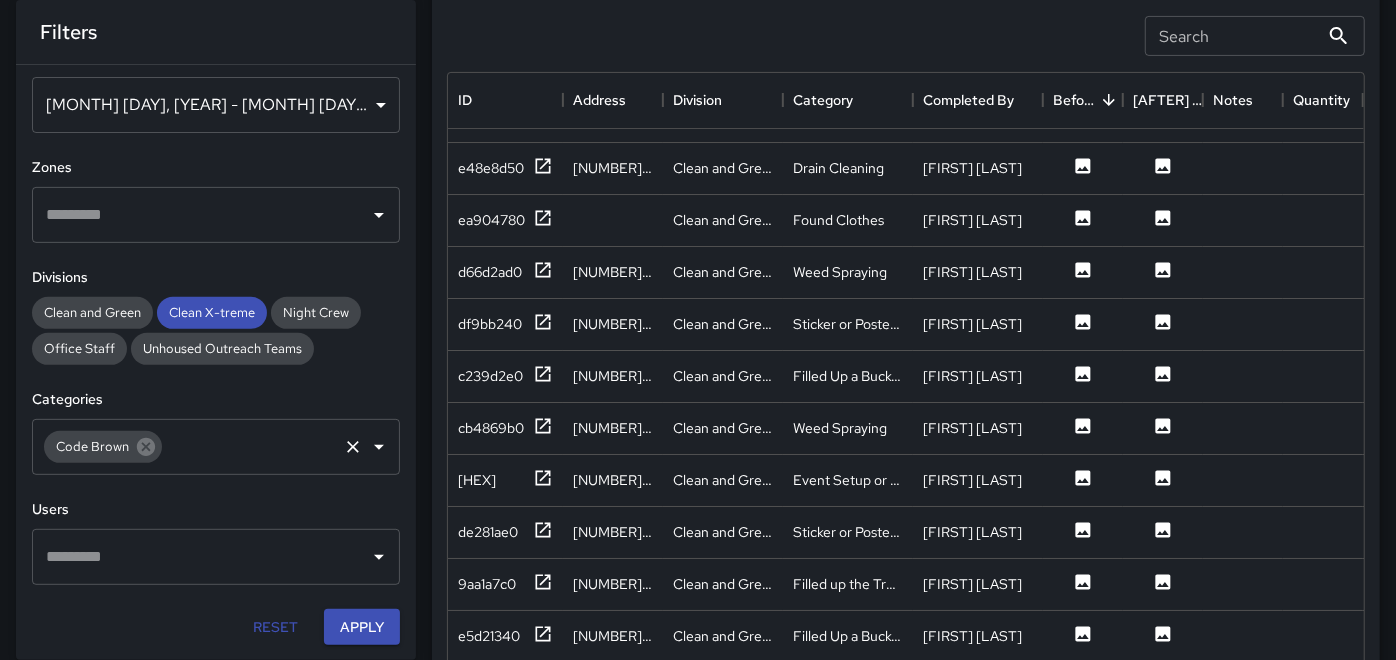 scroll, scrollTop: 260, scrollLeft: 0, axis: vertical 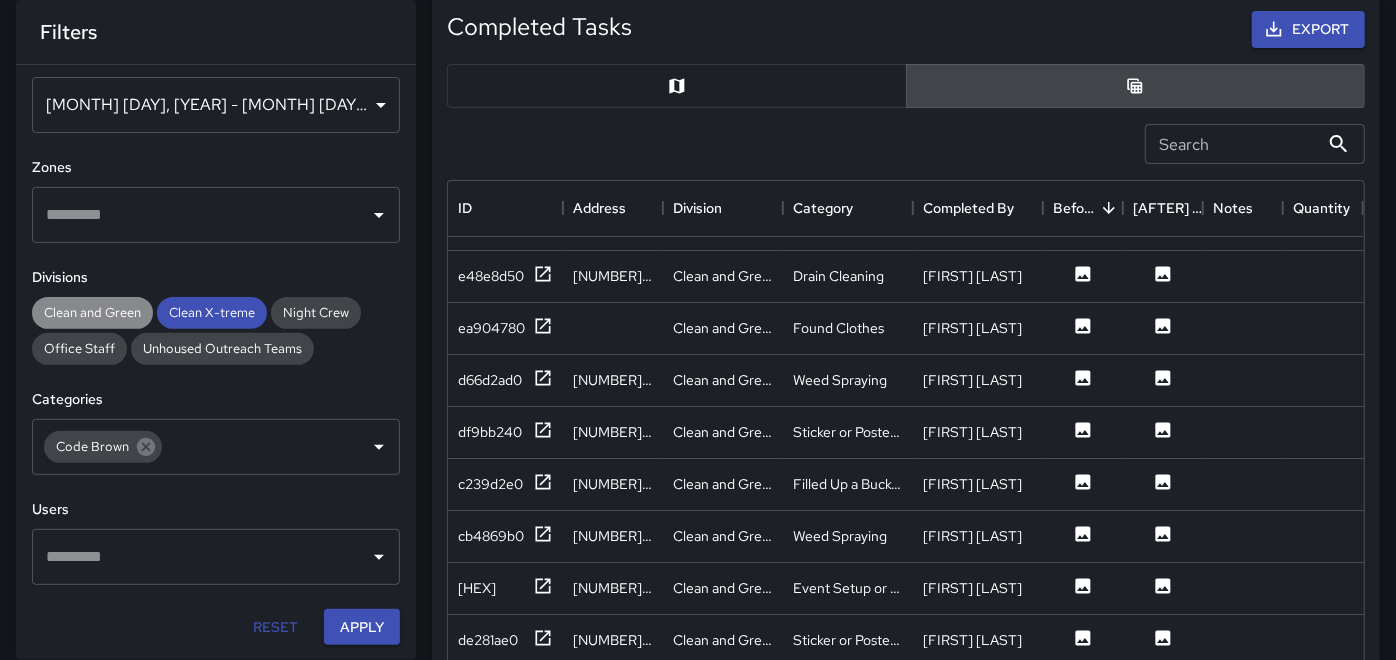 click on "Clean and Green" at bounding box center [92, 312] 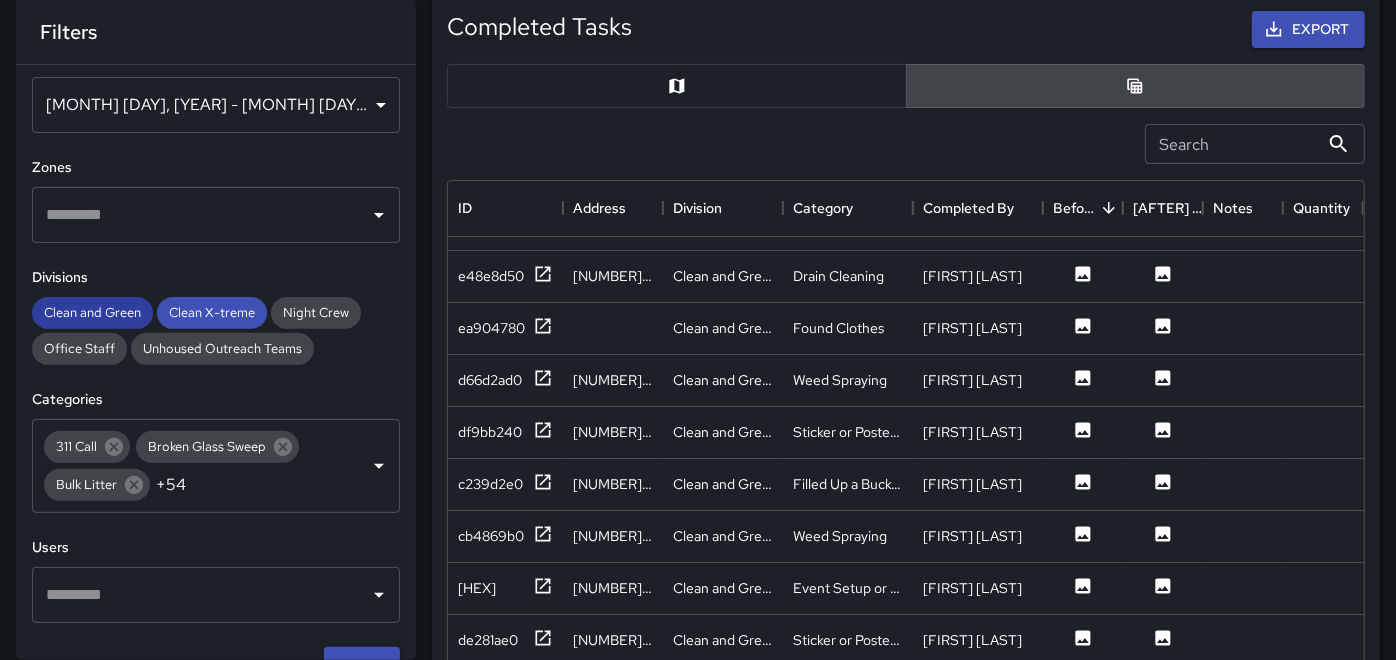 click on "Clean and Green" at bounding box center [92, 312] 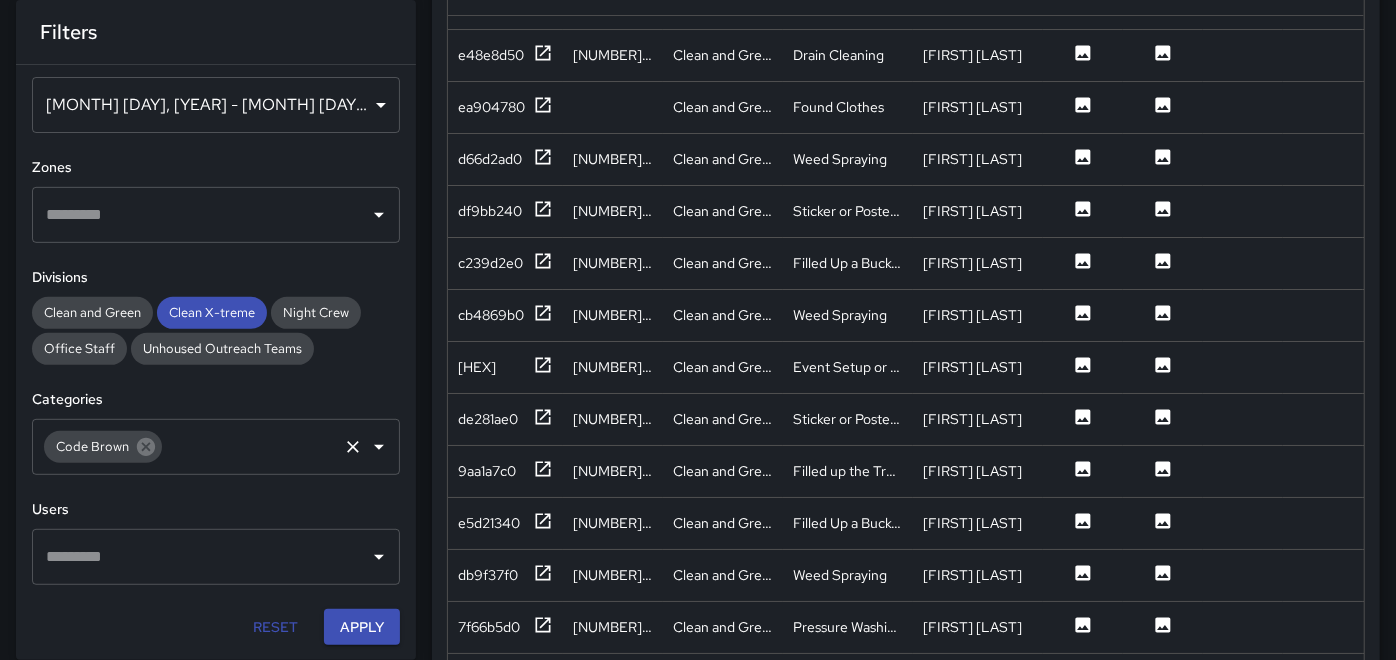 scroll, scrollTop: 482, scrollLeft: 0, axis: vertical 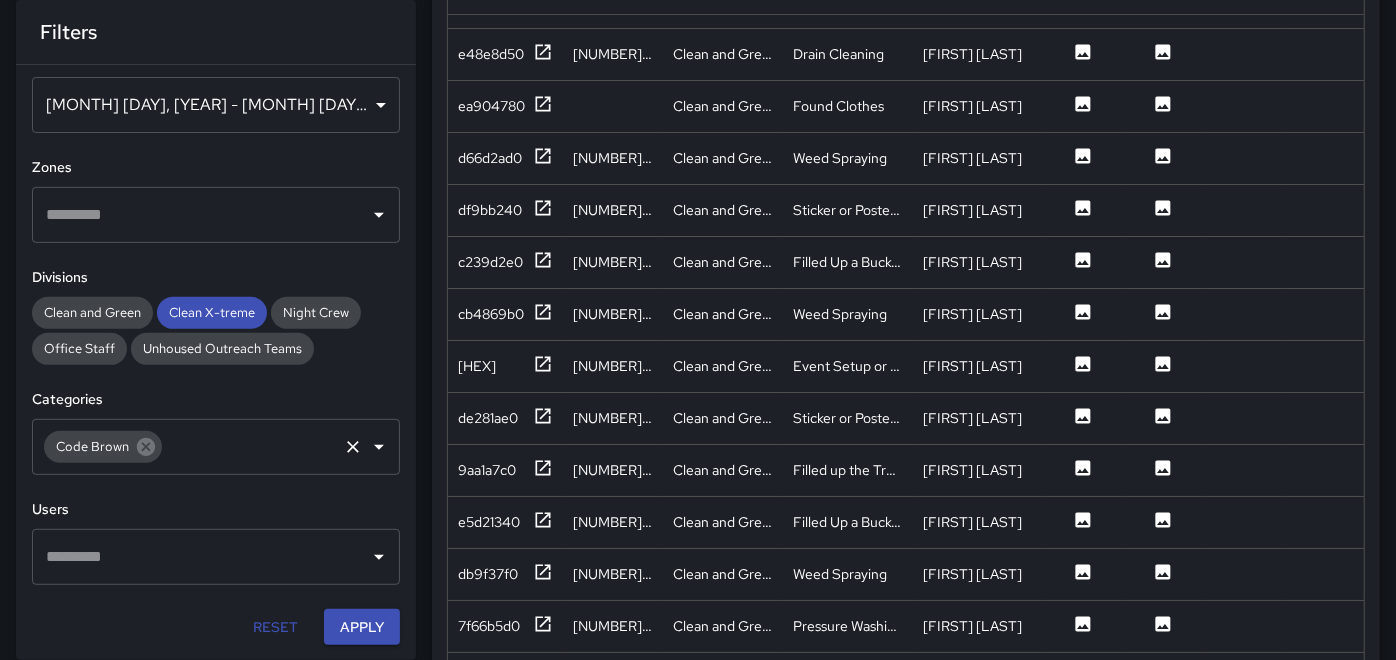 click at bounding box center (250, 447) 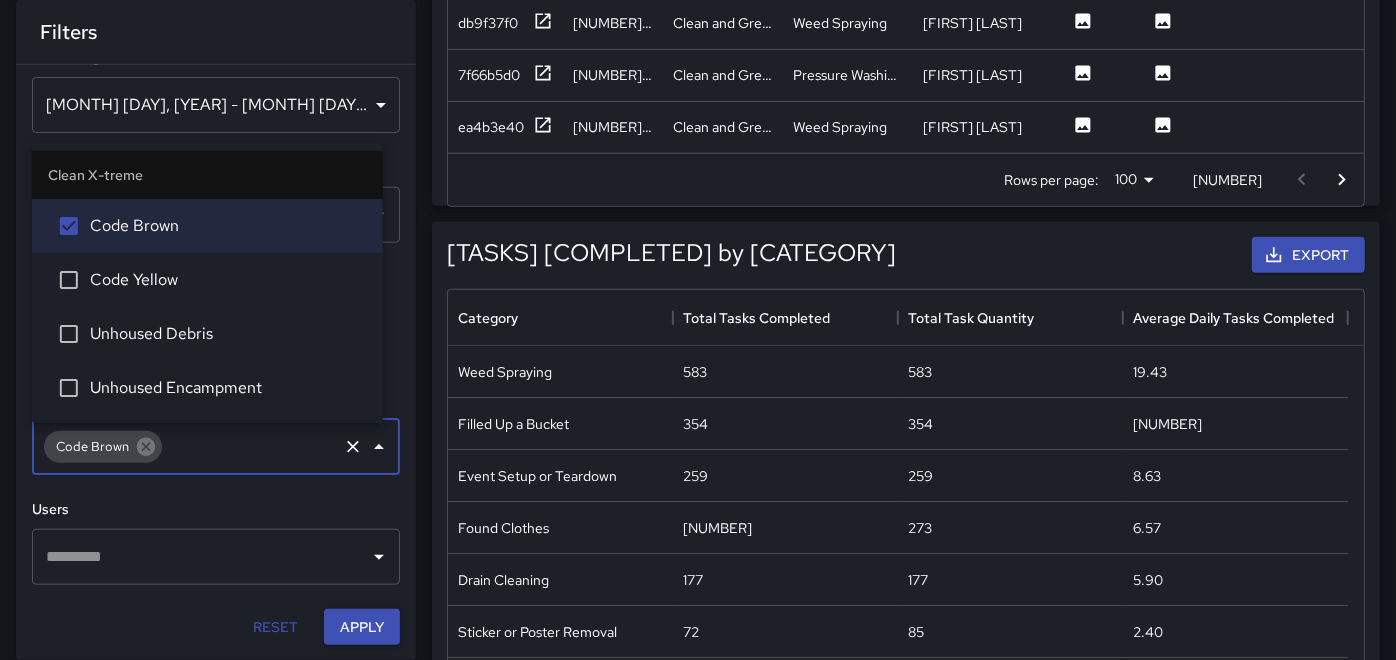 scroll, scrollTop: 1038, scrollLeft: 0, axis: vertical 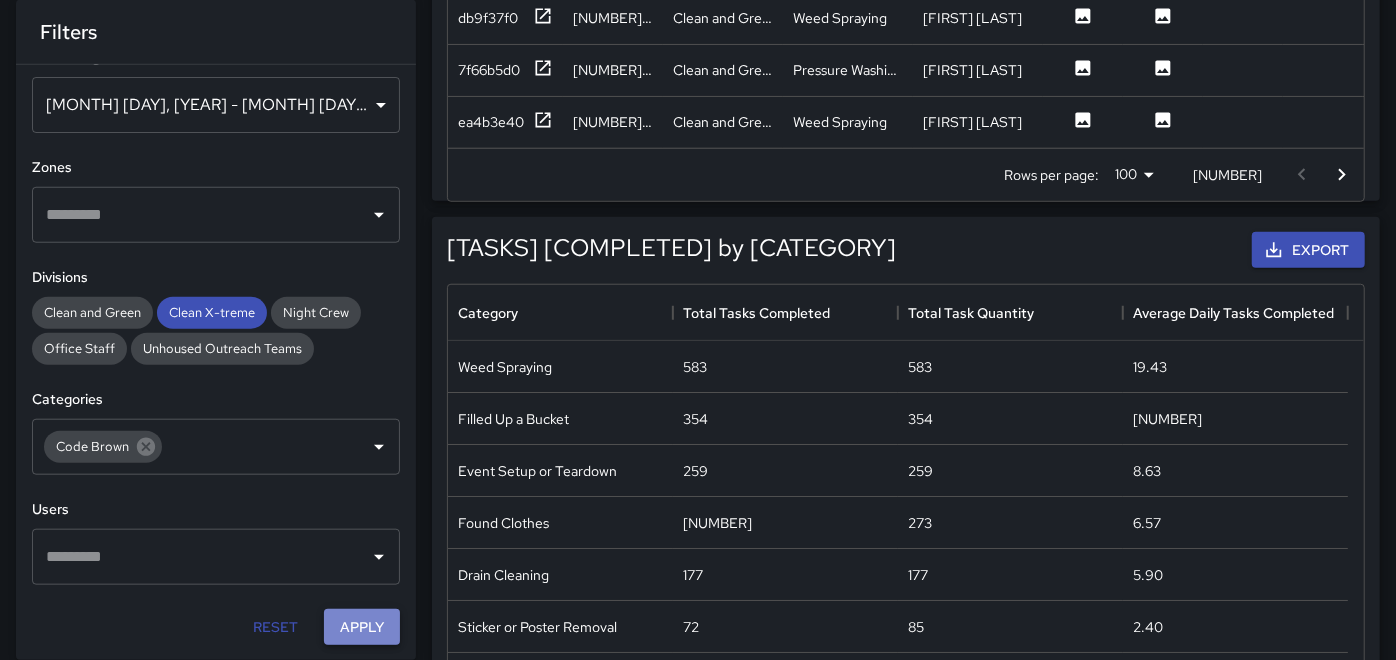 click on "Apply" at bounding box center (362, 627) 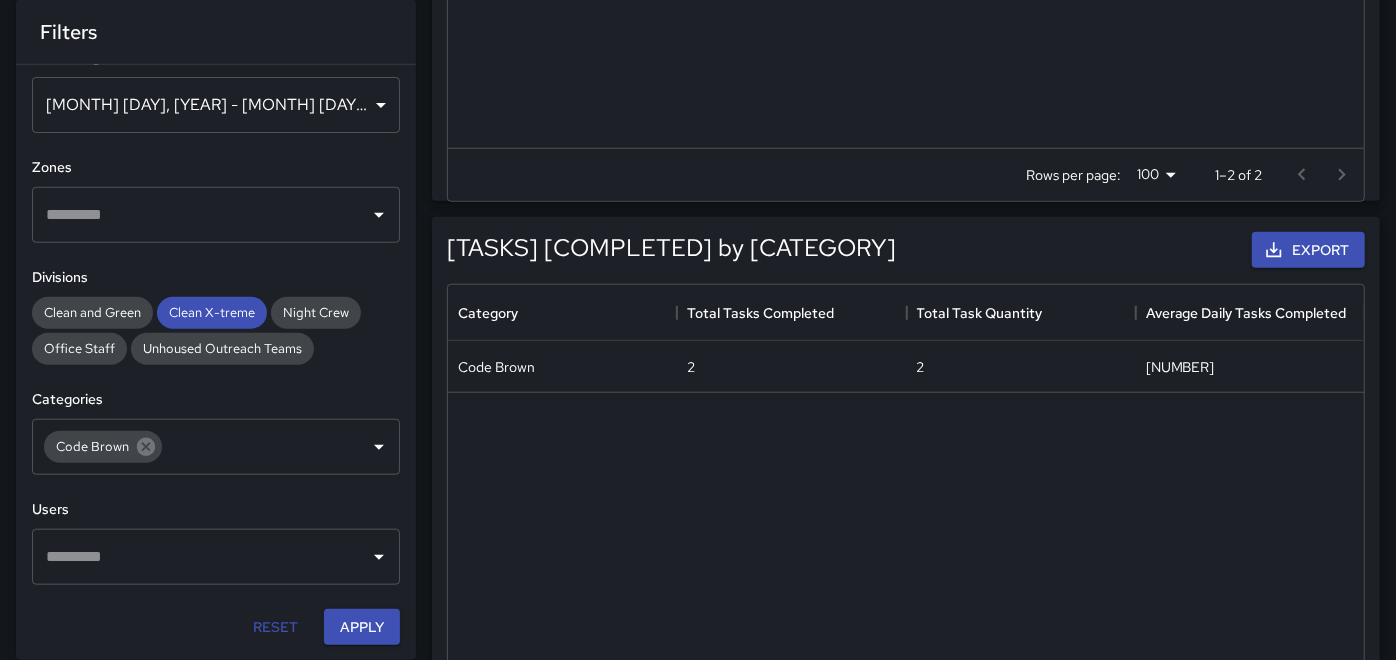 scroll, scrollTop: 0, scrollLeft: 0, axis: both 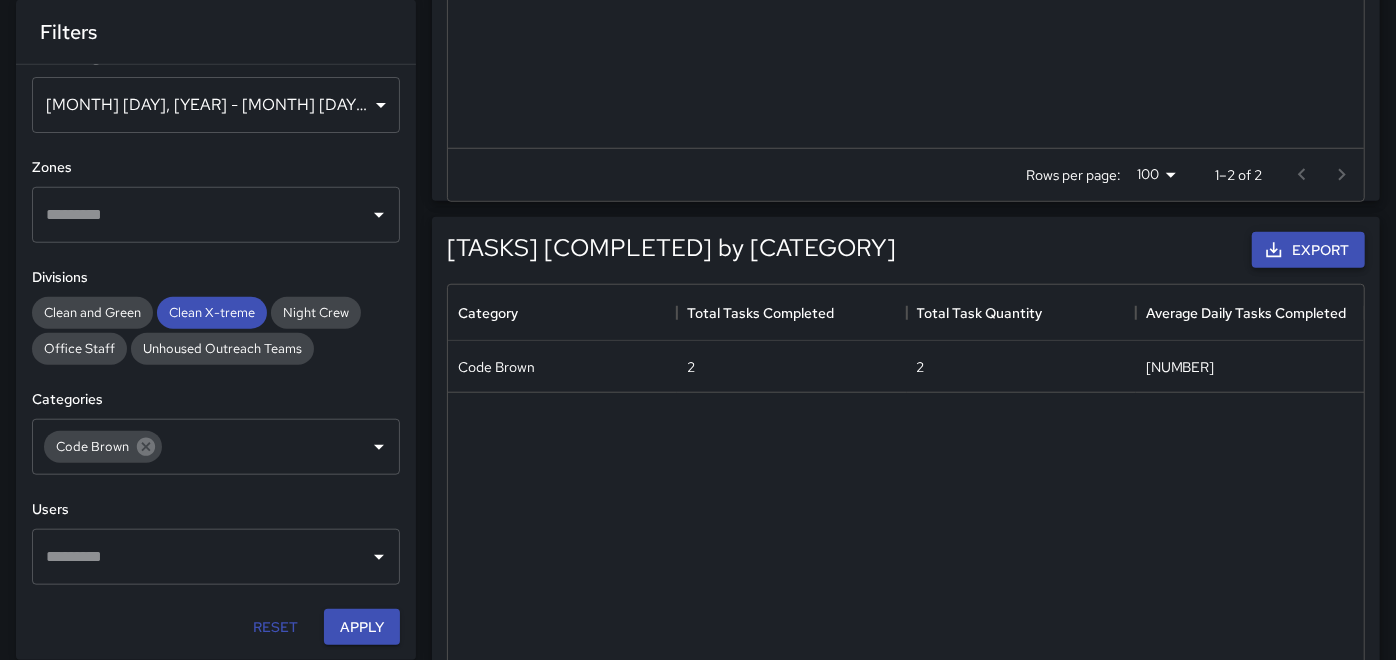 click on "Export" at bounding box center (1308, 250) 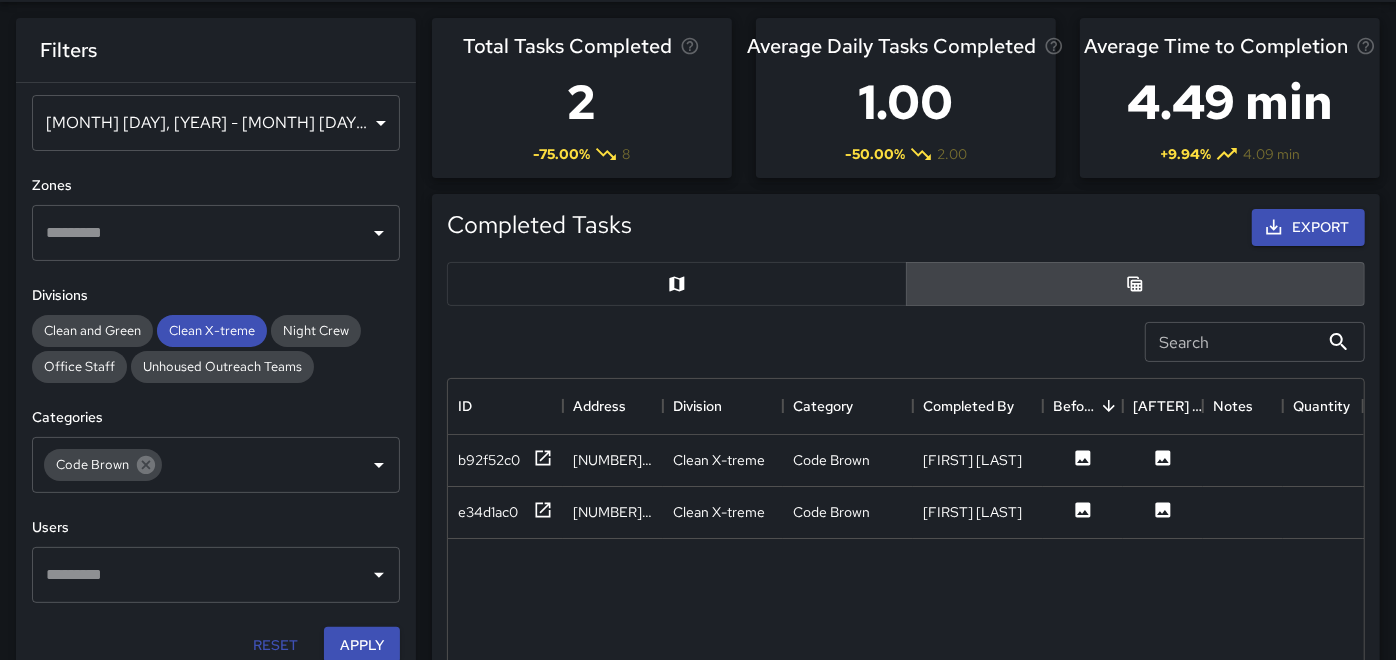 scroll, scrollTop: 0, scrollLeft: 0, axis: both 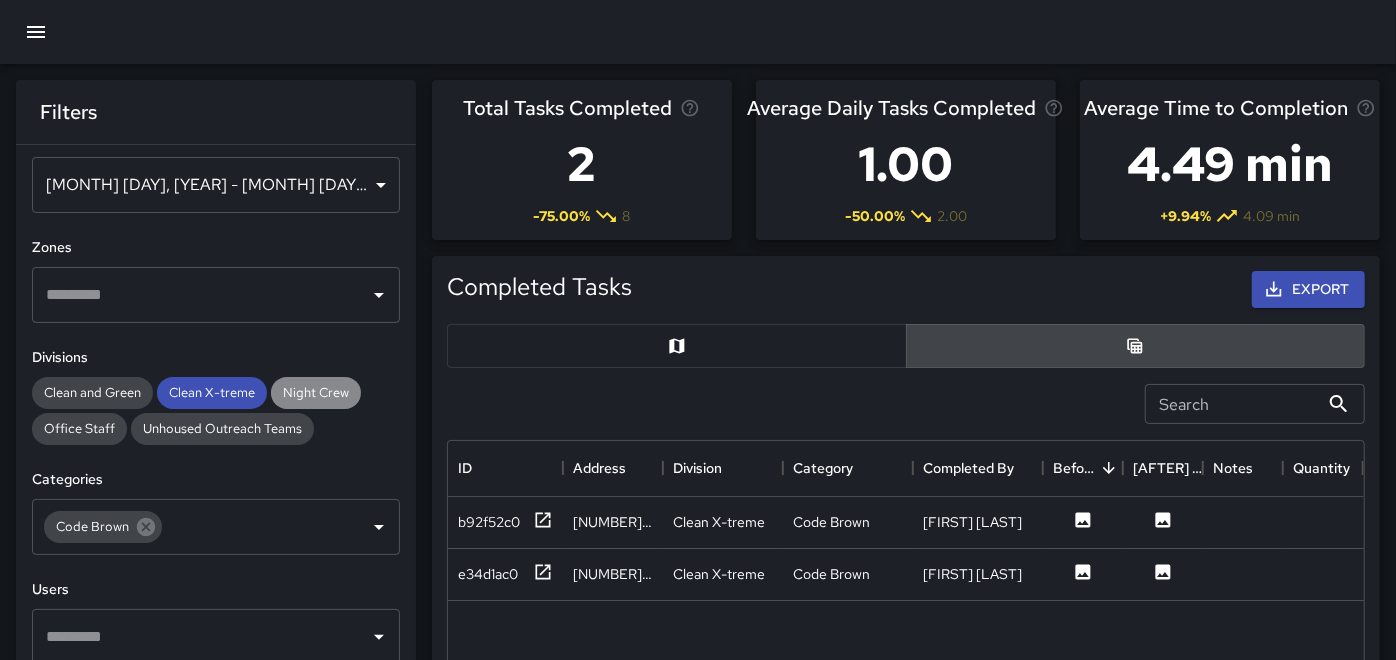 drag, startPoint x: 315, startPoint y: 391, endPoint x: 300, endPoint y: 391, distance: 15 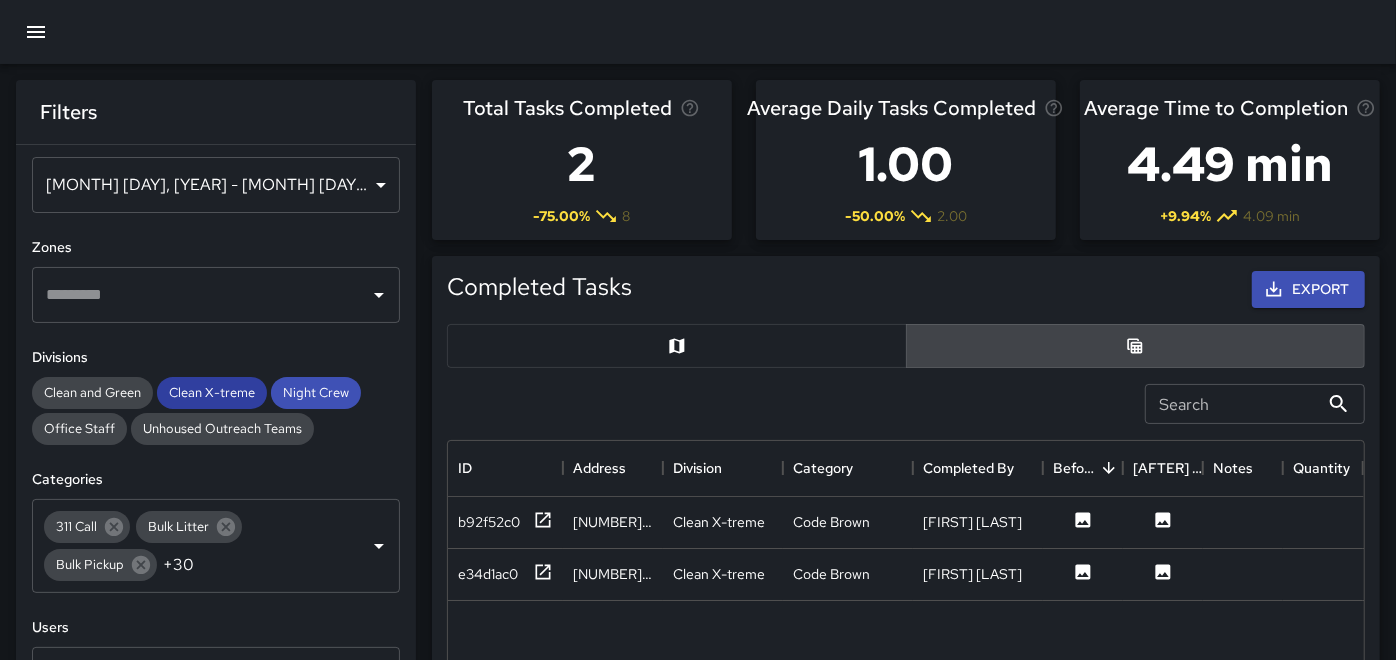 click on "Clean X-treme" at bounding box center (212, 392) 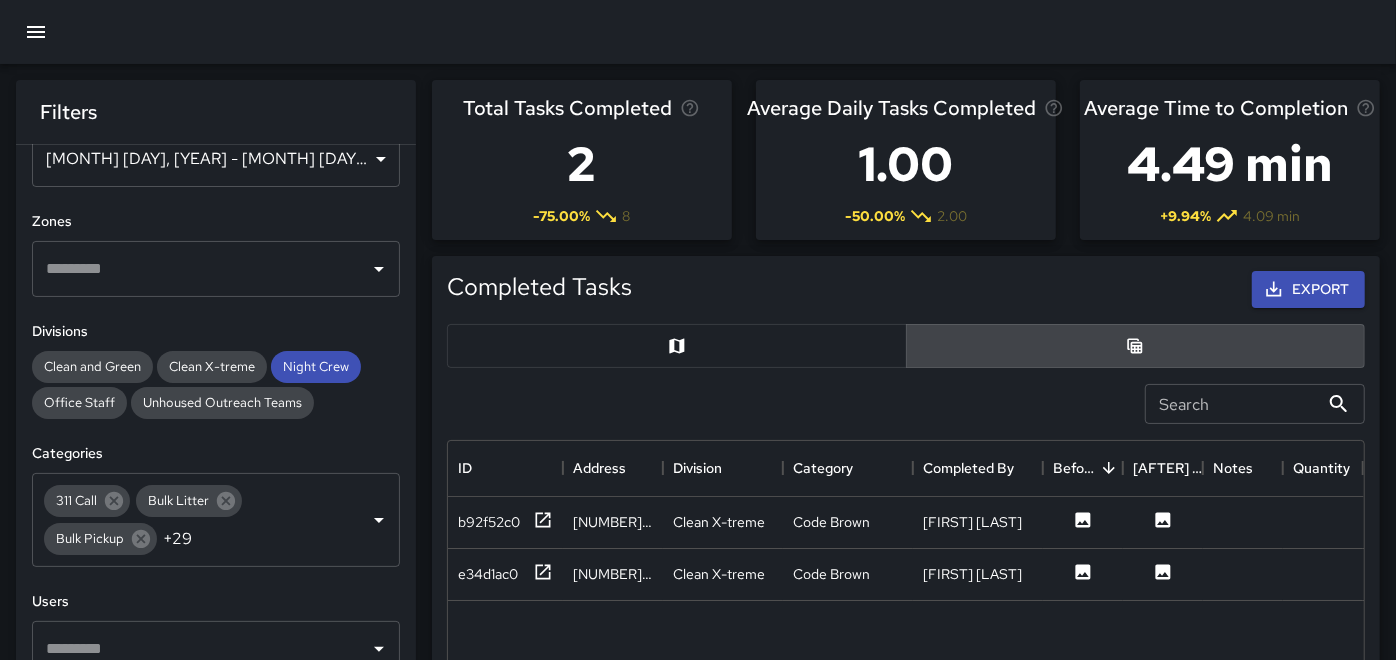 scroll, scrollTop: 72, scrollLeft: 0, axis: vertical 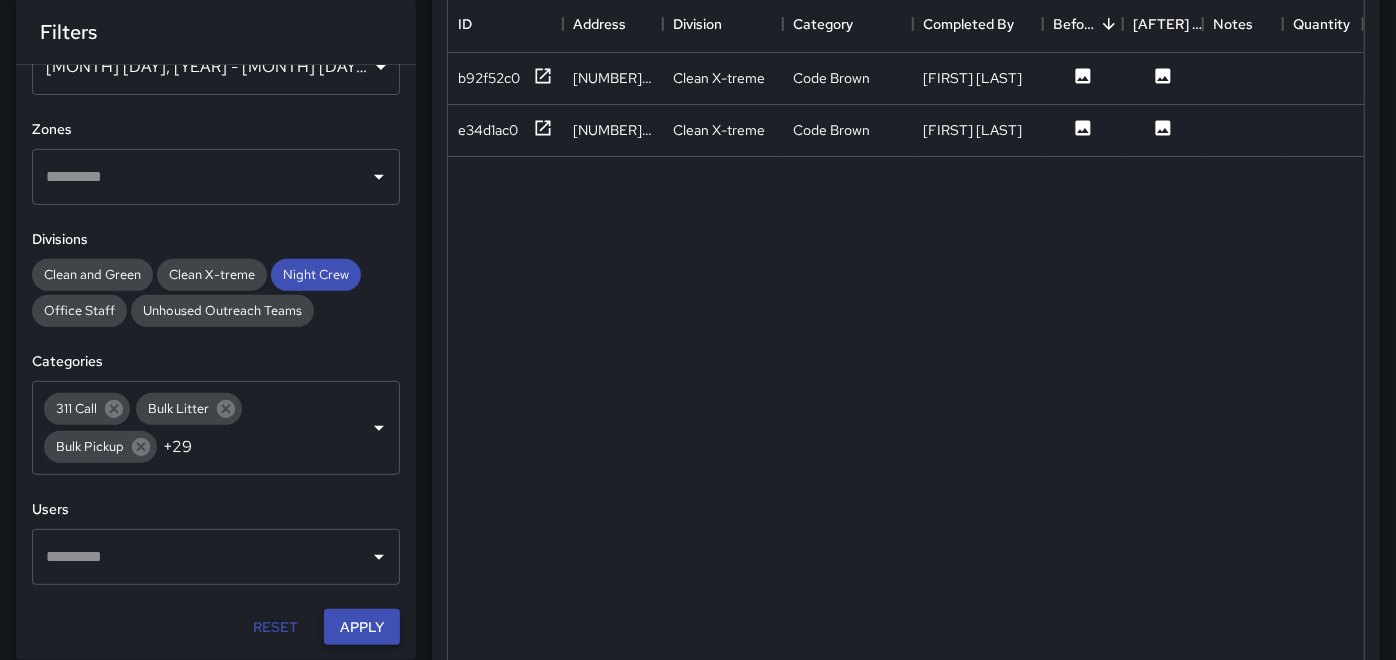 click on "Apply" at bounding box center (362, 627) 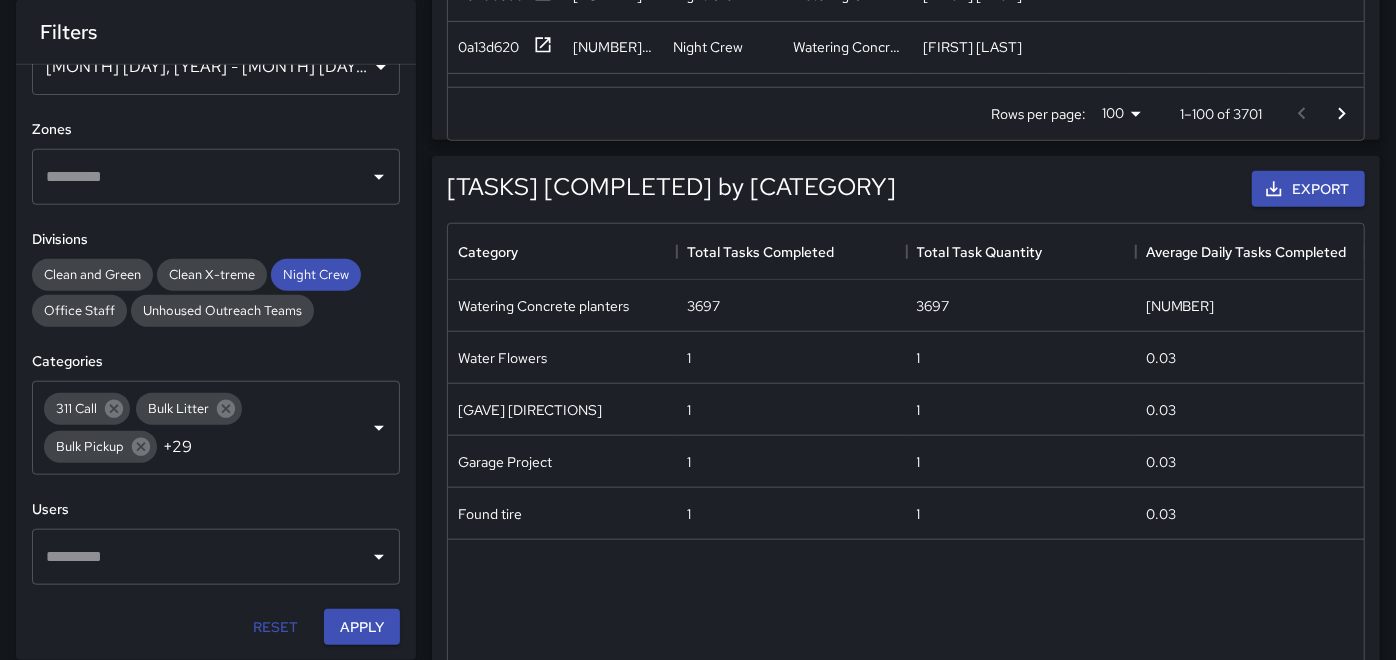 scroll, scrollTop: 1111, scrollLeft: 0, axis: vertical 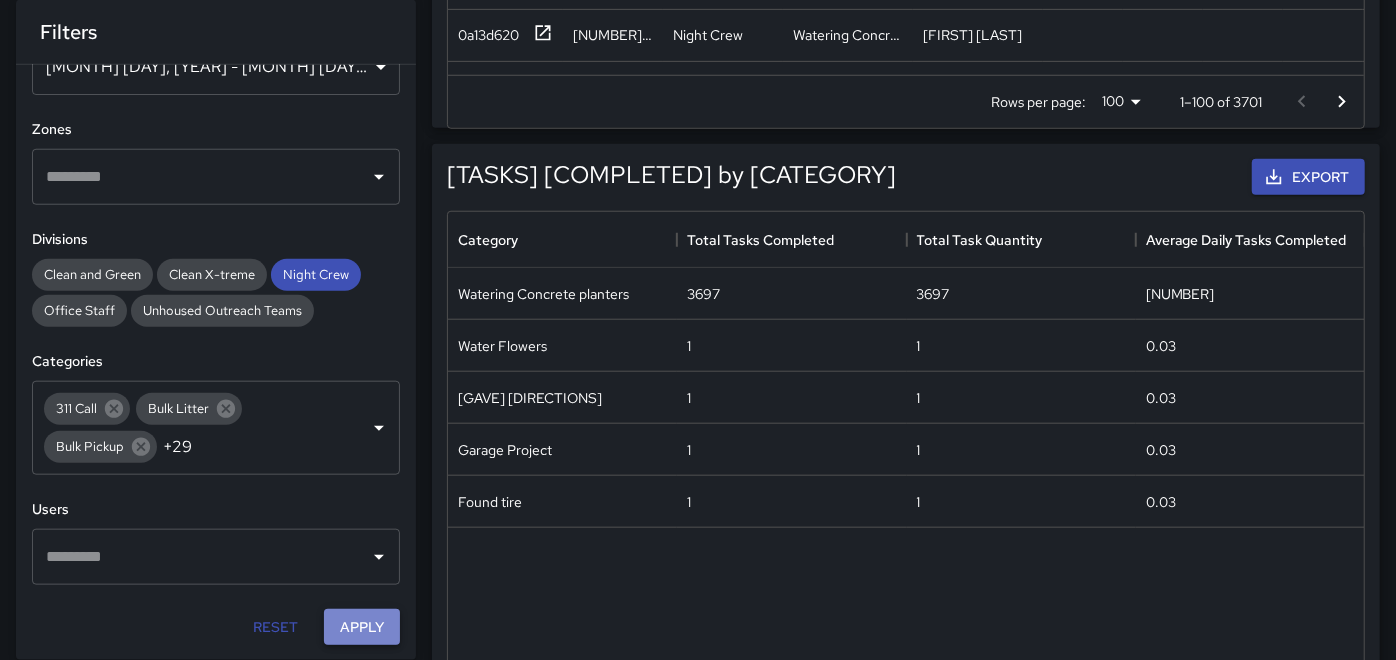 click on "Apply" at bounding box center (362, 627) 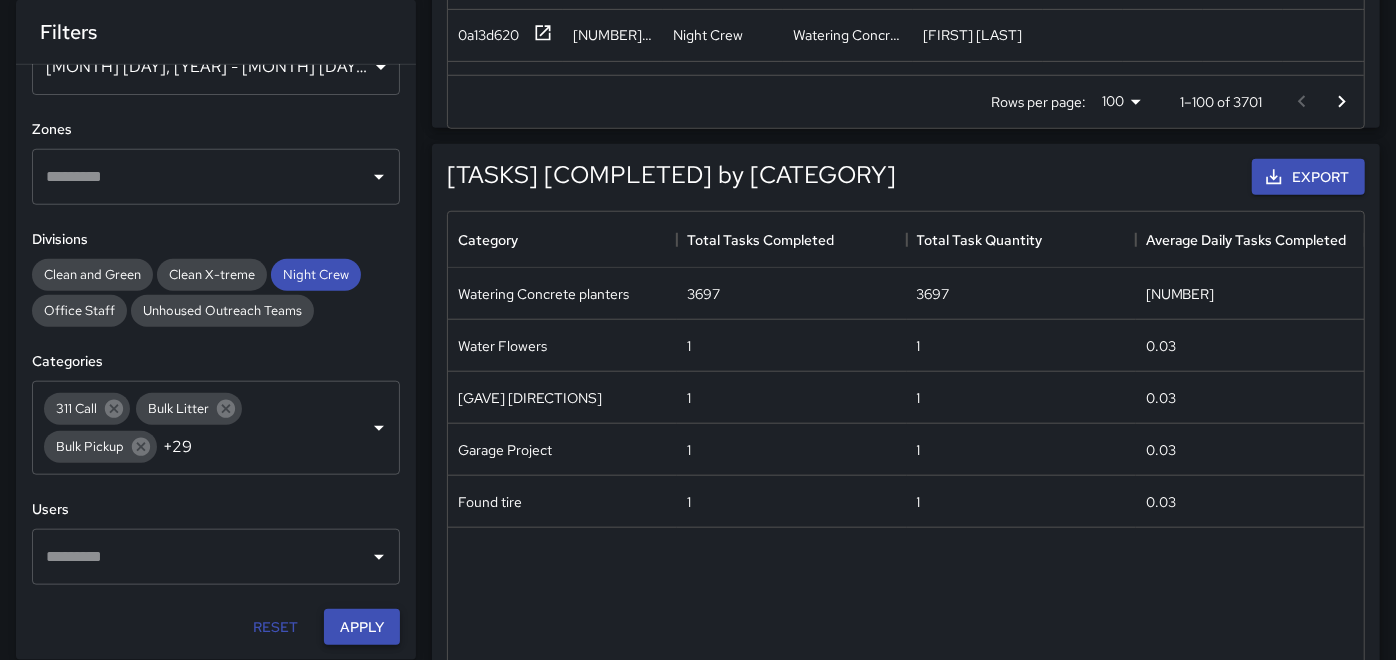 click on "Apply" at bounding box center (362, 627) 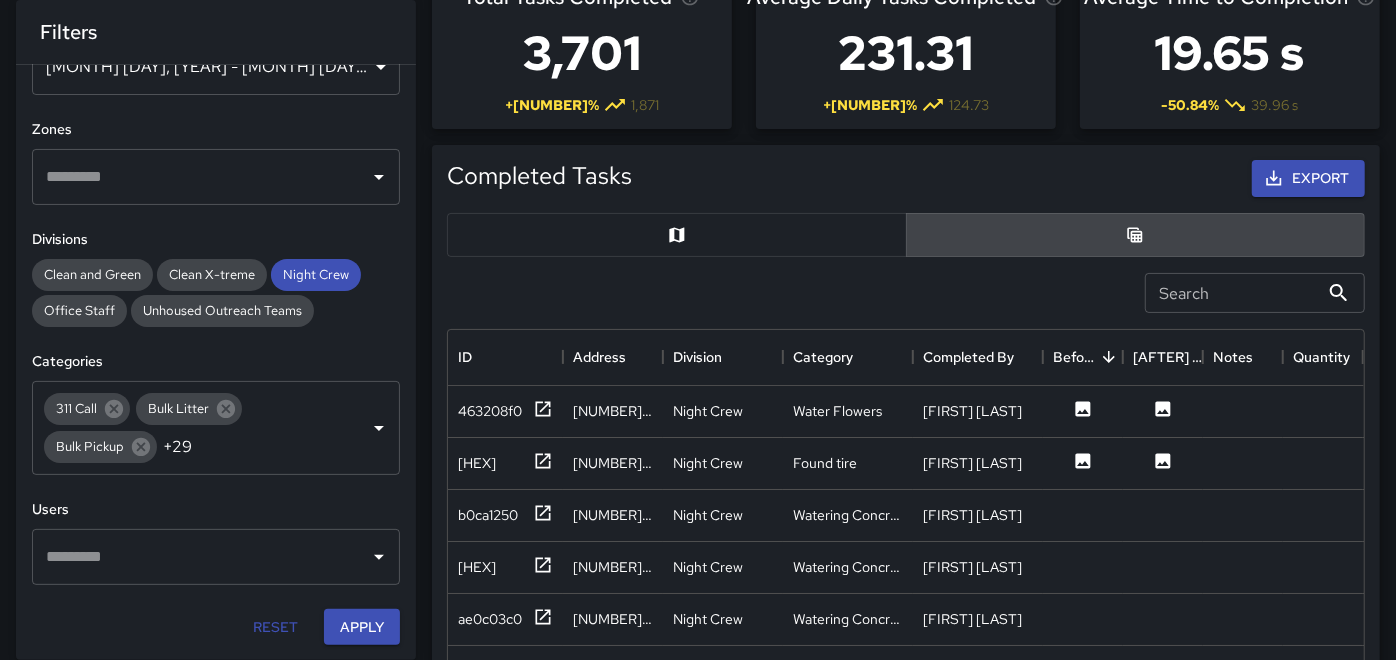 scroll, scrollTop: 0, scrollLeft: 0, axis: both 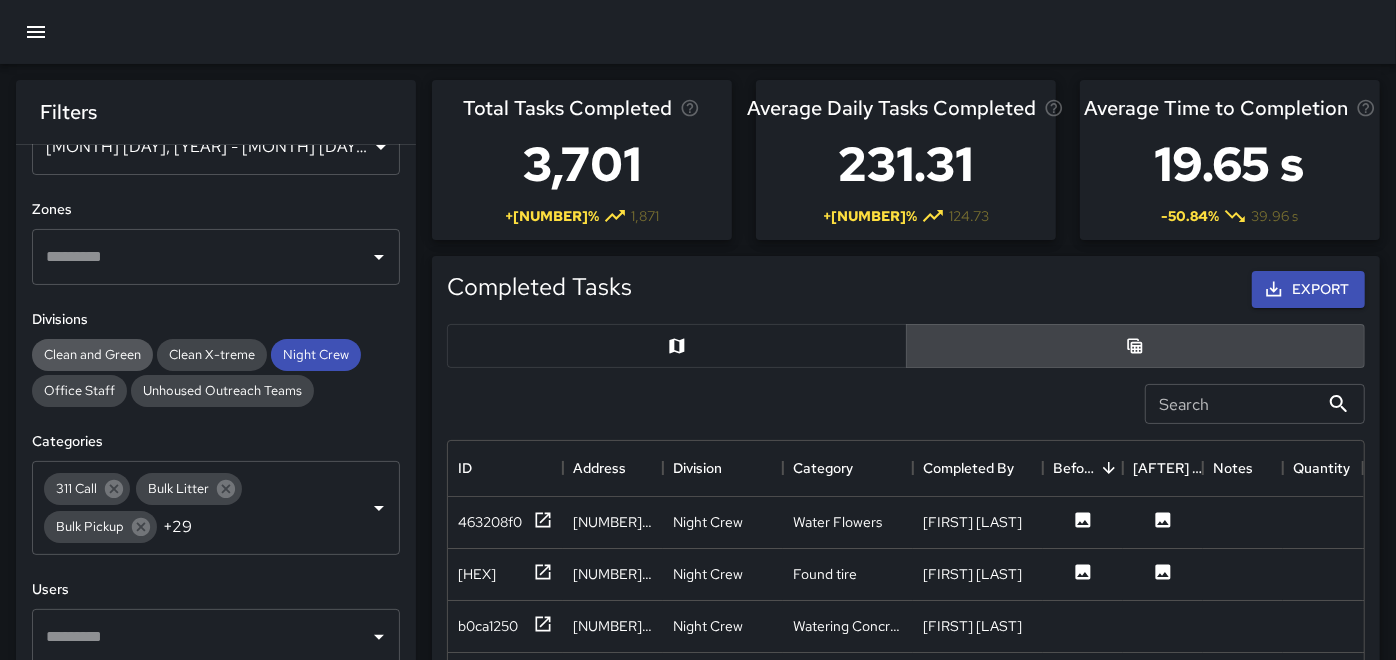 click on "Clean and Green" at bounding box center (92, 354) 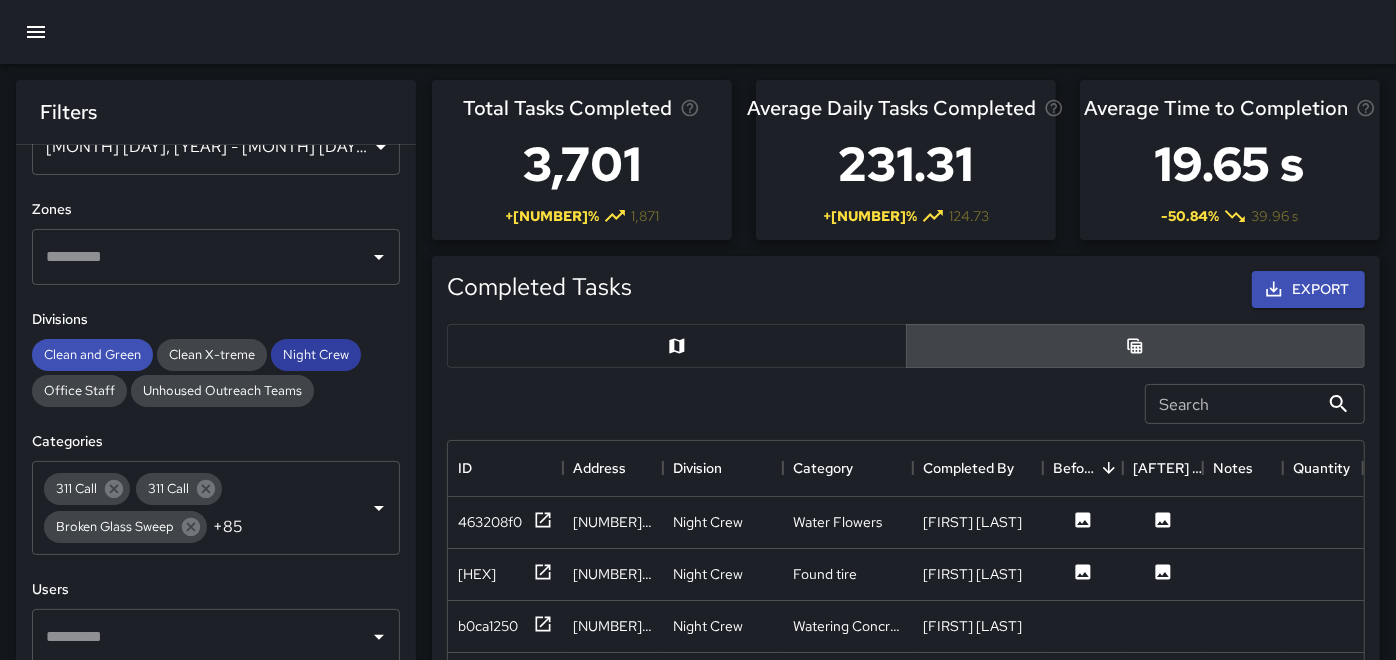 click on "Night Crew" at bounding box center (92, 354) 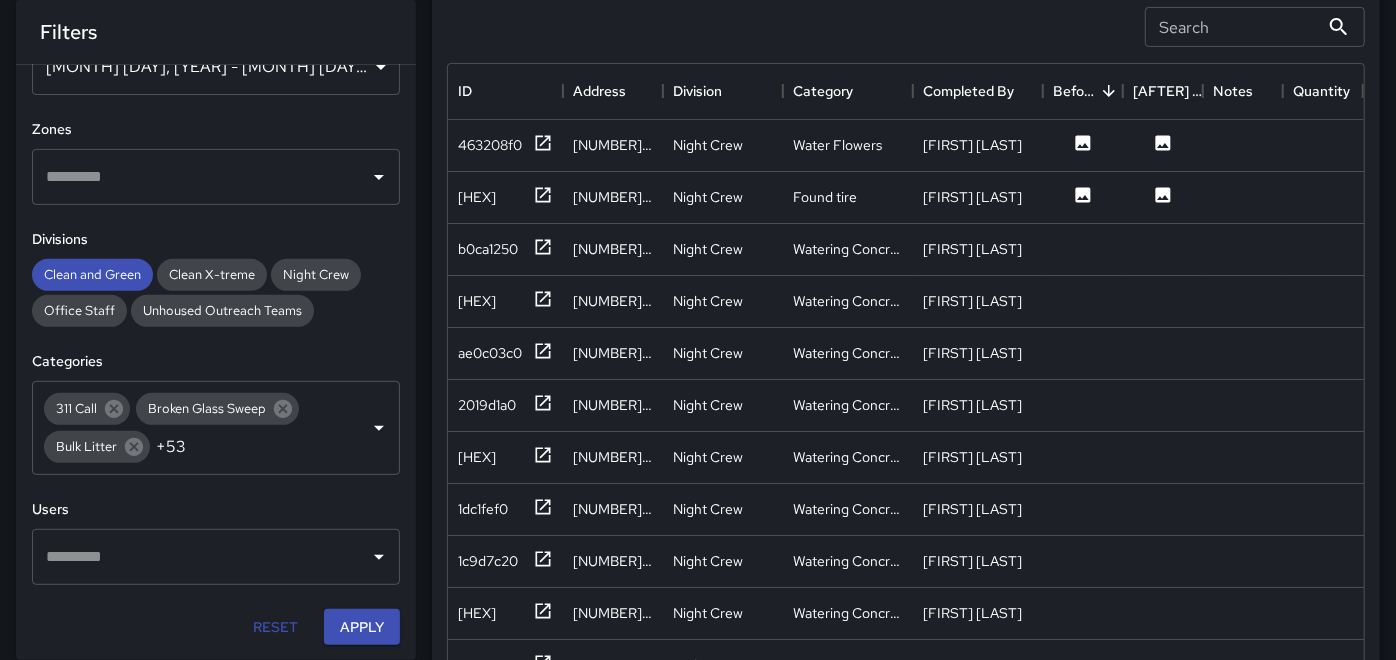 scroll, scrollTop: 444, scrollLeft: 0, axis: vertical 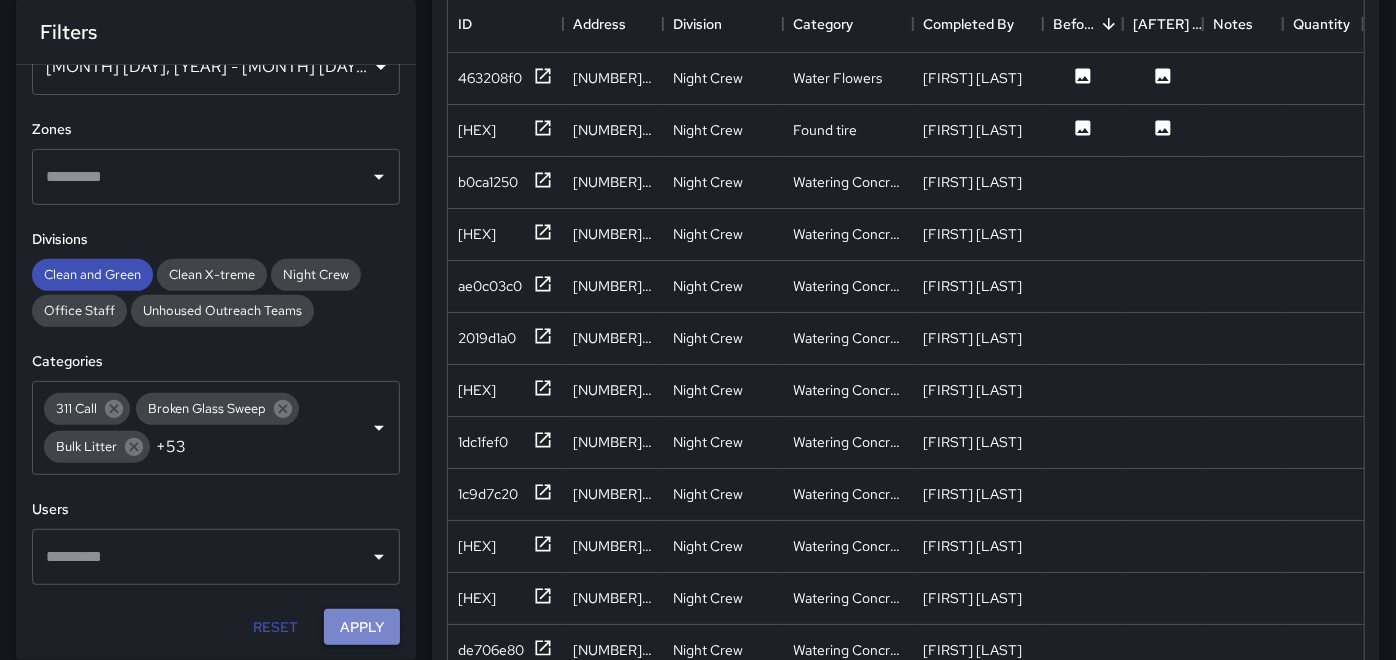 click on "Apply" at bounding box center [362, 627] 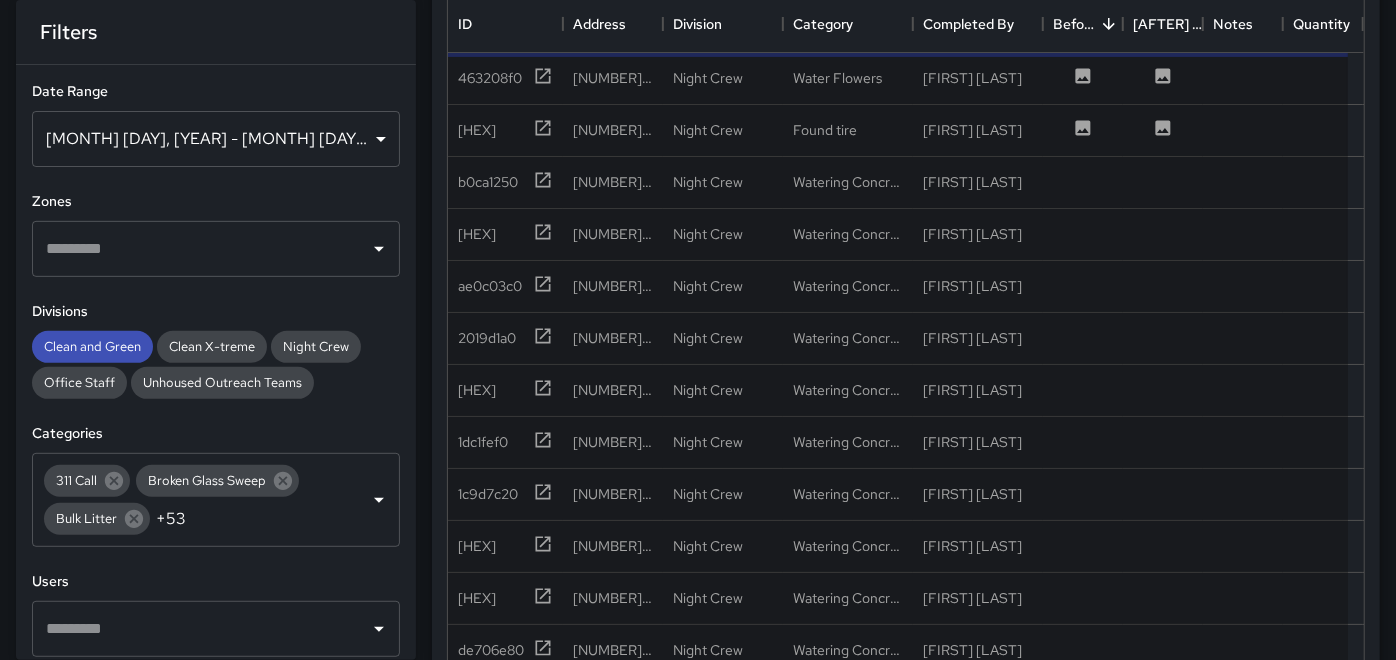 scroll, scrollTop: 0, scrollLeft: 0, axis: both 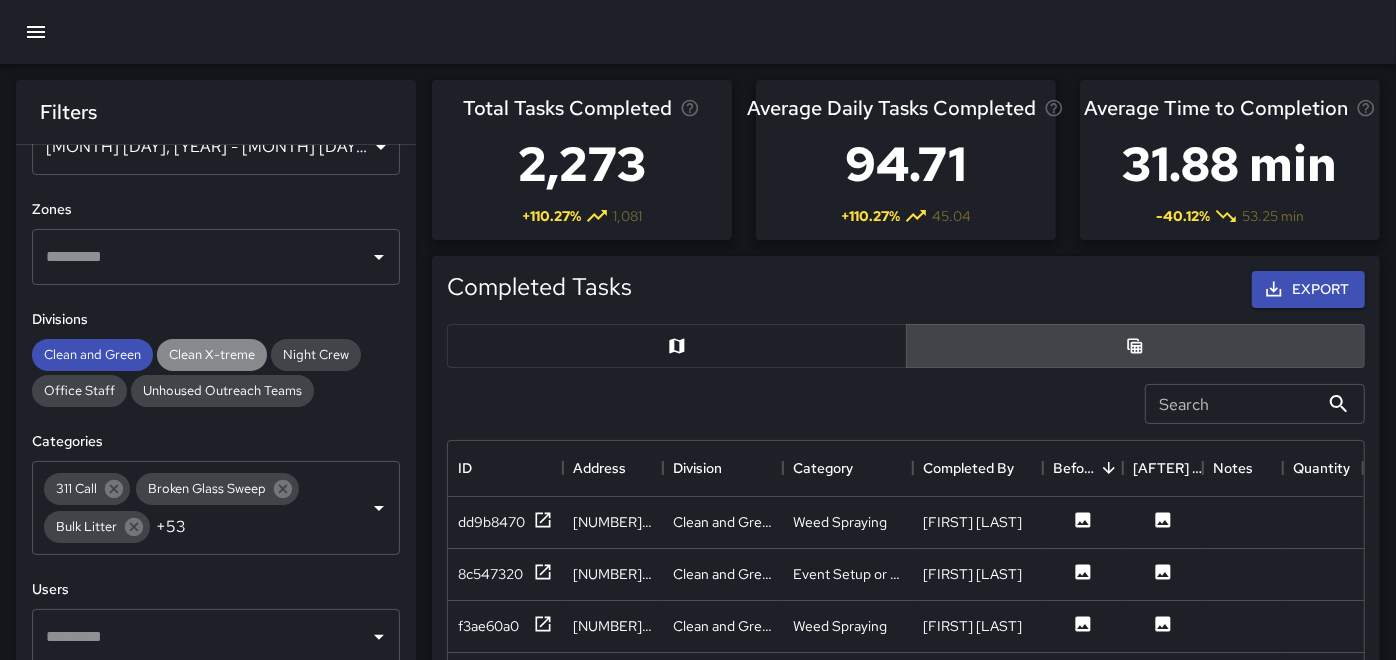 click on "Clean X-treme" at bounding box center (212, 355) 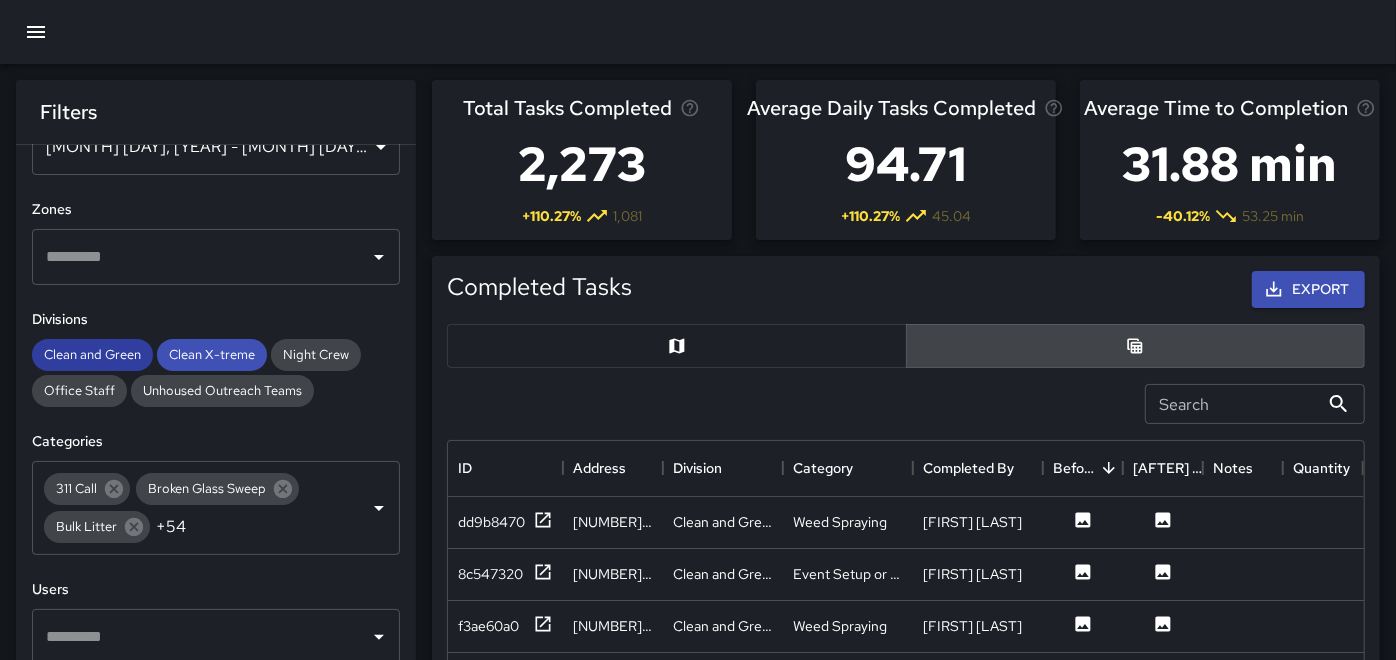 click on "Clean and Green" at bounding box center (92, 354) 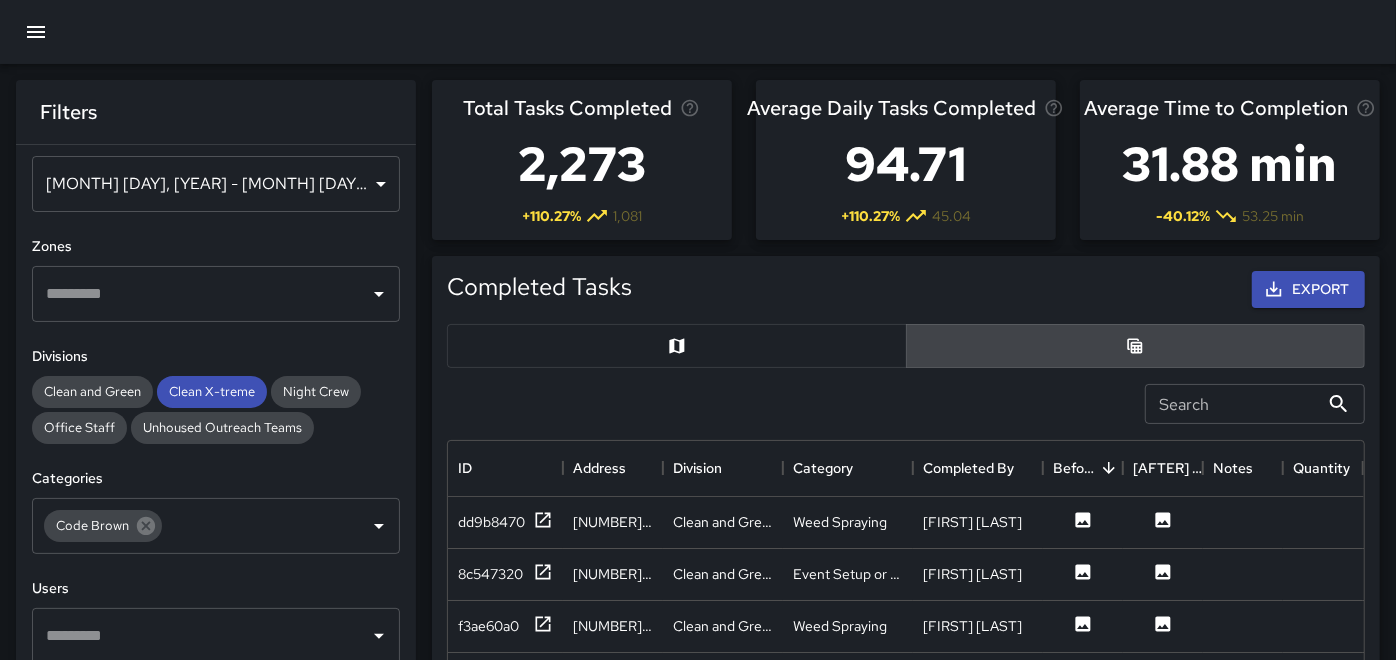 scroll, scrollTop: 34, scrollLeft: 0, axis: vertical 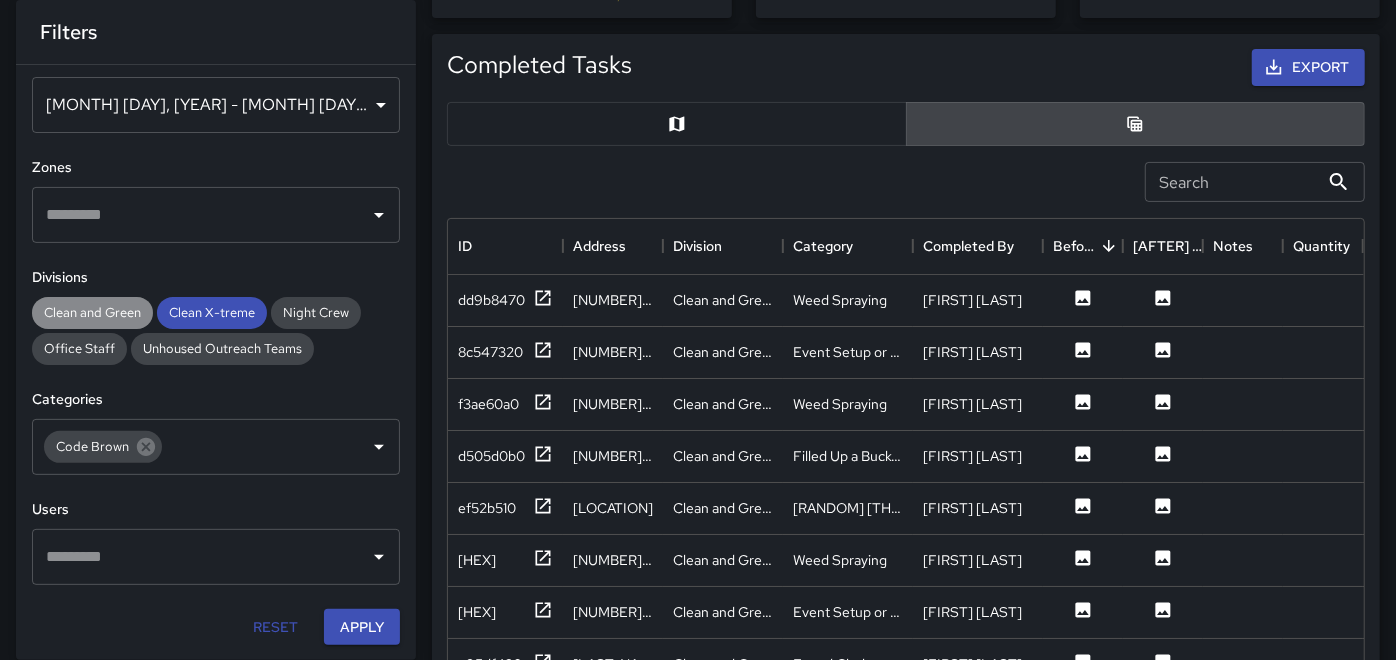 click on "Clean and Green" at bounding box center [92, 312] 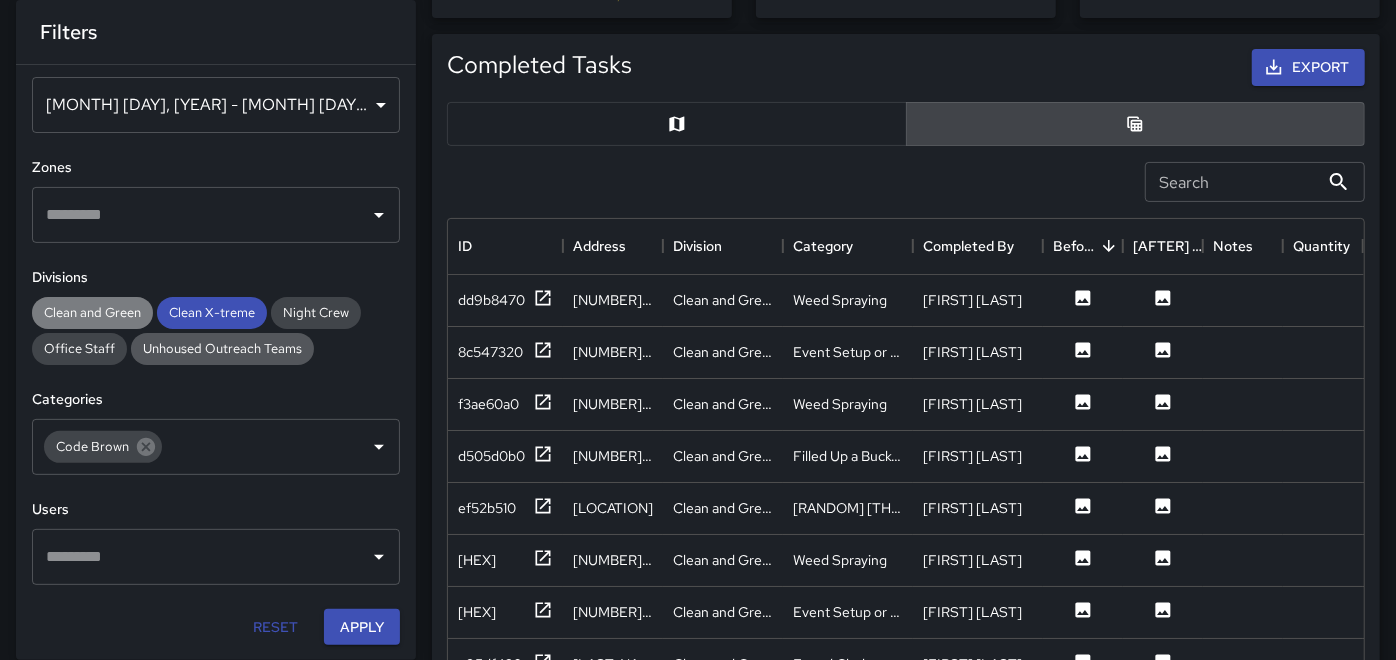 scroll, scrollTop: 72, scrollLeft: 0, axis: vertical 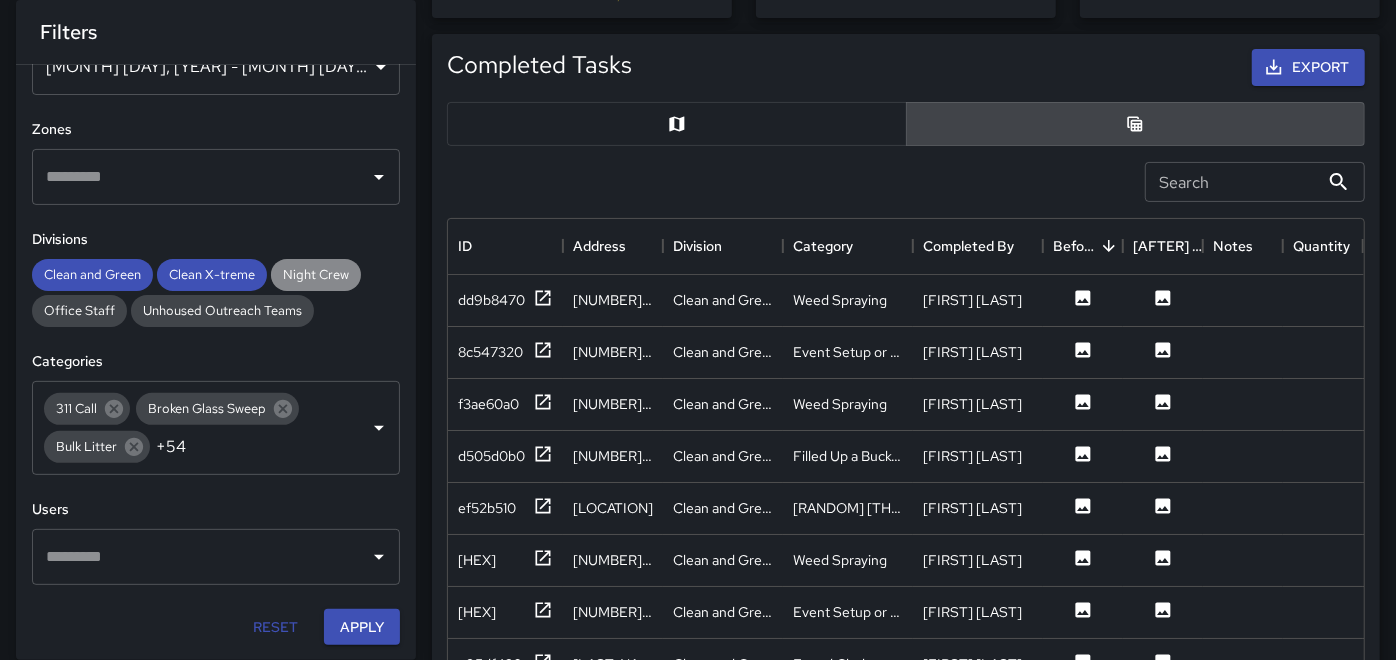 click on "Night Crew" at bounding box center (316, 274) 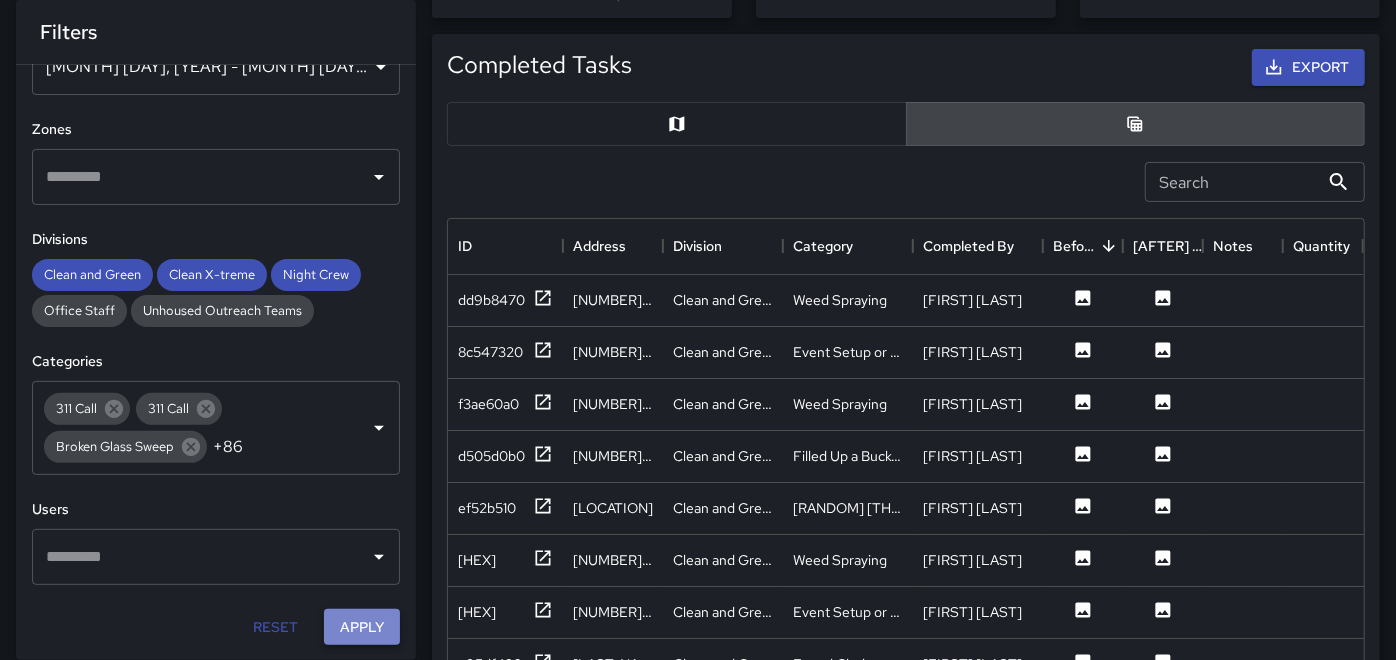 click on "Apply" at bounding box center [362, 627] 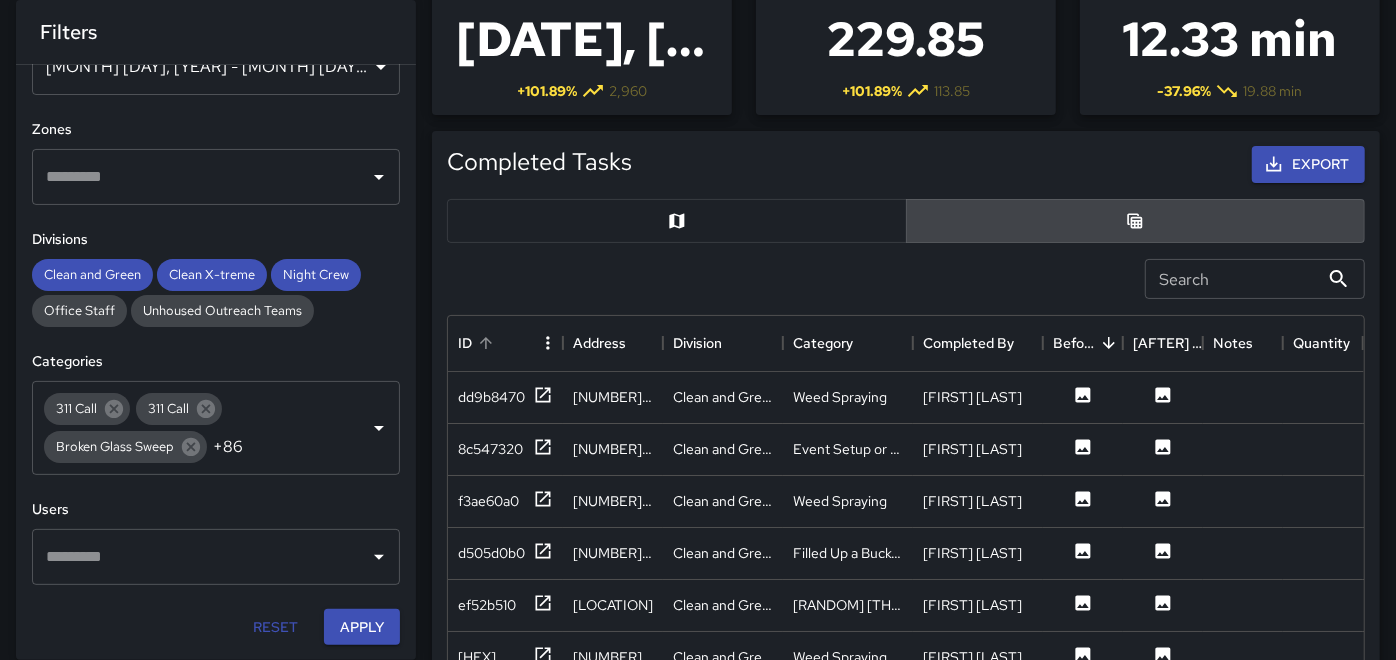 scroll, scrollTop: 0, scrollLeft: 0, axis: both 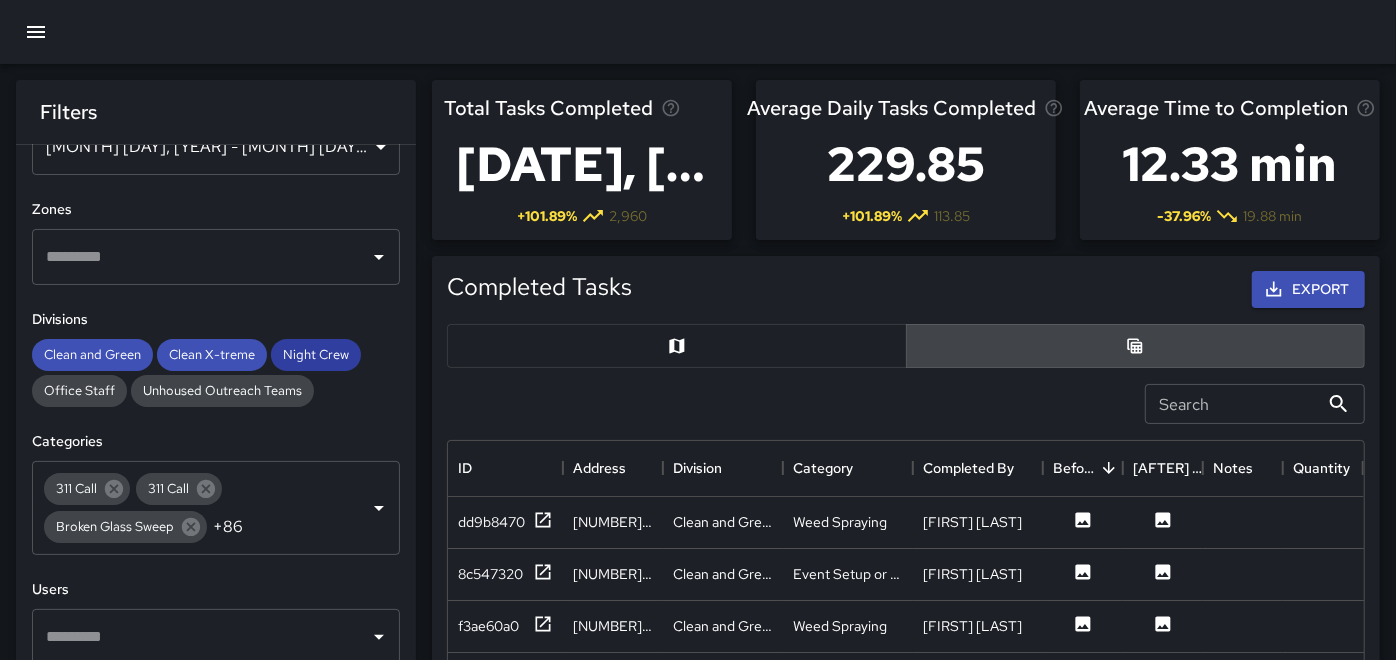 click on "Night Crew" at bounding box center [92, 354] 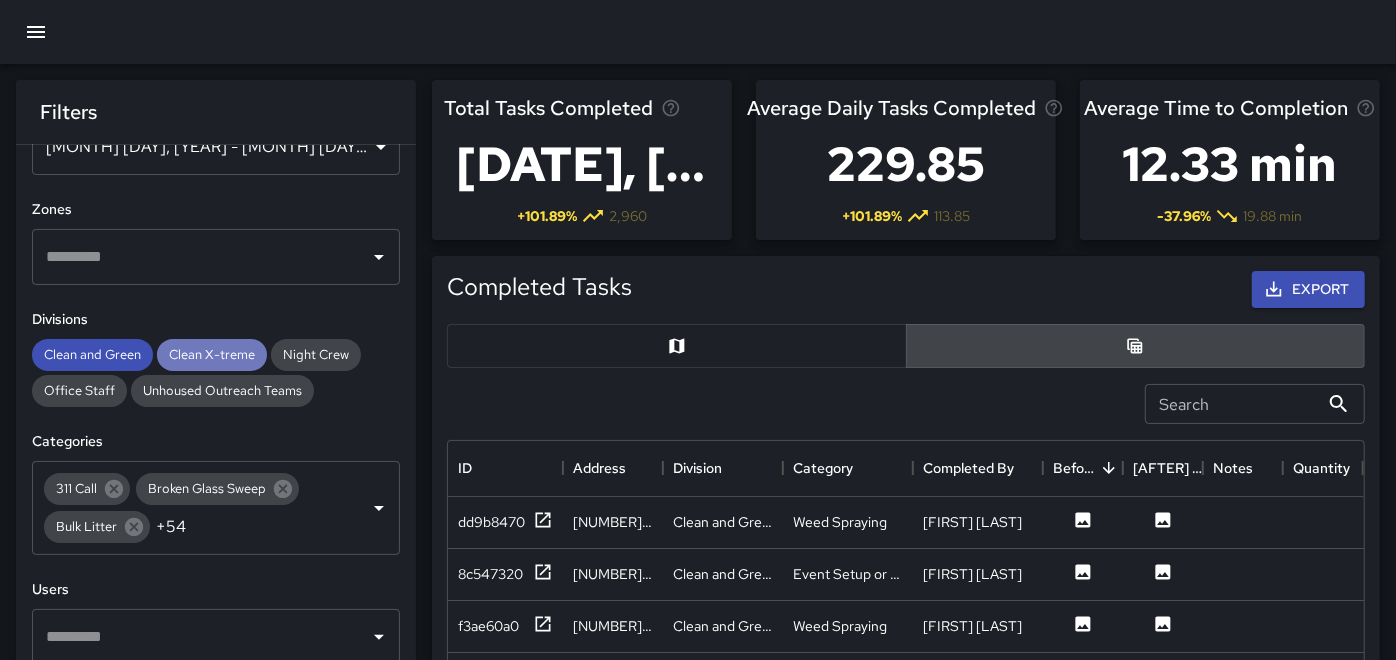 click on "Clean X-treme" at bounding box center (92, 354) 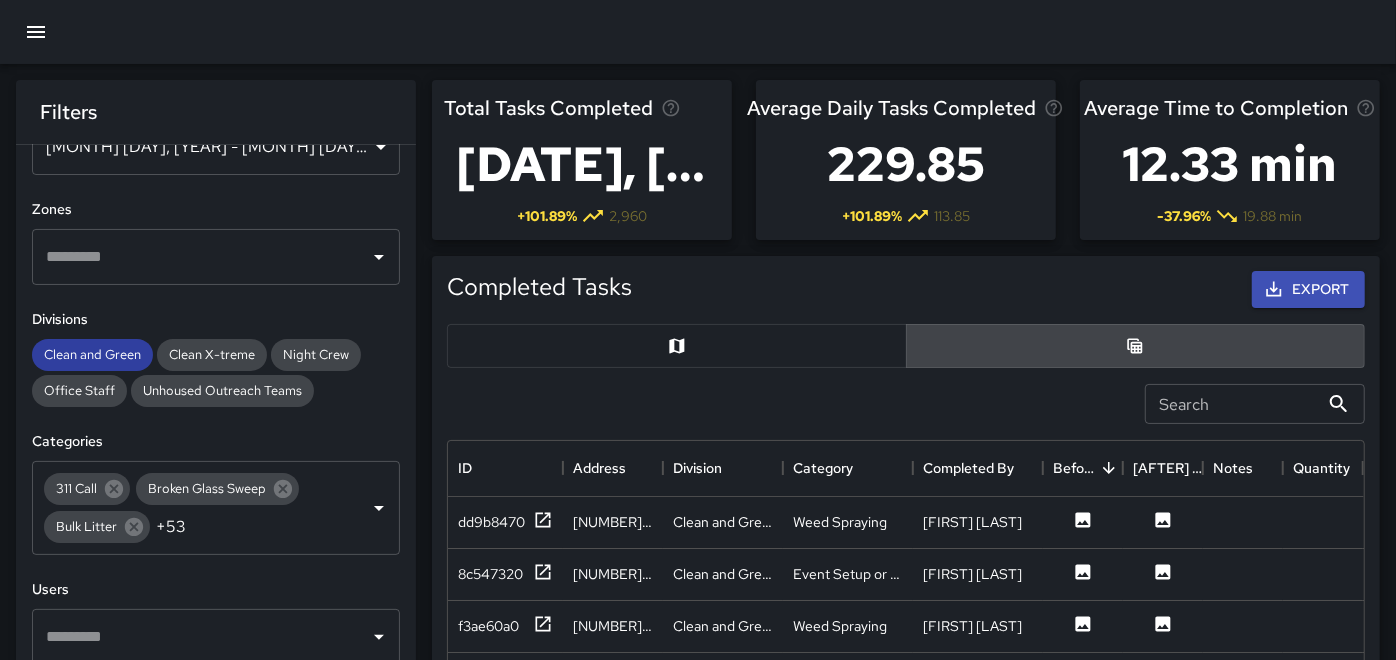 click on "Clean and Green" at bounding box center (92, 355) 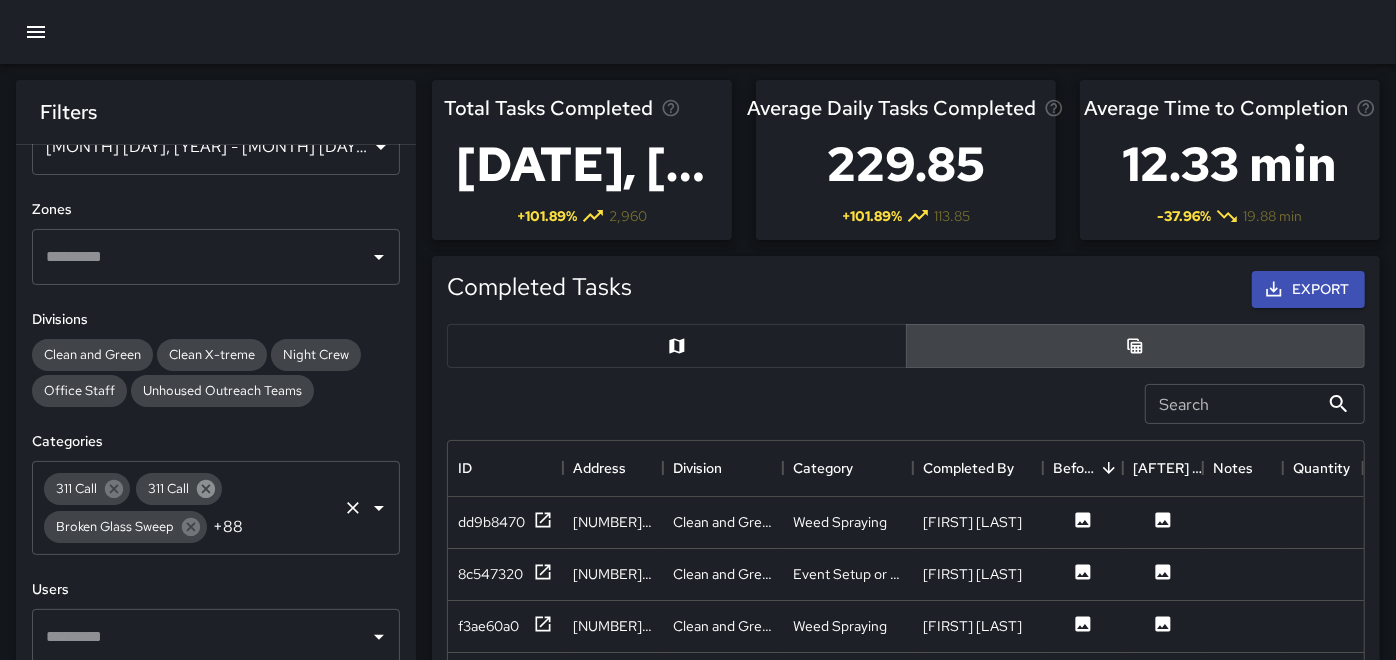 click at bounding box center [114, 489] 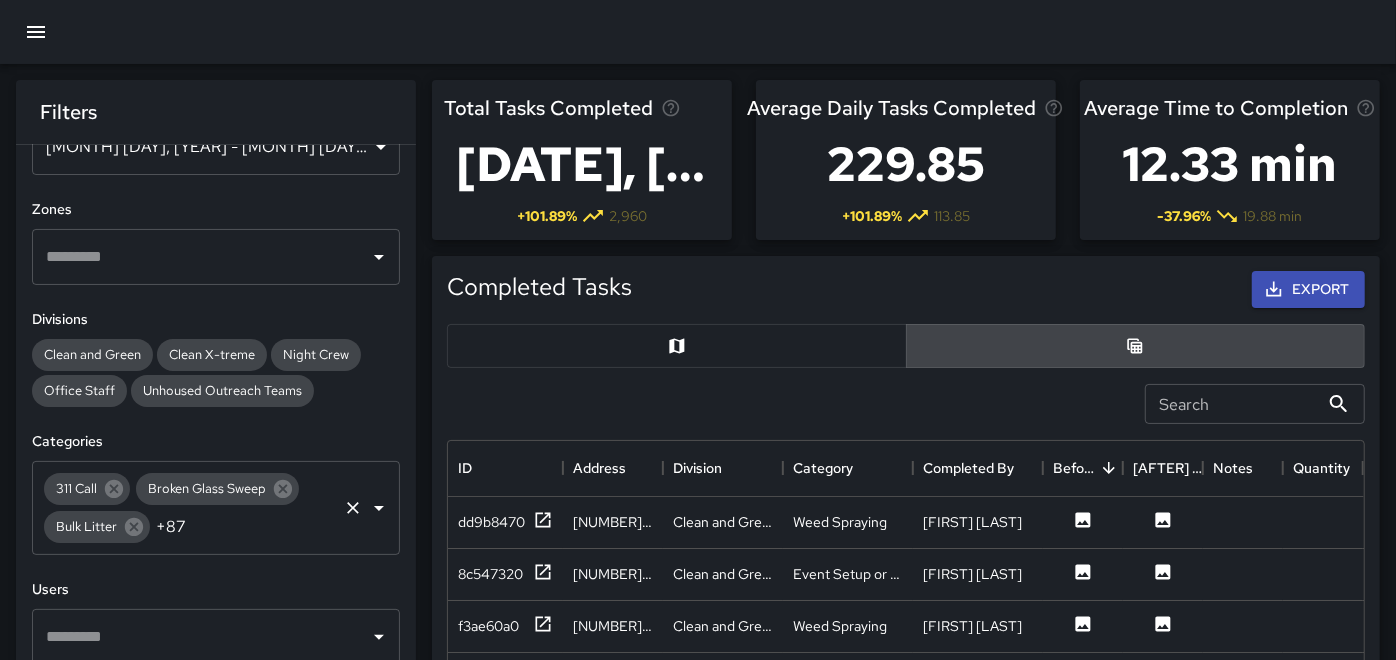 click at bounding box center [353, 508] 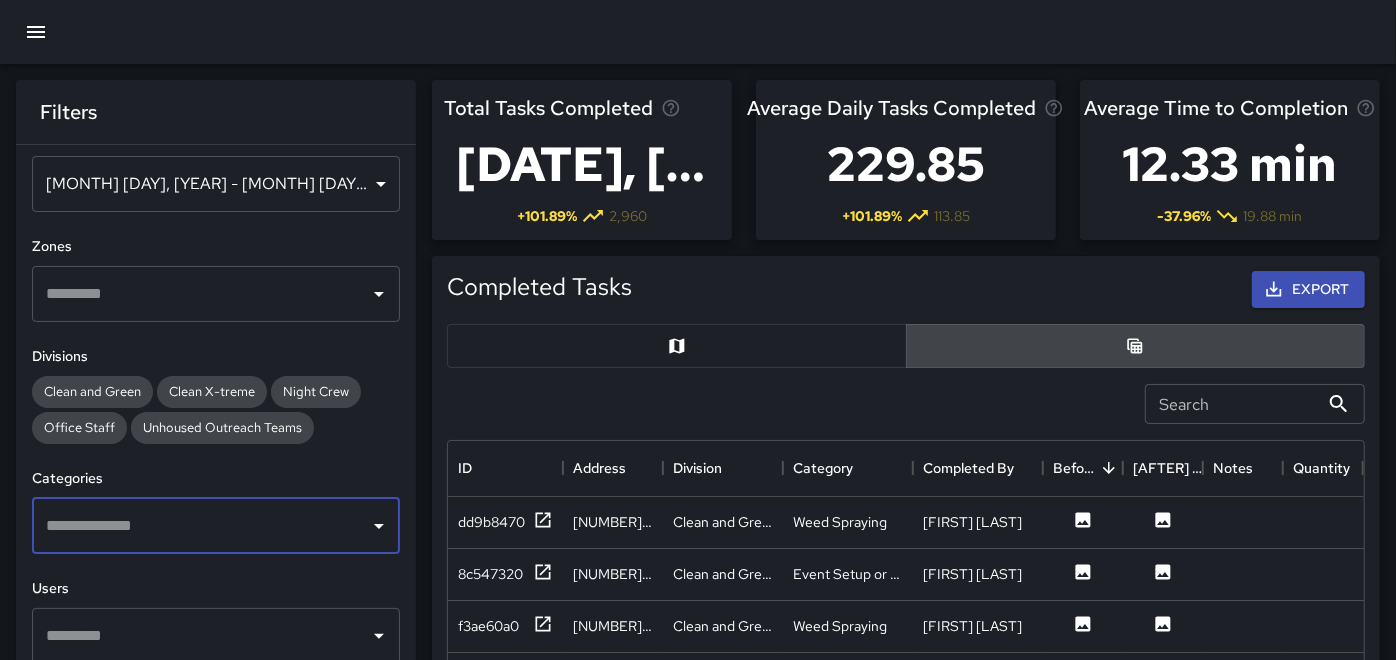 scroll, scrollTop: 34, scrollLeft: 0, axis: vertical 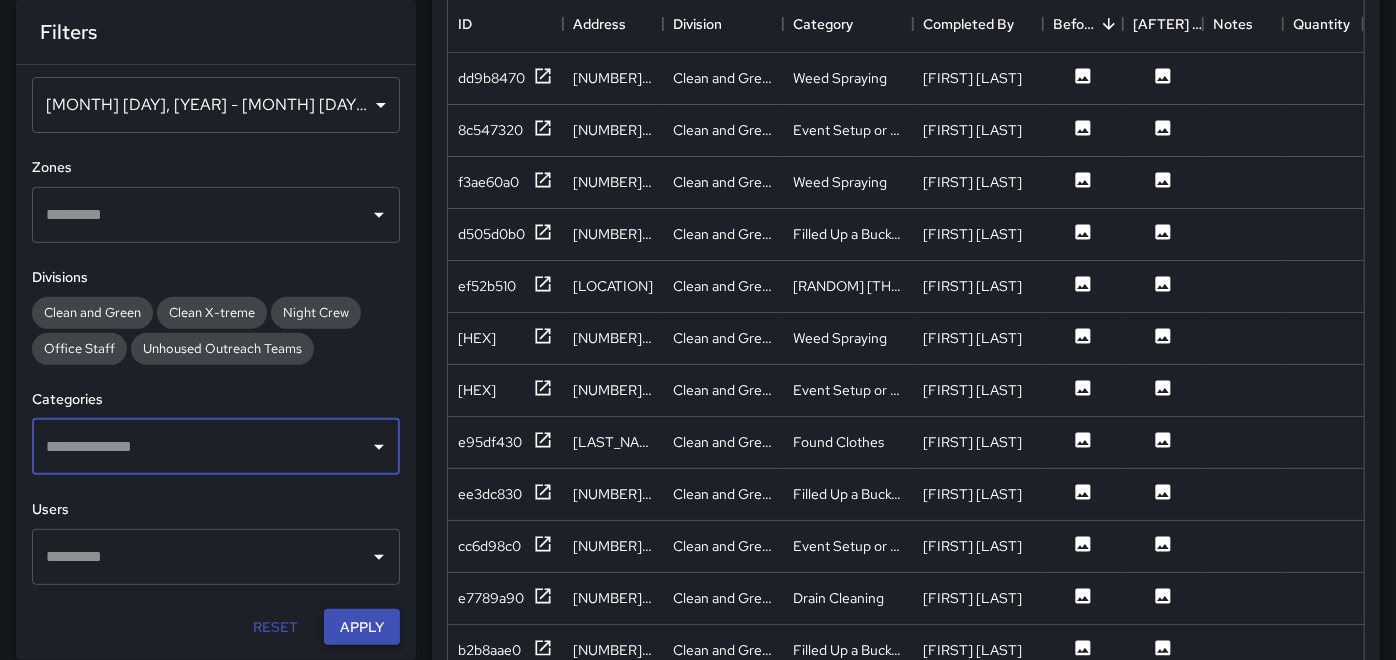 click on "Apply" at bounding box center [362, 627] 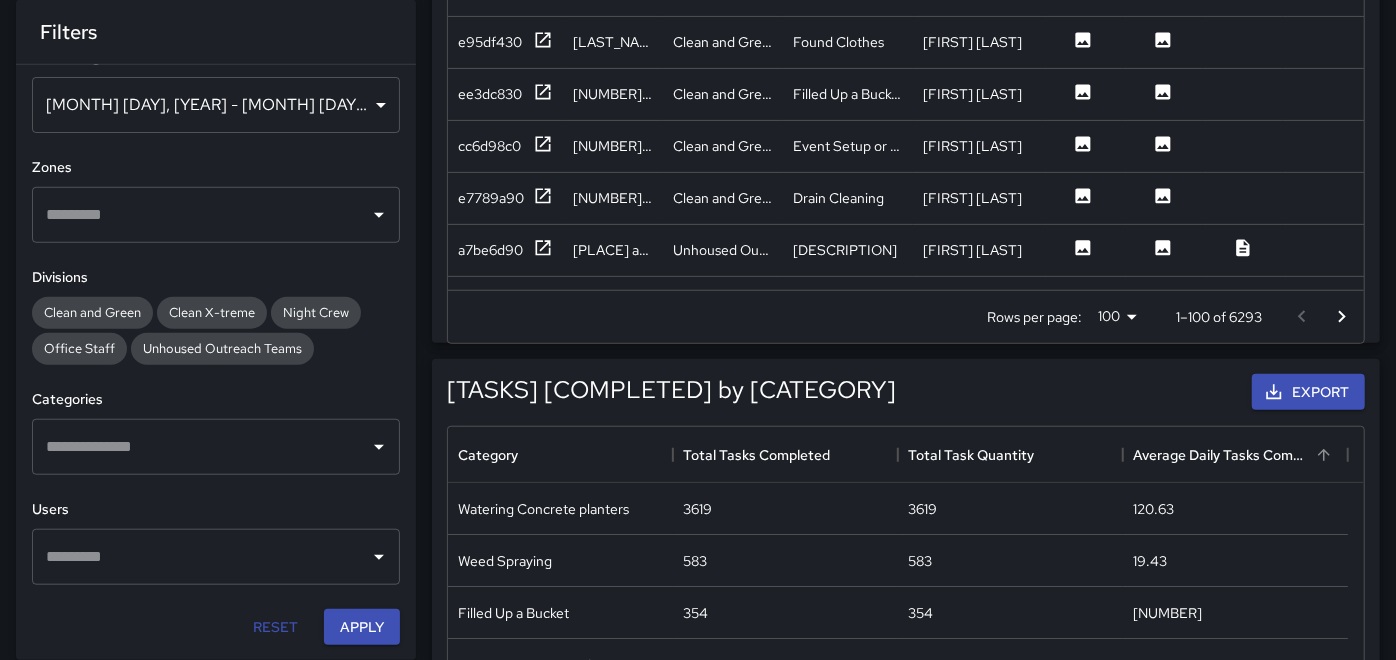 scroll, scrollTop: 666, scrollLeft: 0, axis: vertical 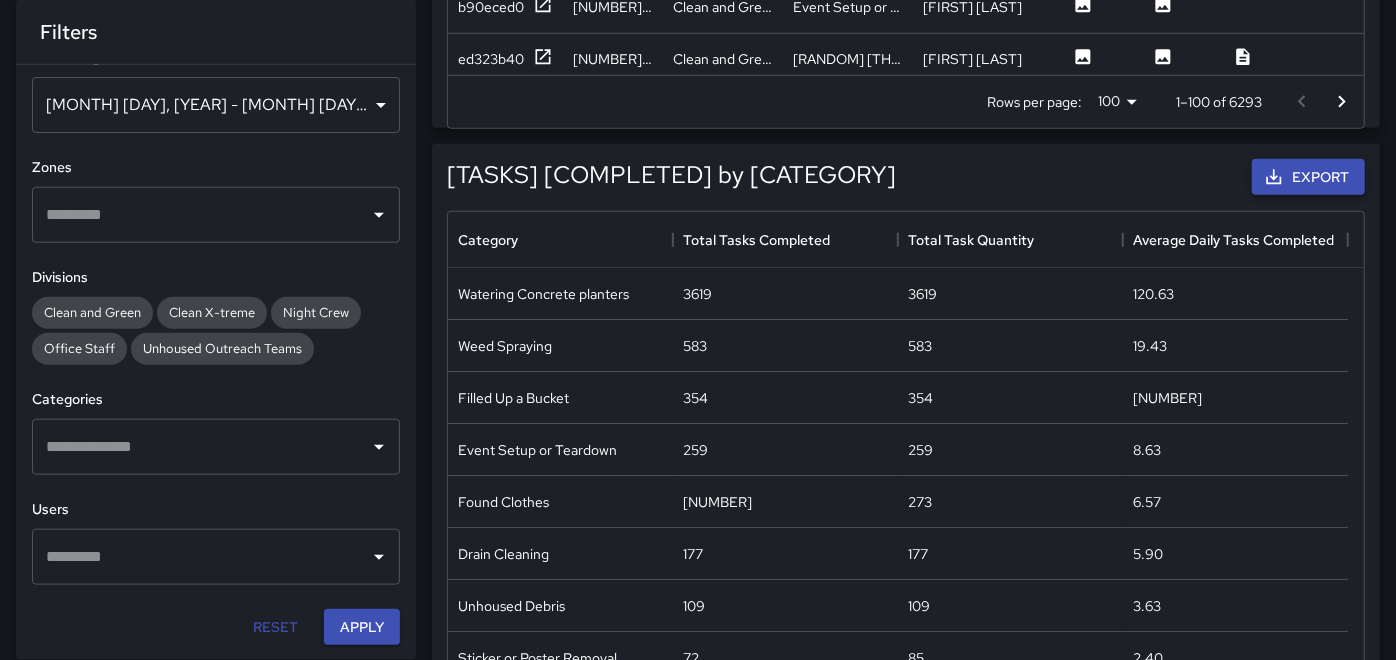click on "Export" at bounding box center [1308, 177] 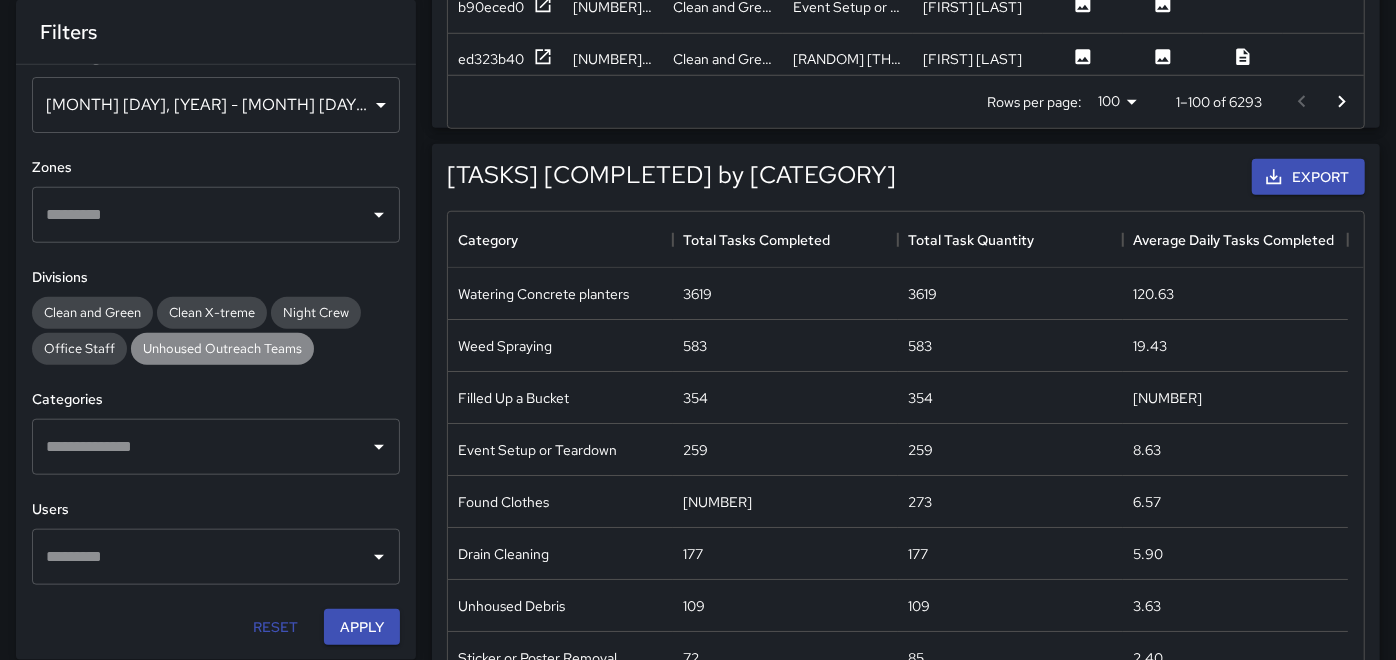 click on "Unhoused Outreach Teams" at bounding box center [92, 312] 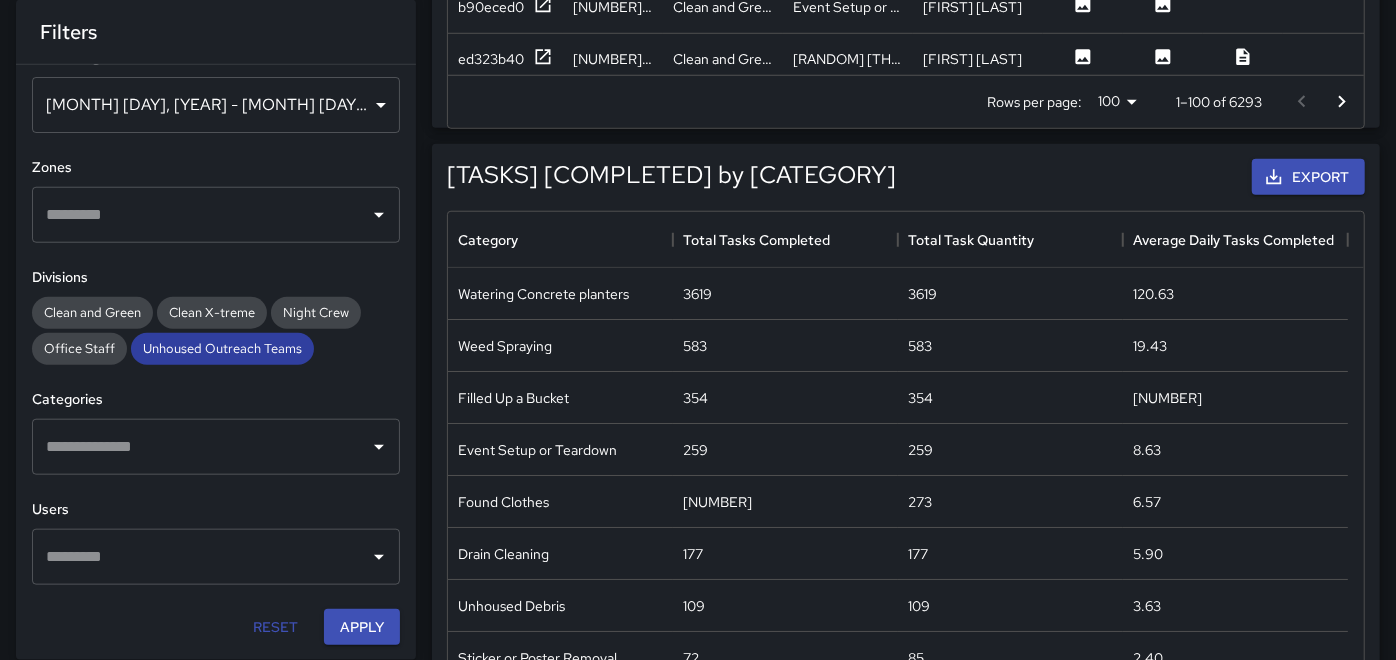 click on "Unhoused Outreach Teams" at bounding box center [222, 348] 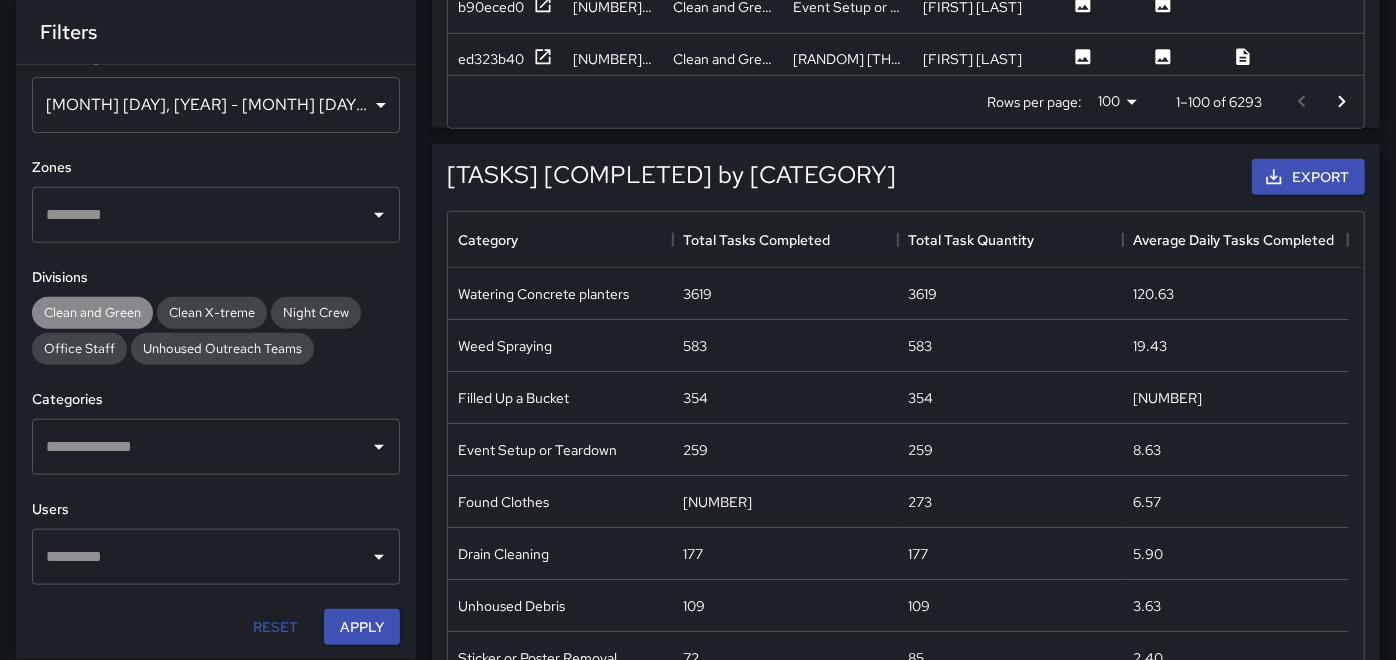 click on "Clean and Green" at bounding box center [92, 312] 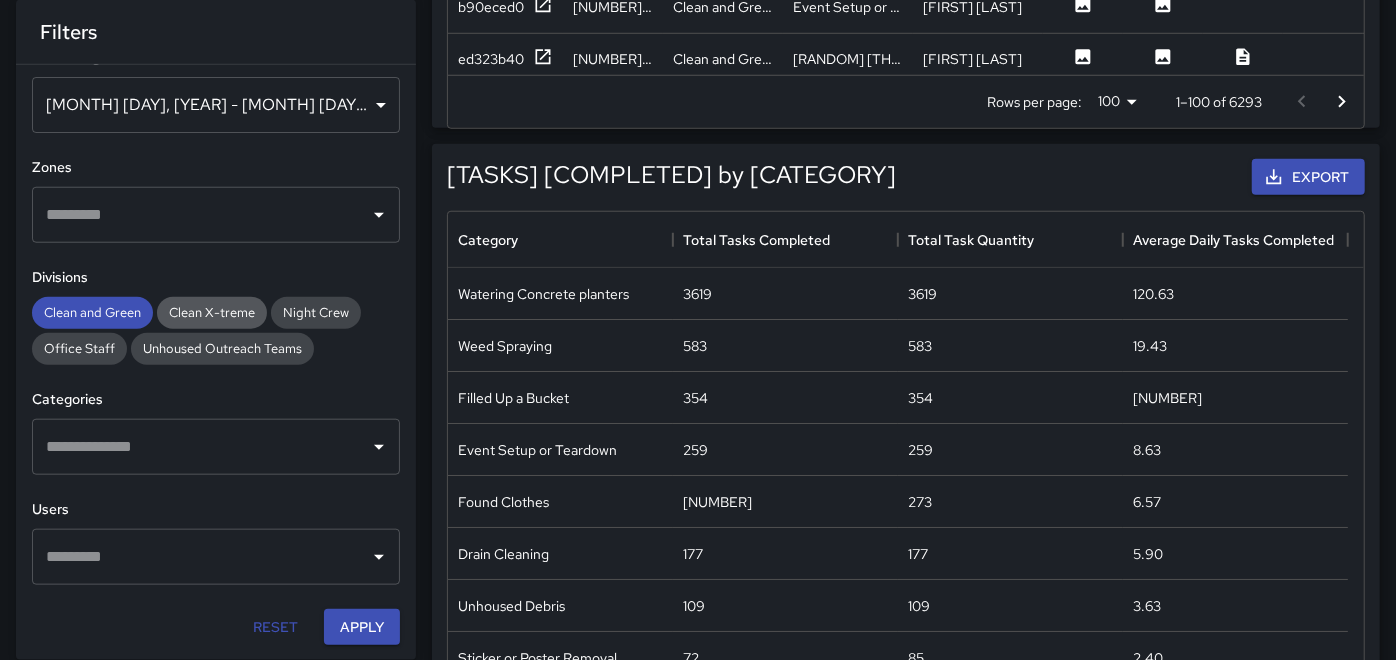 click on "Clean X-treme" at bounding box center [212, 312] 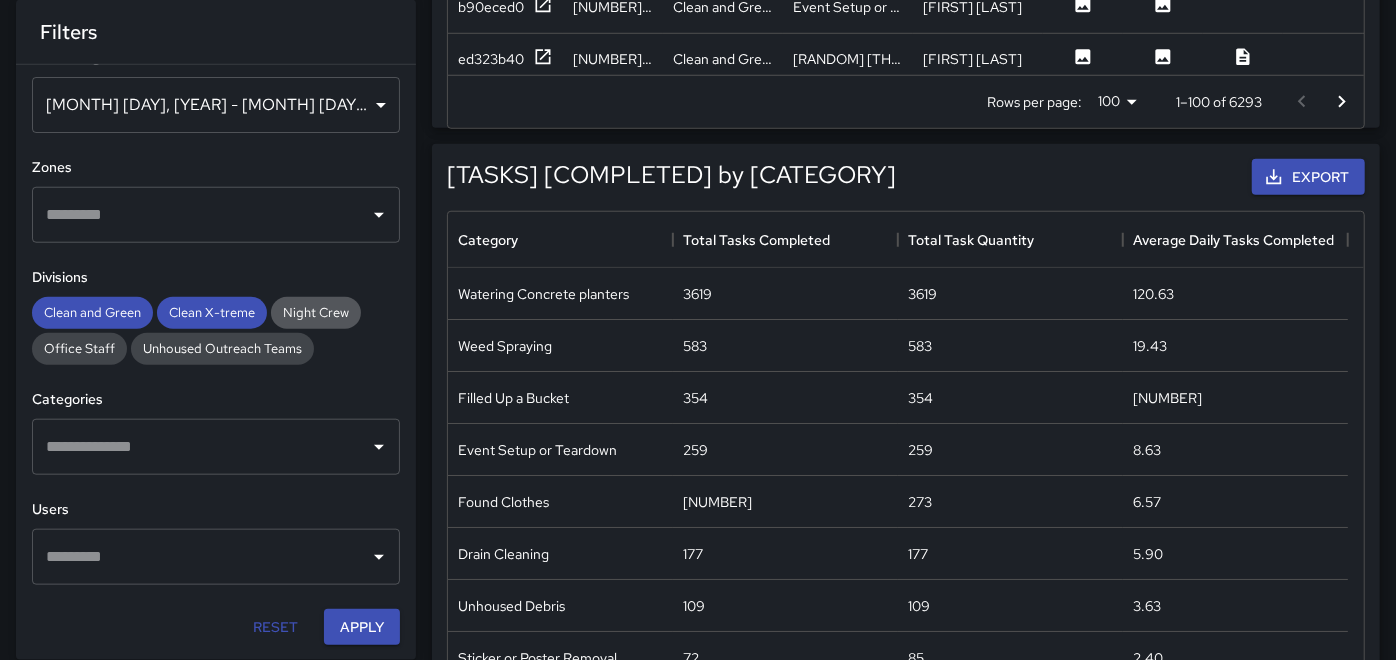 click on "Night Crew" at bounding box center (316, 313) 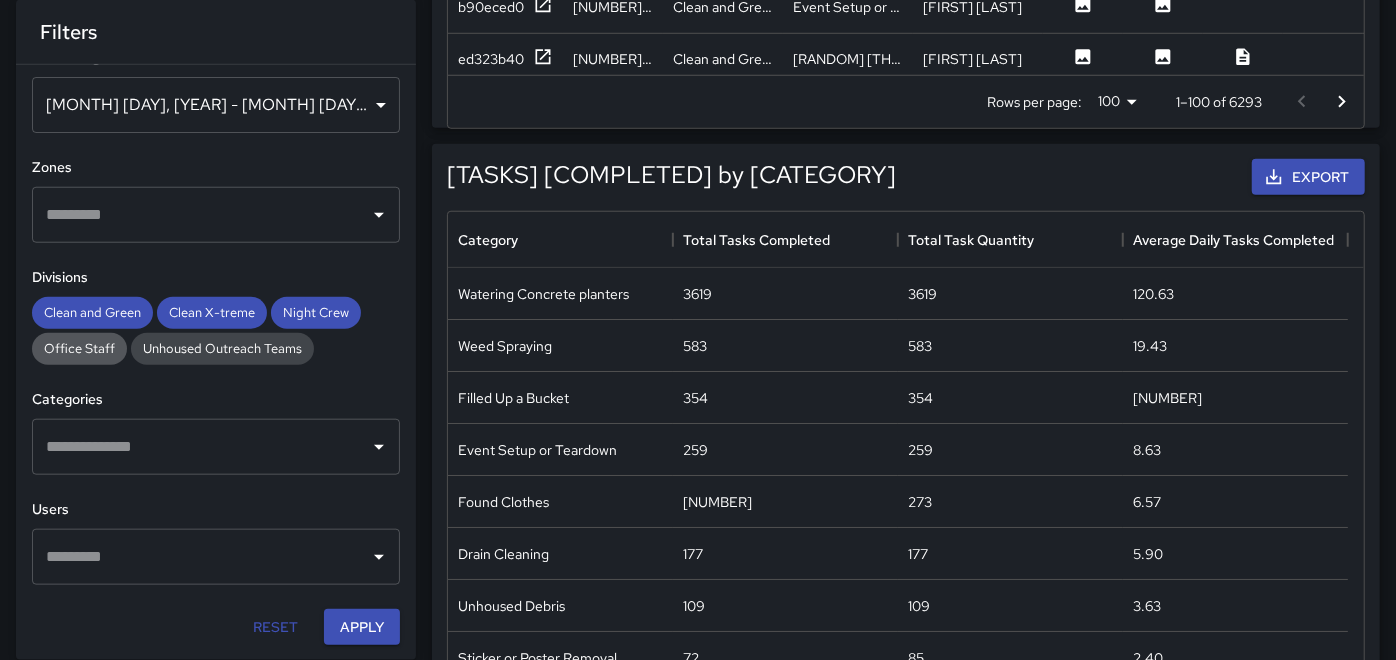 click on "Office Staff" at bounding box center [79, 349] 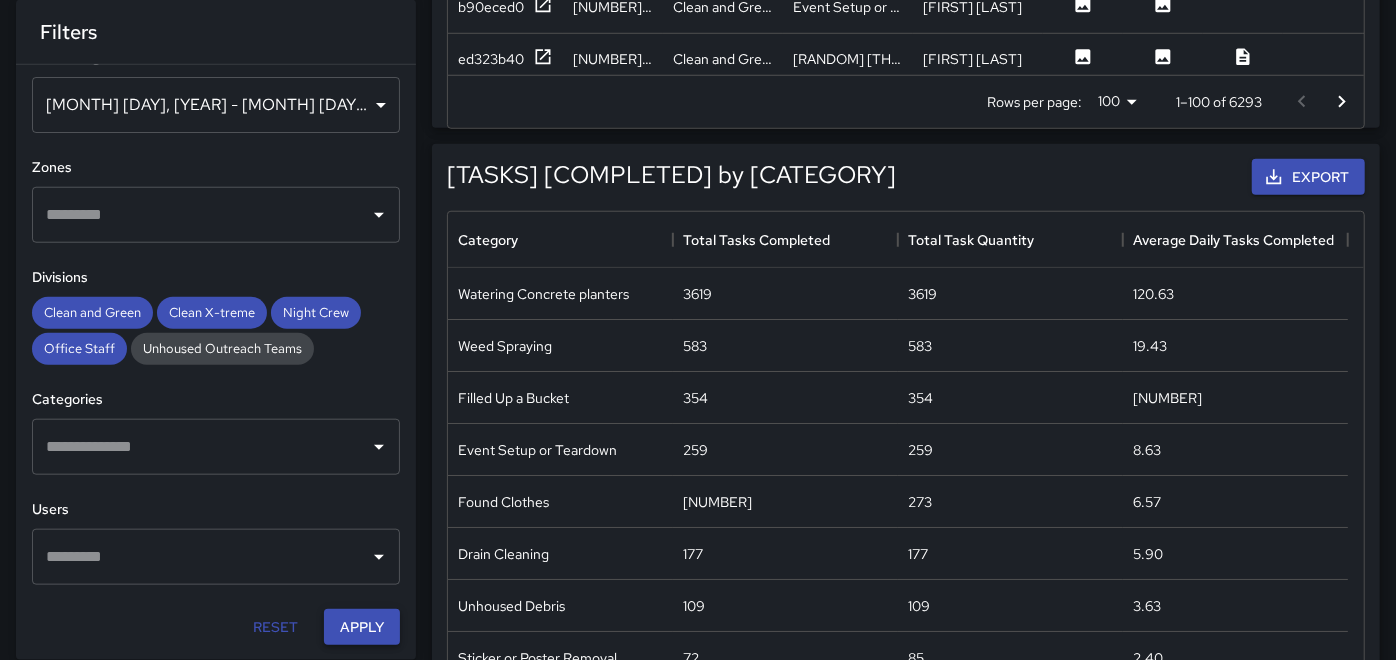 click on "Apply" at bounding box center (362, 627) 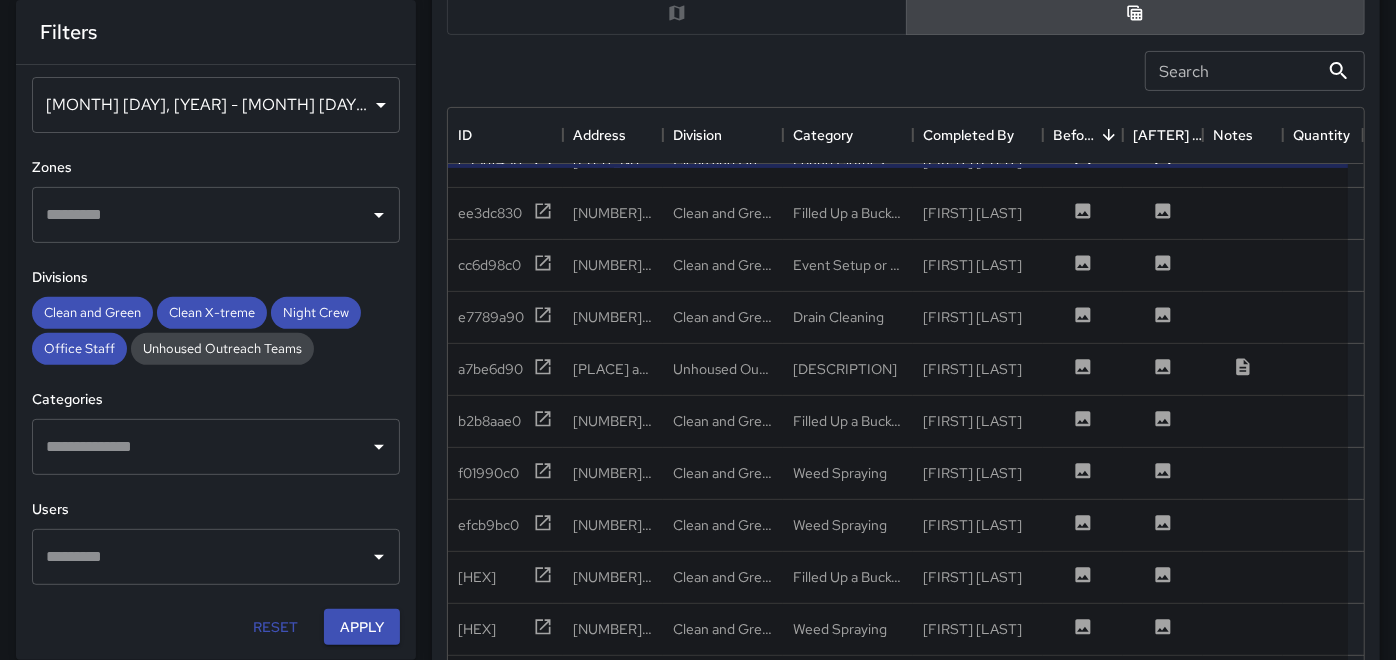 scroll, scrollTop: 0, scrollLeft: 0, axis: both 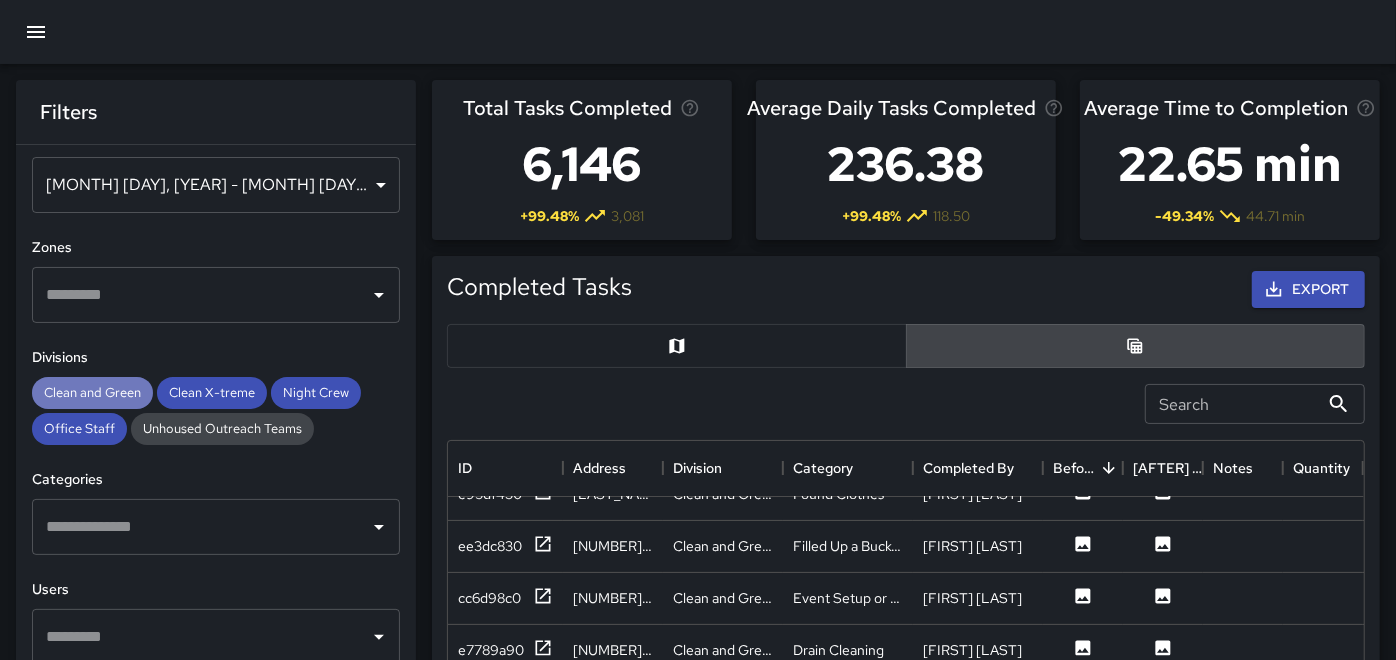 click on "Clean and Green" at bounding box center (92, 392) 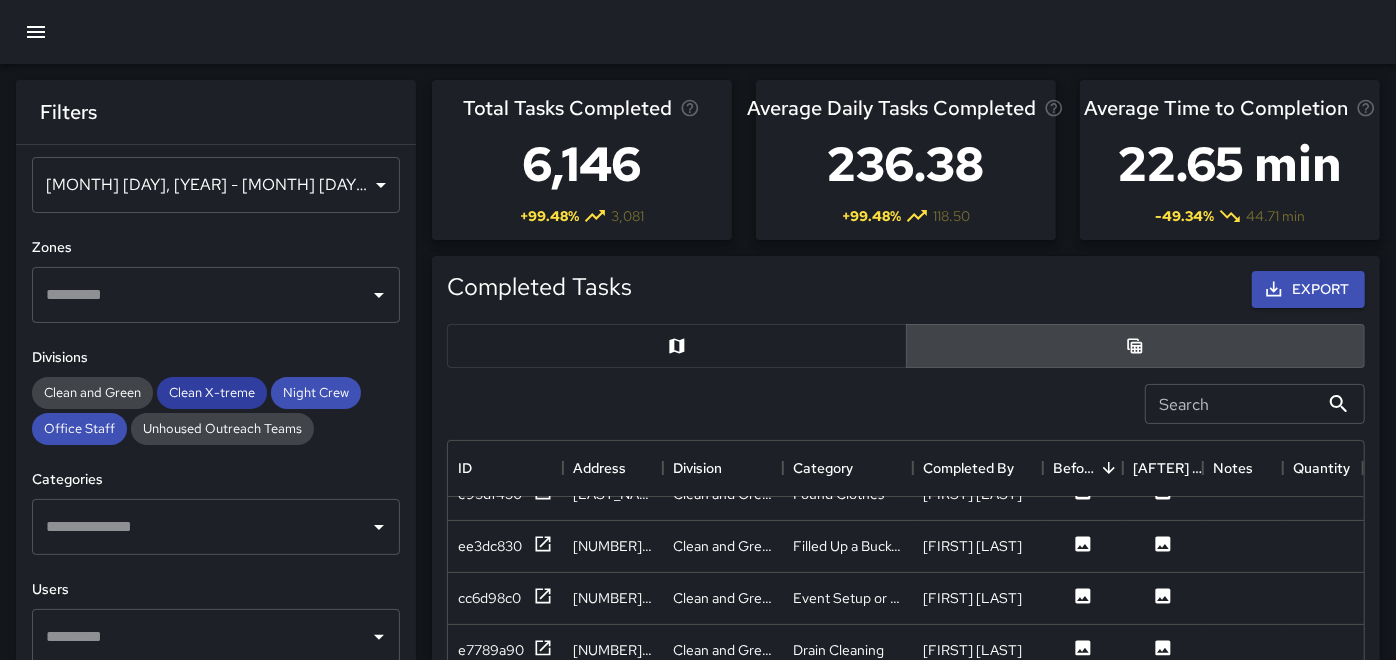 click on "Clean X-treme" at bounding box center (212, 392) 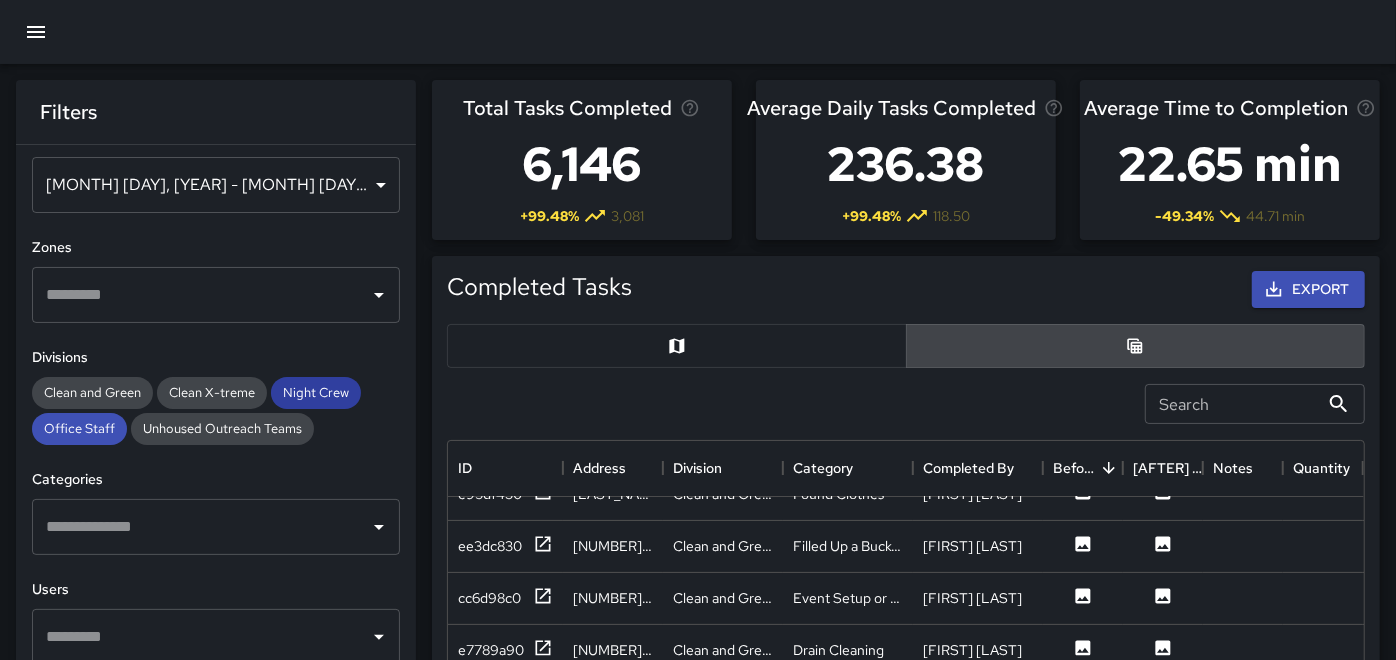 click on "Night Crew" at bounding box center [316, 392] 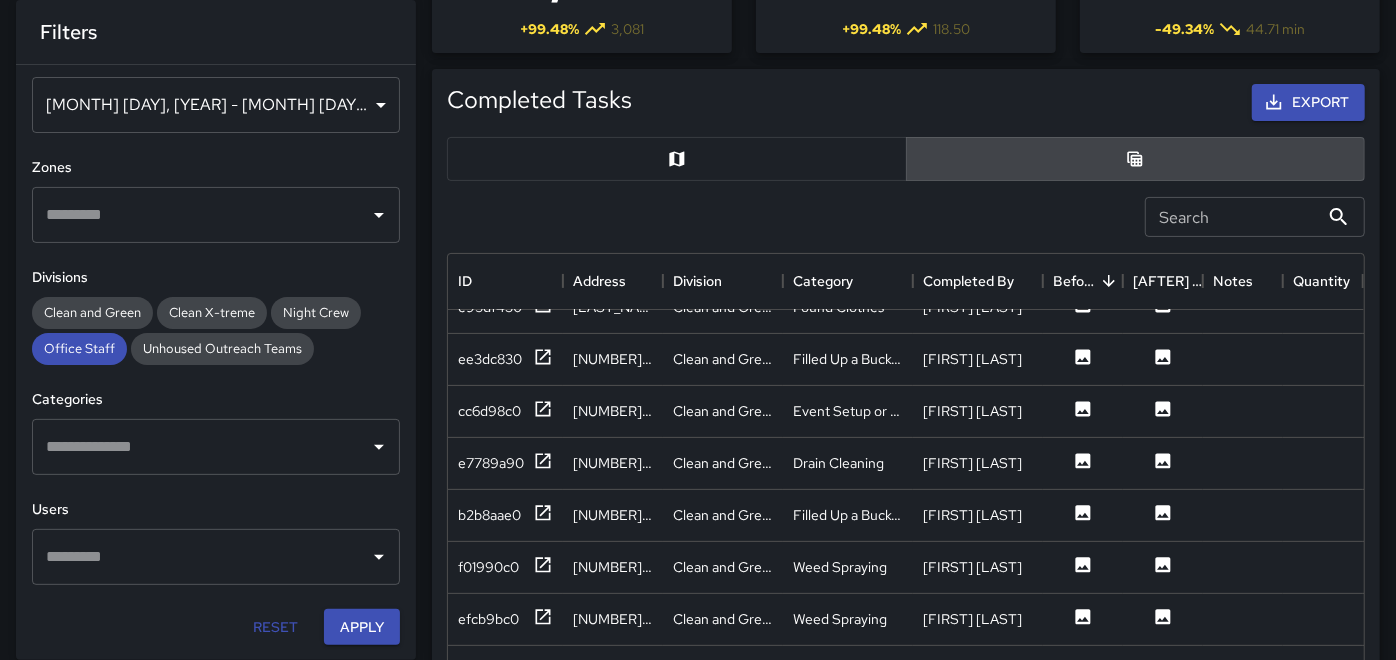 scroll, scrollTop: 444, scrollLeft: 0, axis: vertical 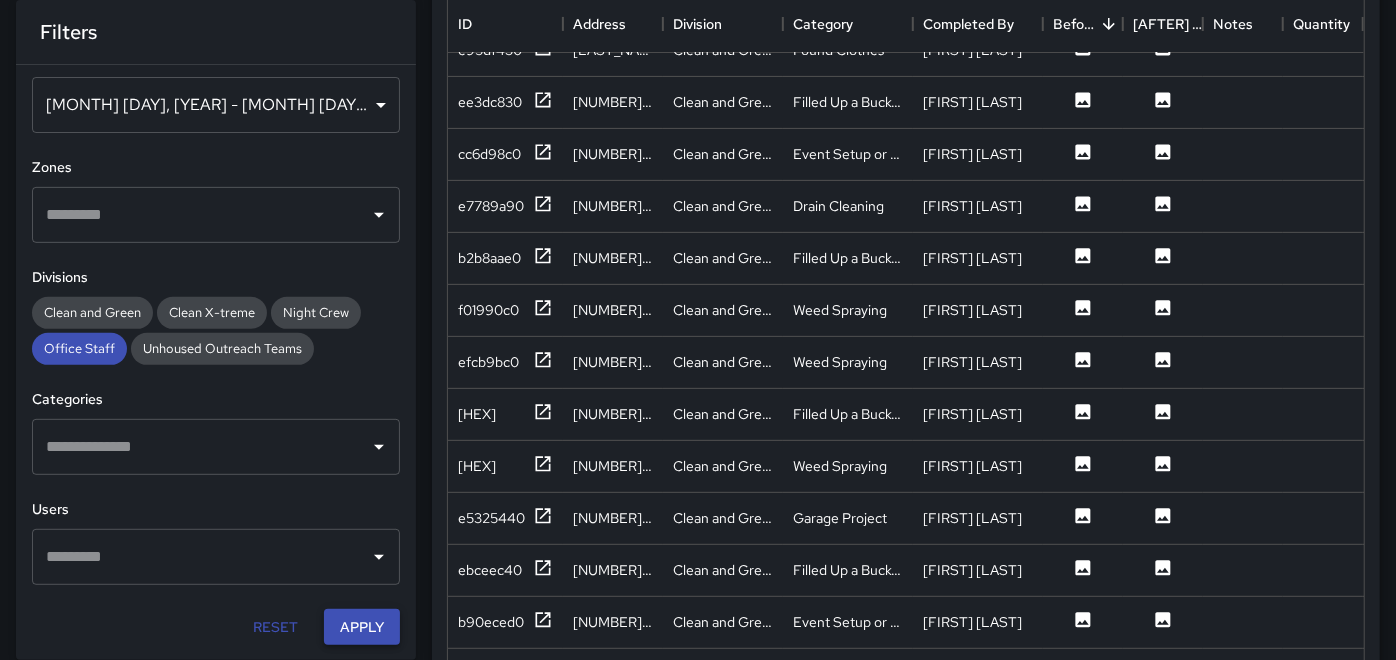 click on "Apply" at bounding box center (362, 627) 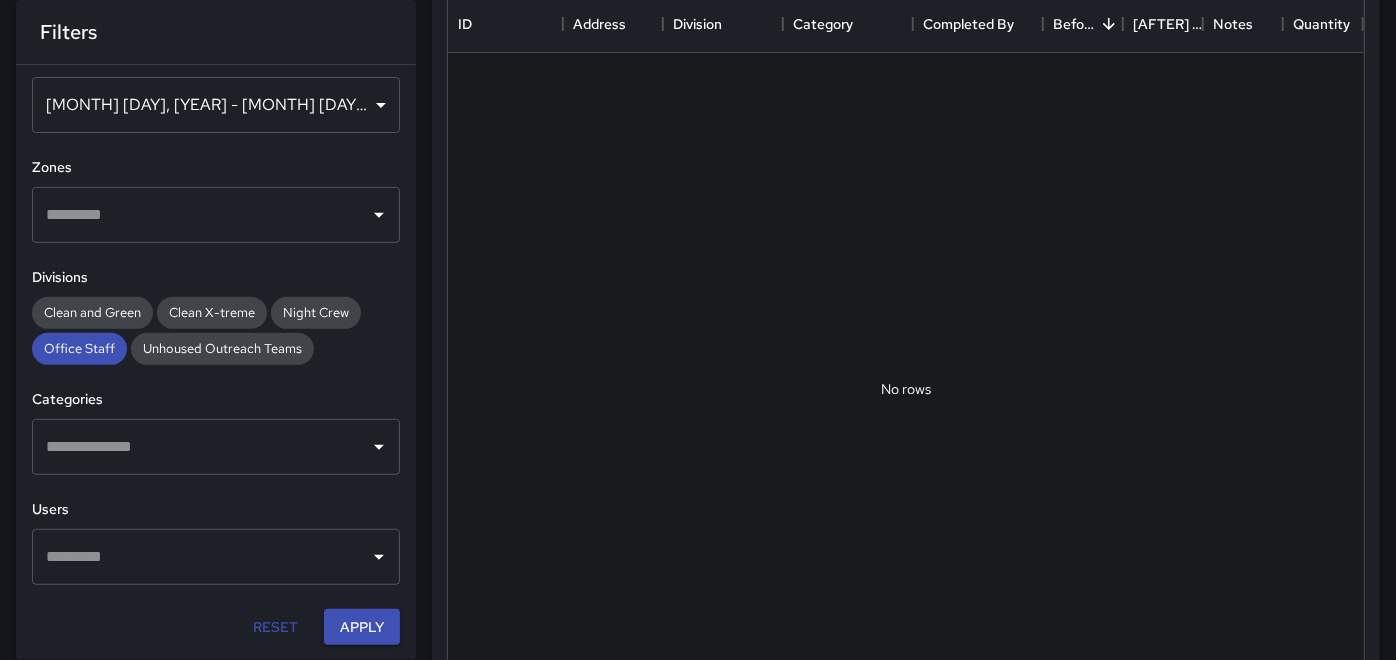 scroll, scrollTop: 0, scrollLeft: 0, axis: both 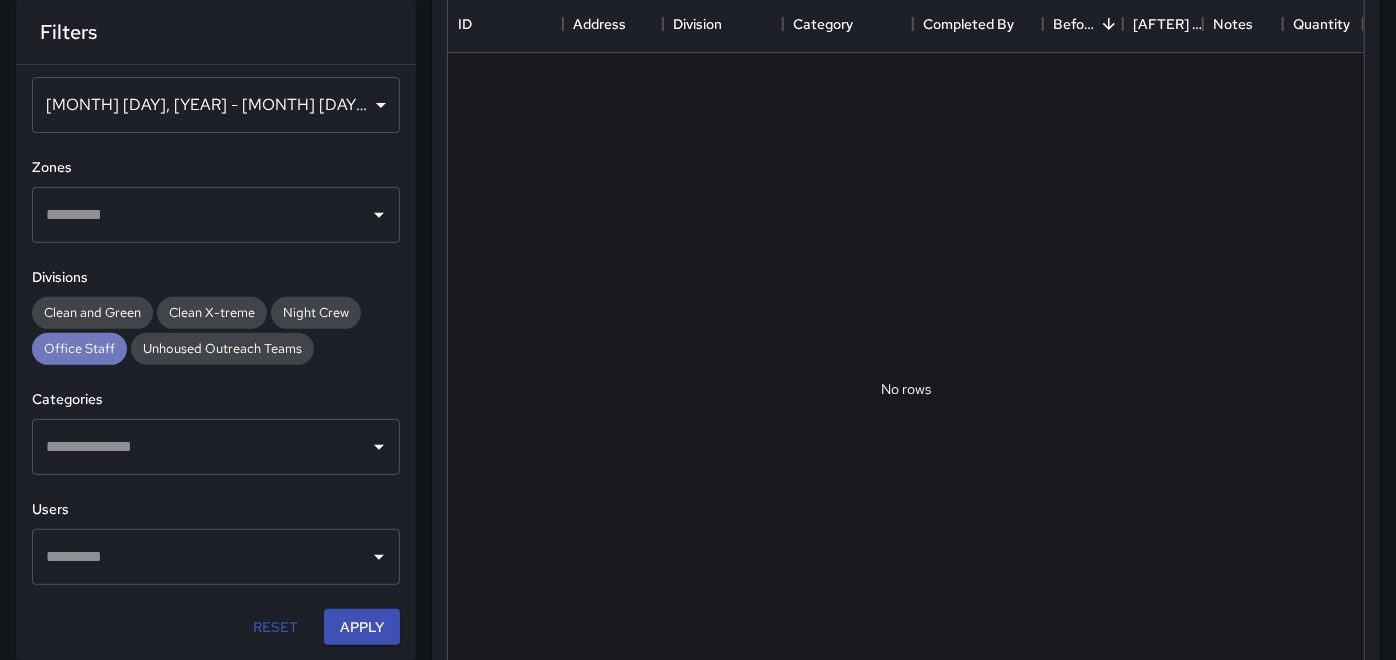 click on "Office Staff" at bounding box center [79, 348] 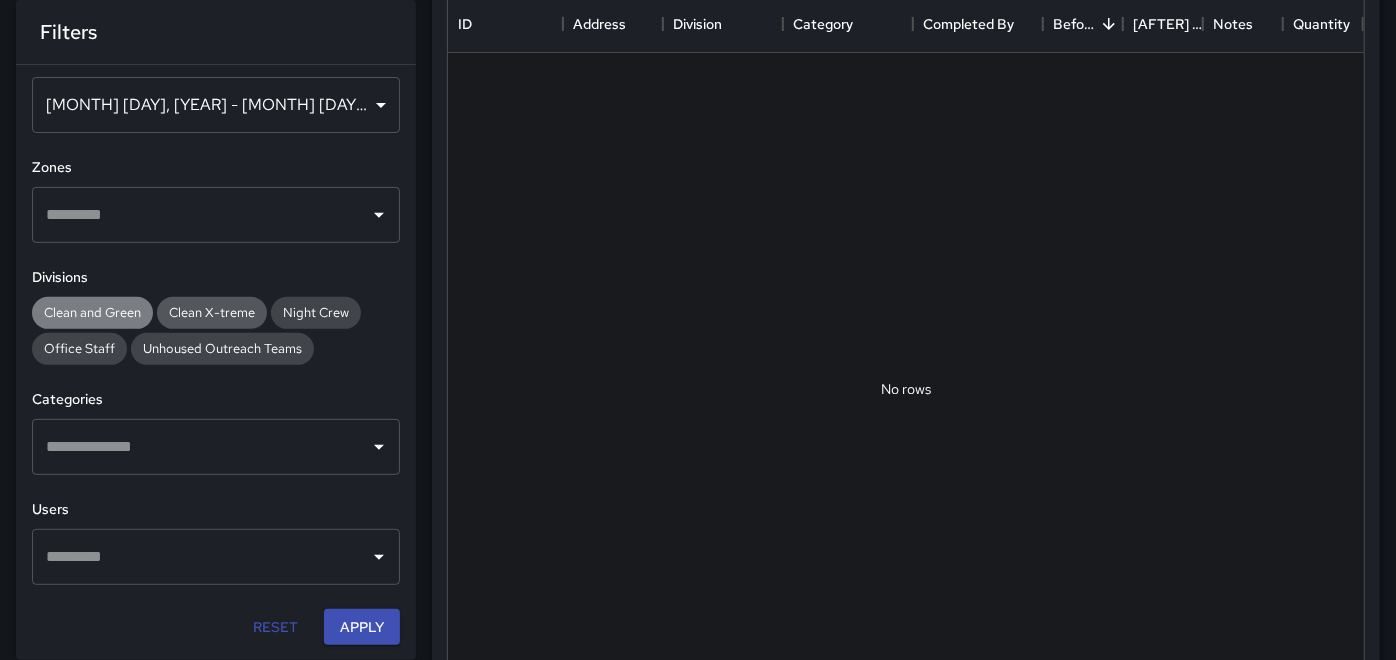 drag, startPoint x: 89, startPoint y: 304, endPoint x: 186, endPoint y: 314, distance: 97.5141 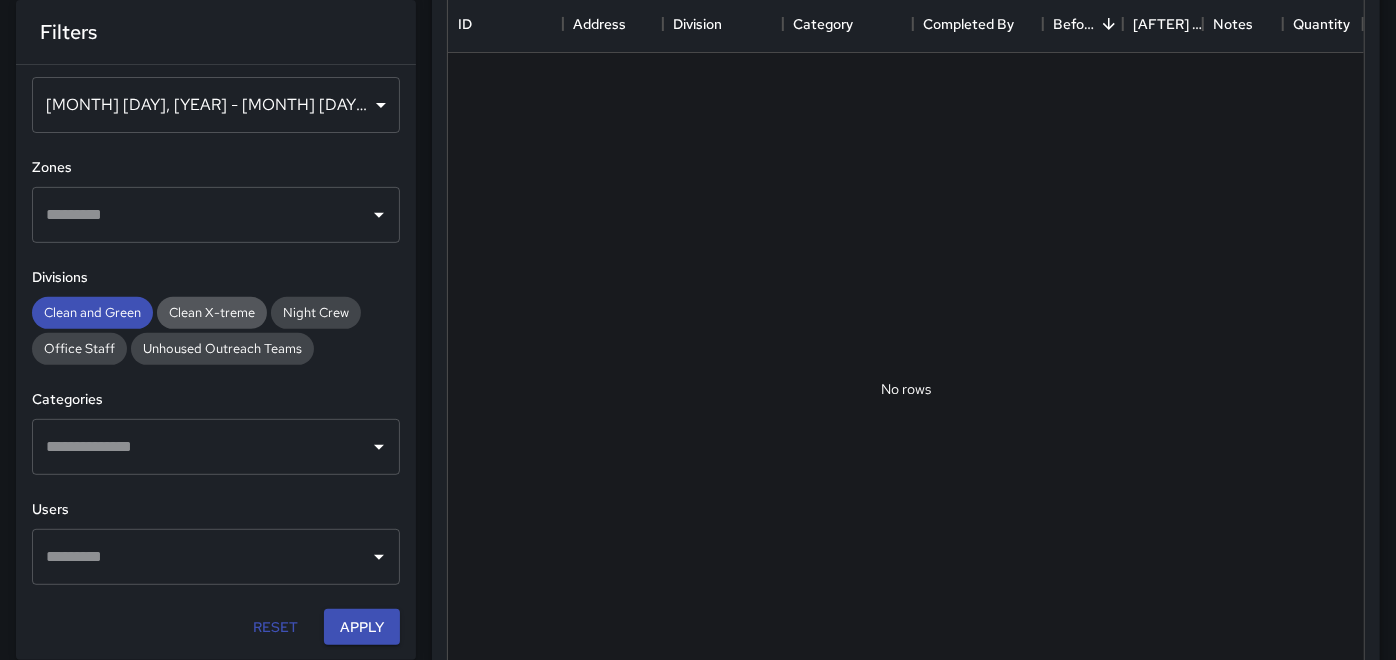 click on "Clean X-treme" at bounding box center (212, 312) 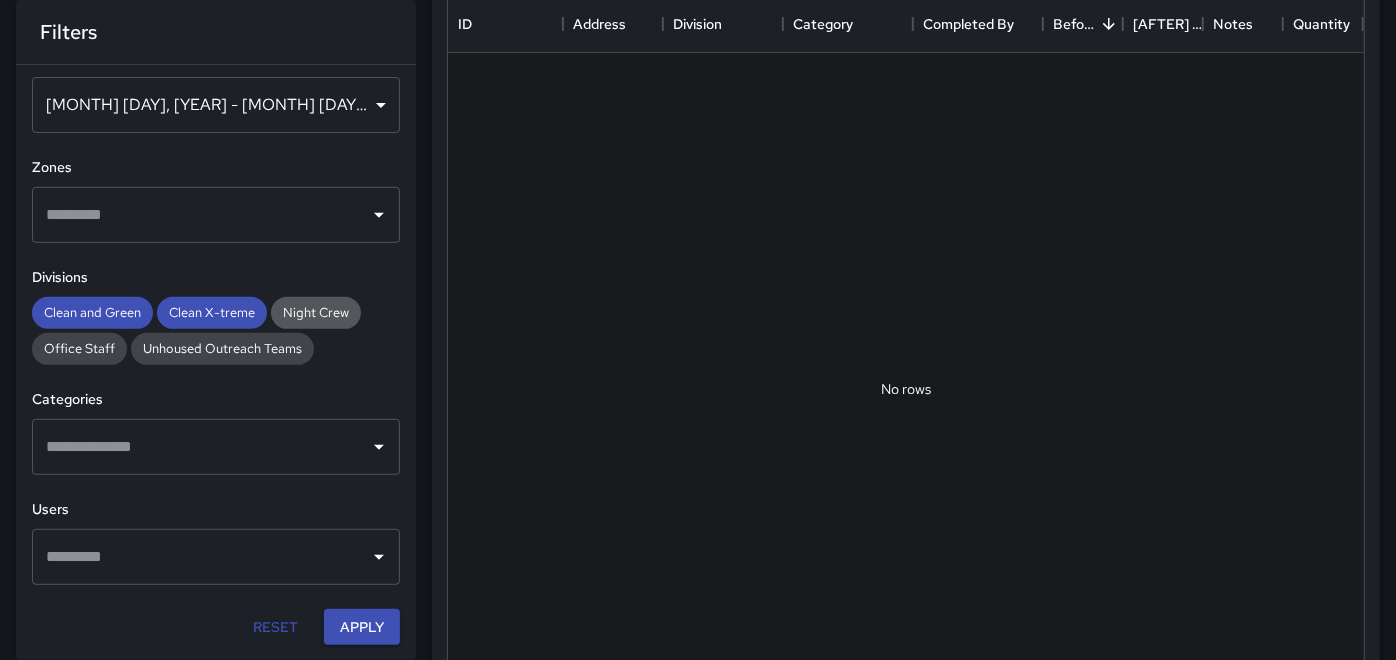 click on "Night Crew" at bounding box center [316, 312] 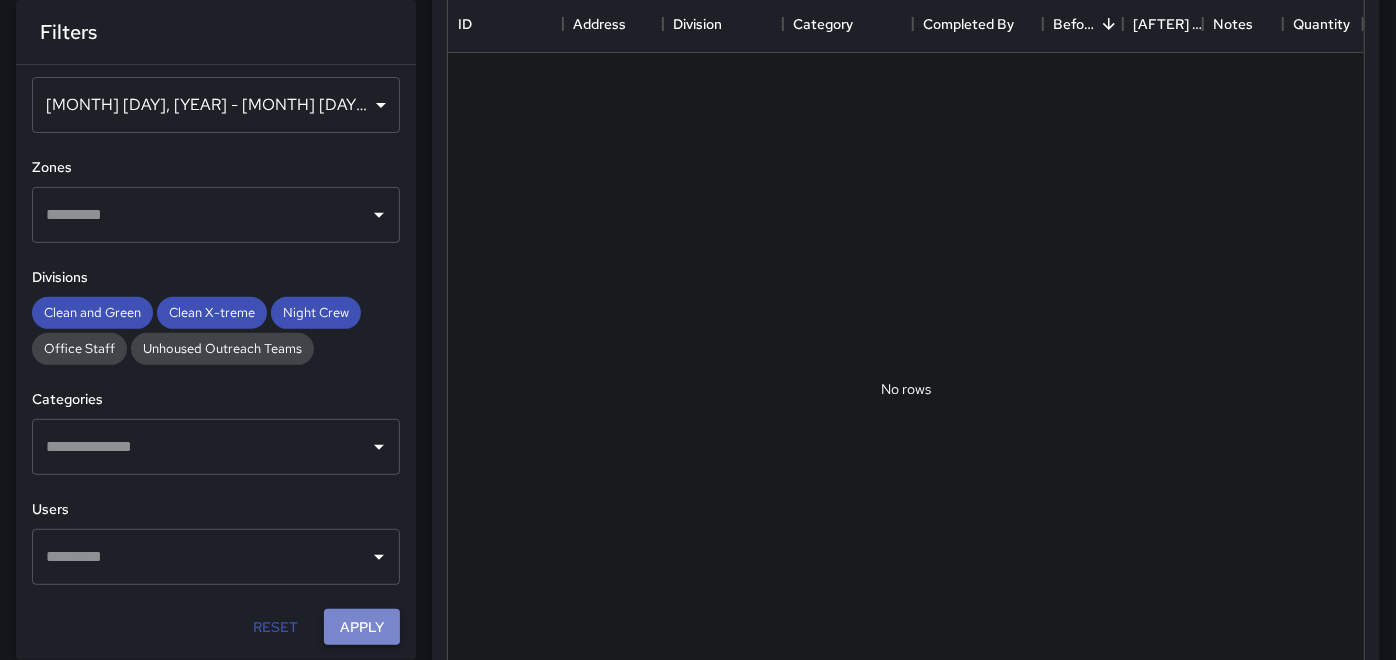 click on "Apply" at bounding box center [362, 627] 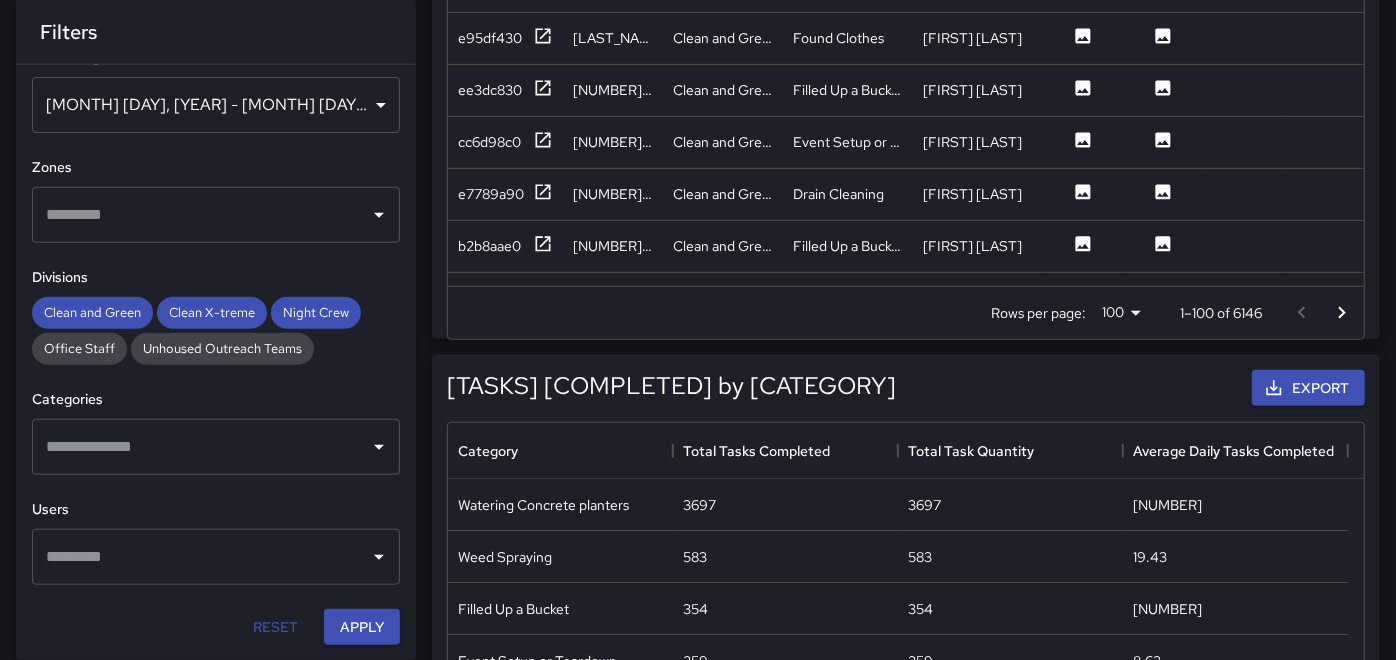scroll, scrollTop: 1111, scrollLeft: 0, axis: vertical 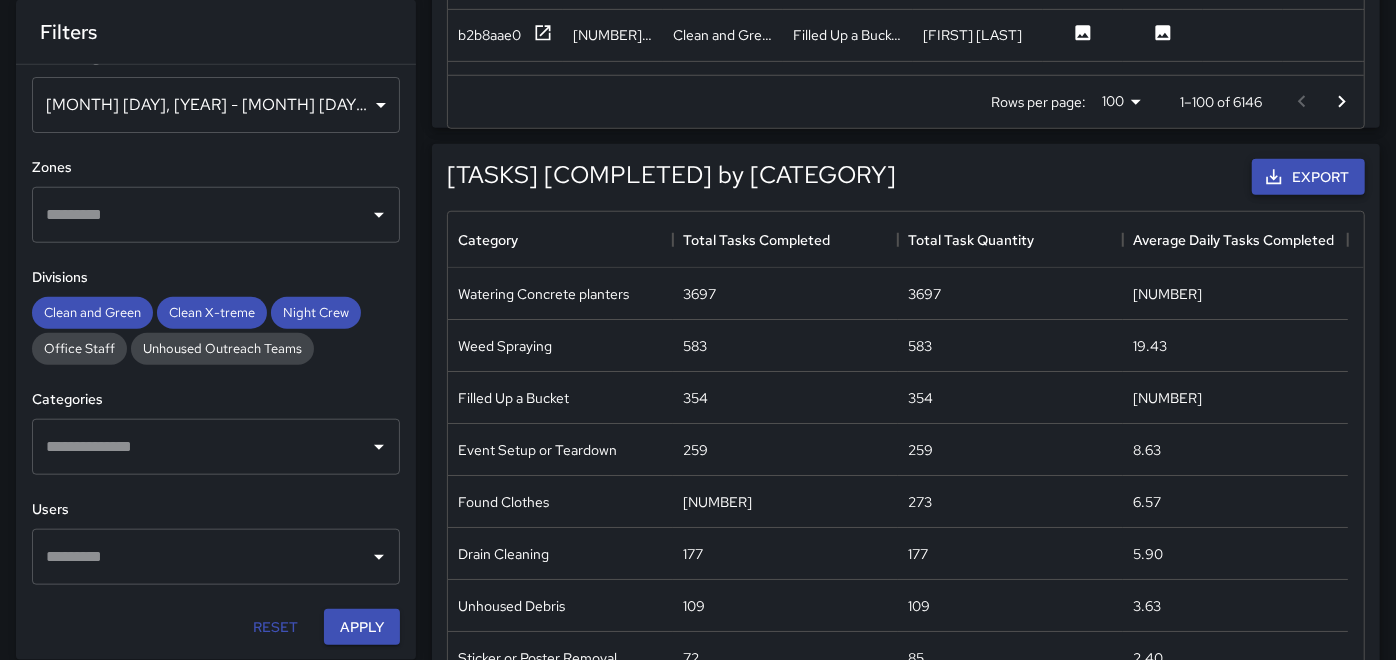 click on "Export" at bounding box center [1308, 177] 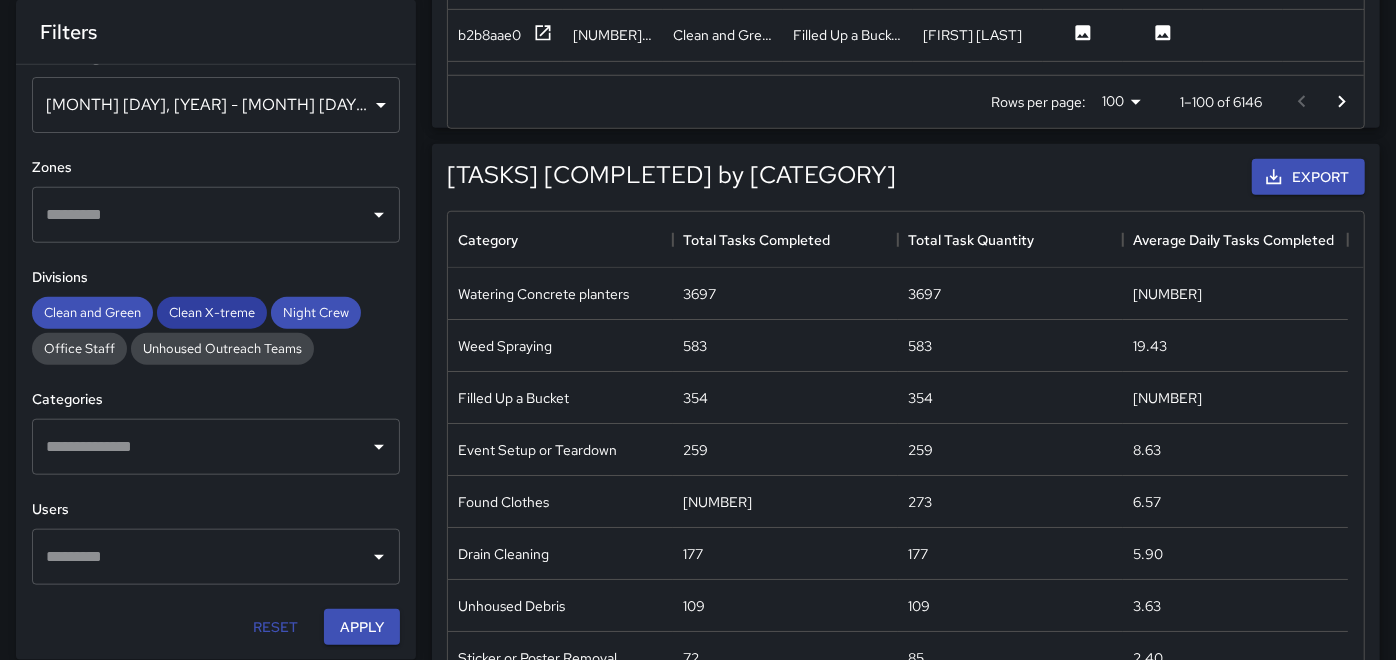drag, startPoint x: 207, startPoint y: 302, endPoint x: 254, endPoint y: 304, distance: 47.042534 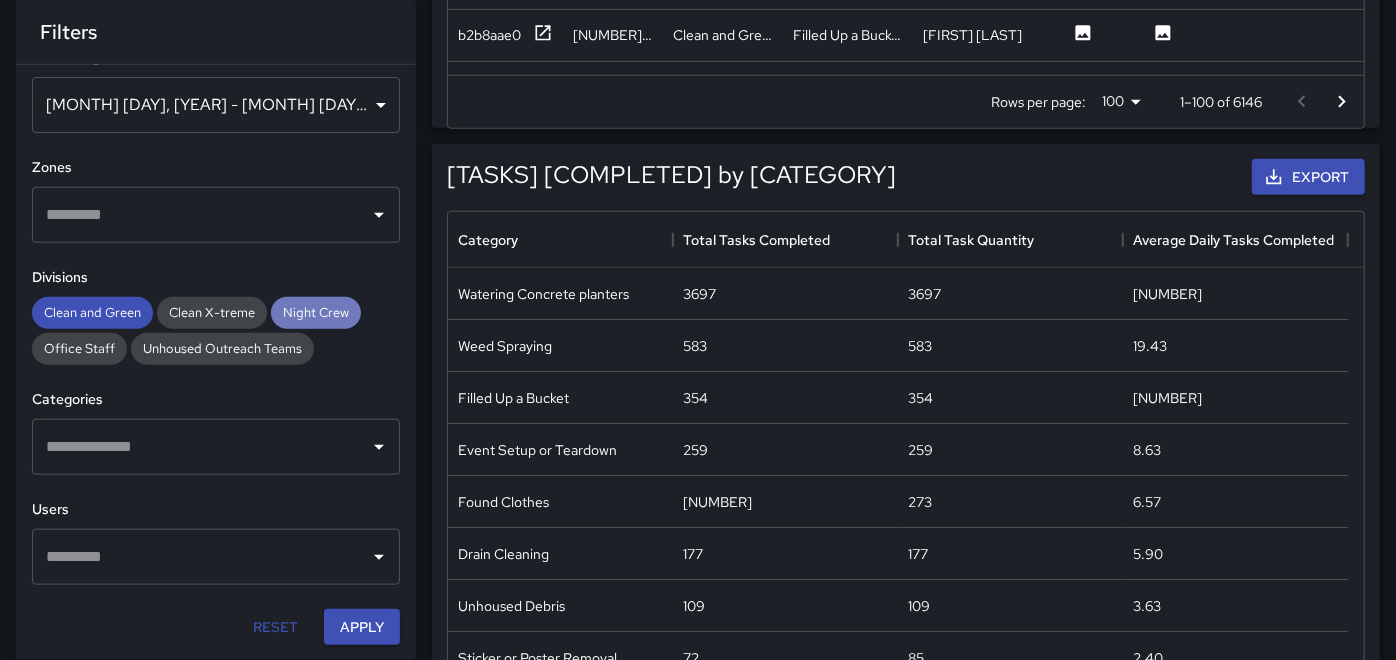 click on "Night Crew" at bounding box center [92, 312] 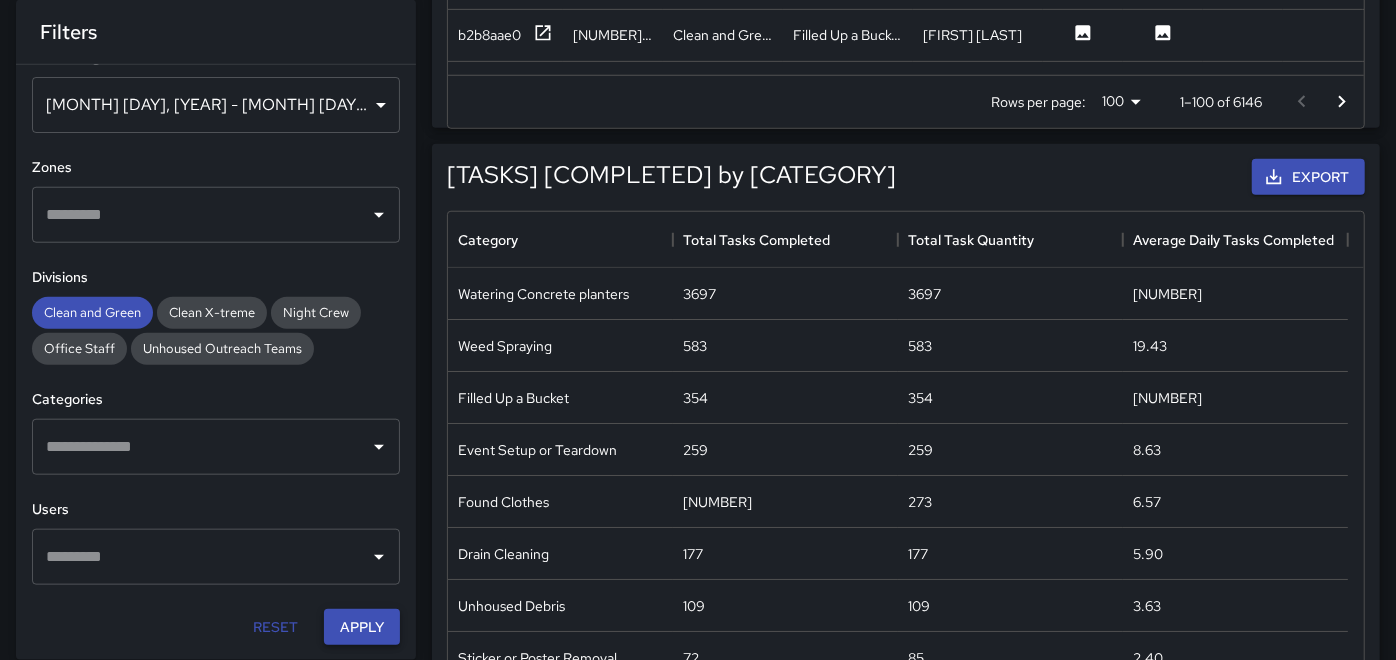 click on "Apply" at bounding box center [362, 627] 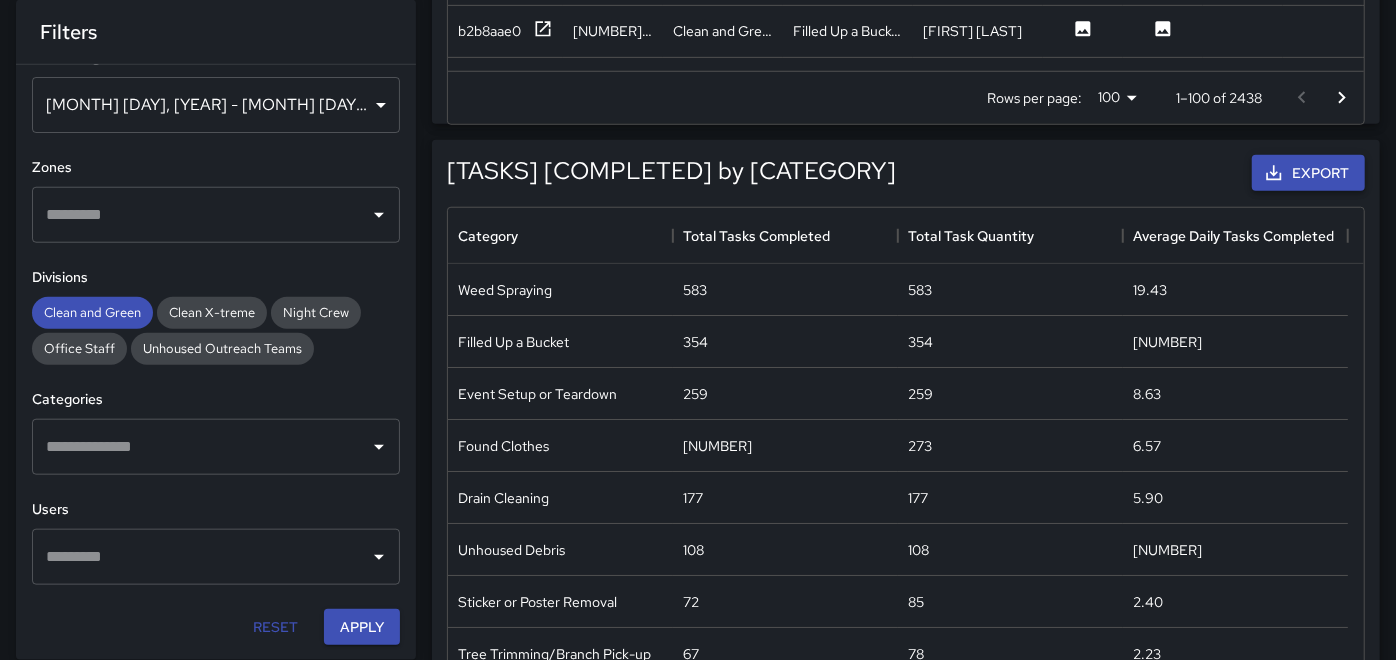 click on "Export" at bounding box center (1308, 173) 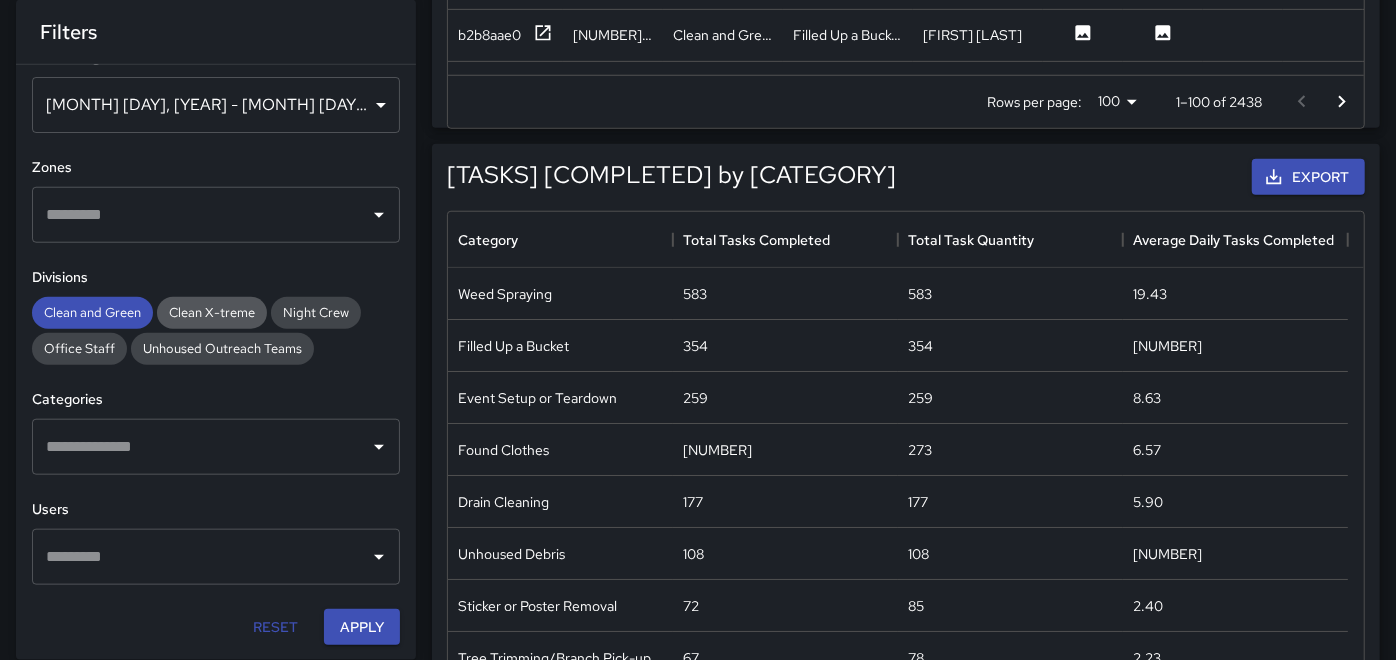 drag, startPoint x: 231, startPoint y: 308, endPoint x: 205, endPoint y: 311, distance: 26.172504 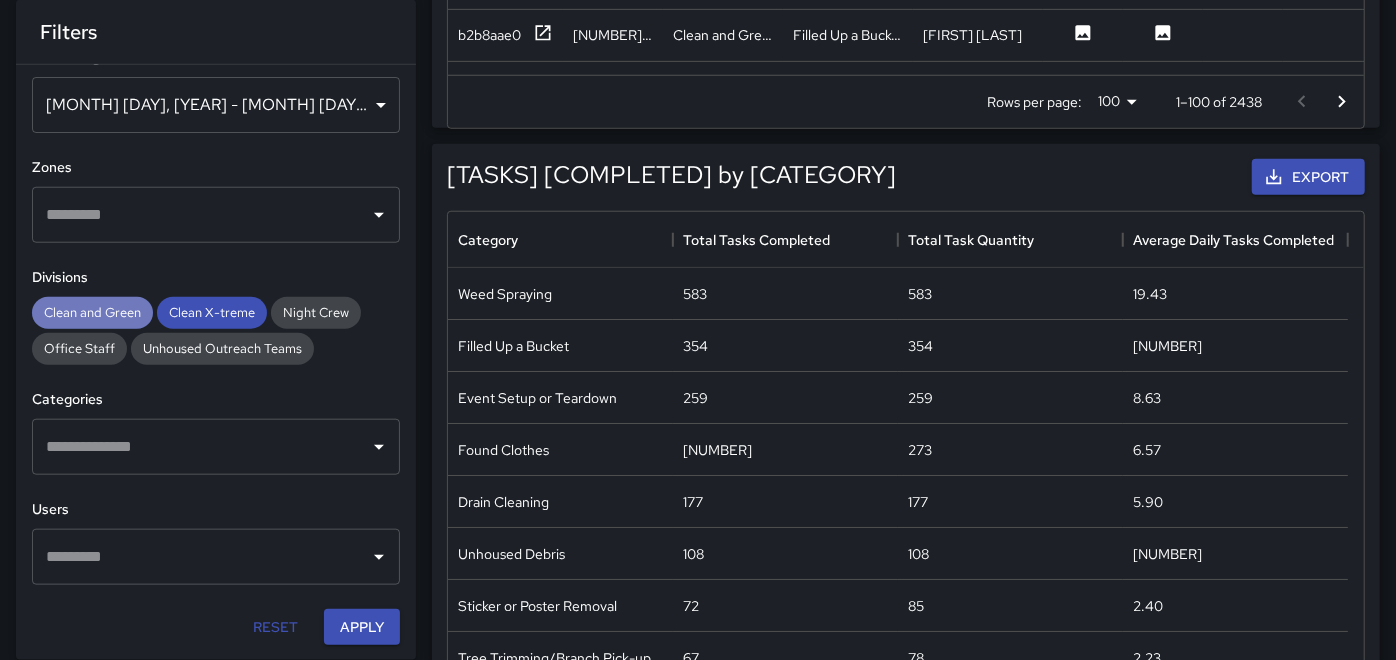 click on "Clean and Green" at bounding box center [92, 312] 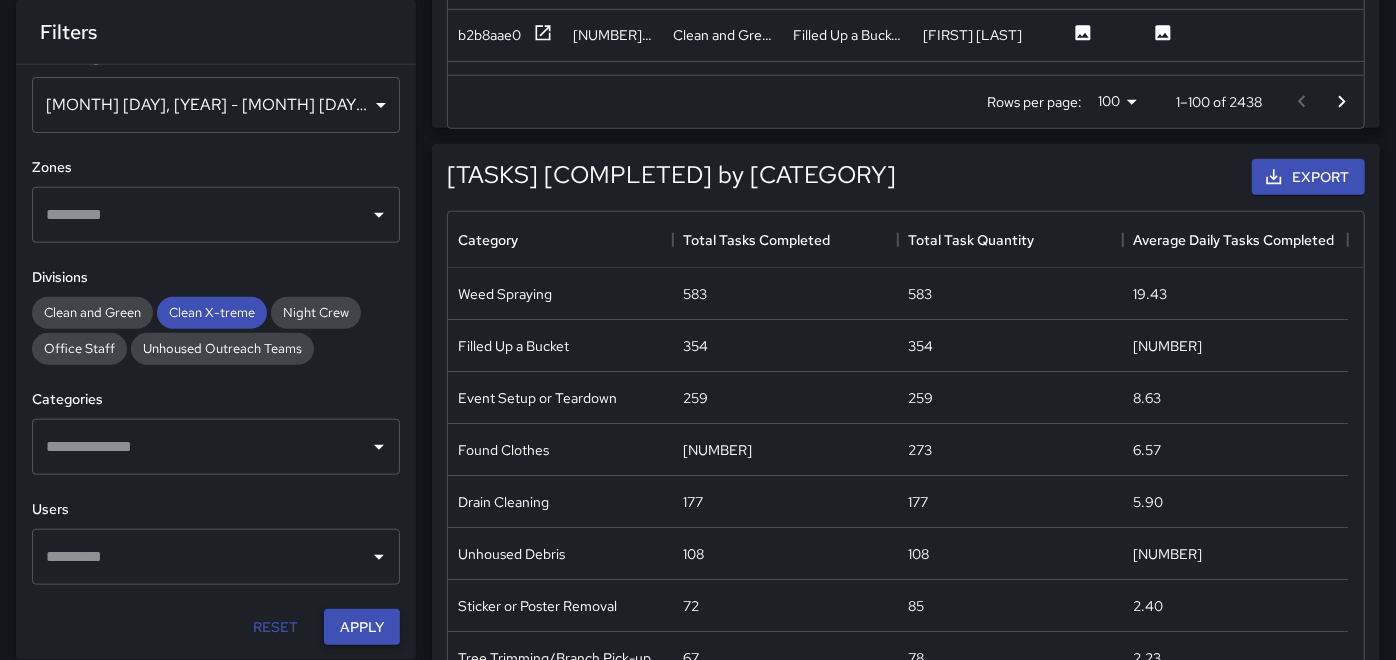 click on "Apply" at bounding box center [362, 627] 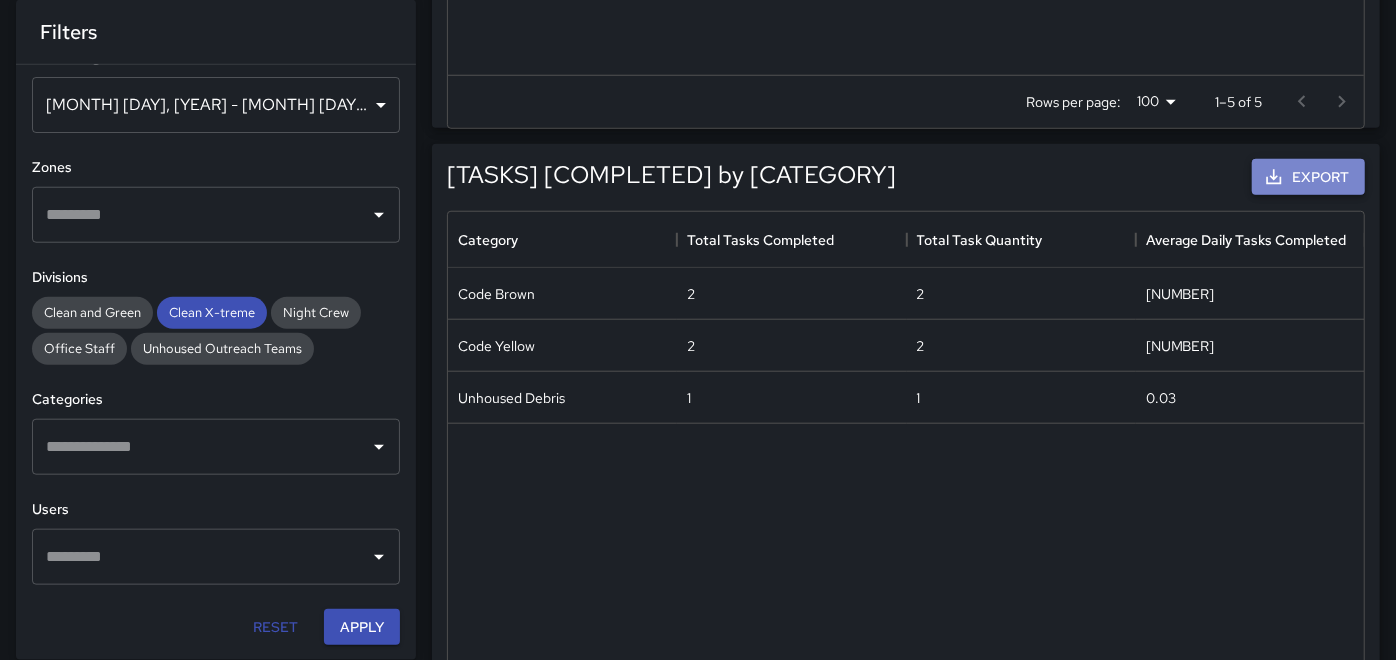 click on "Export" at bounding box center [1308, 177] 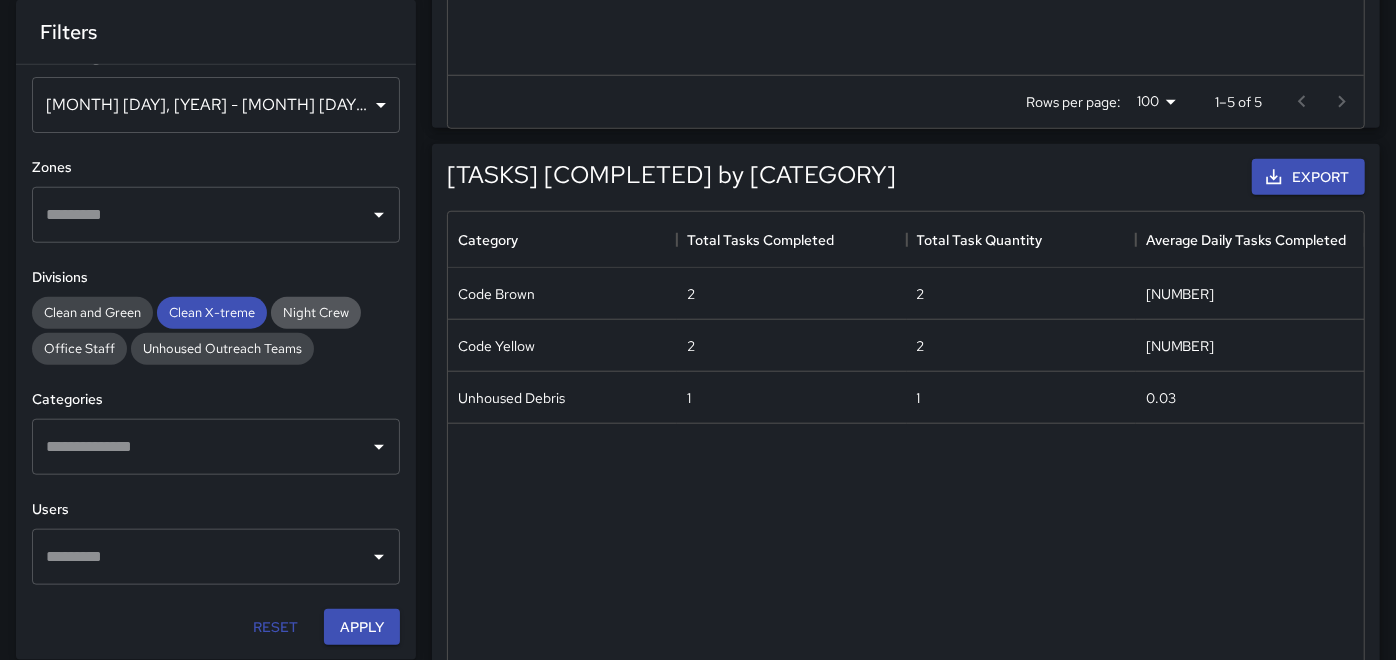 click on "Night Crew" at bounding box center (92, 312) 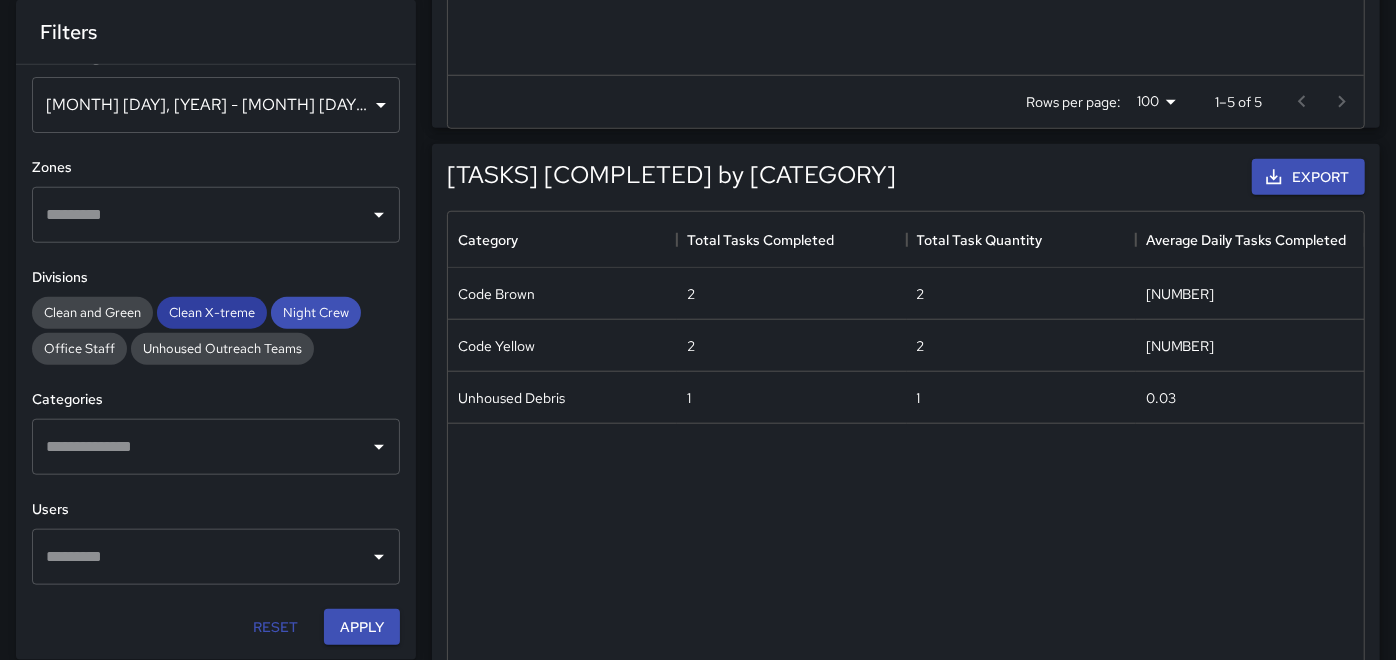 click on "Clean X-treme" at bounding box center (212, 312) 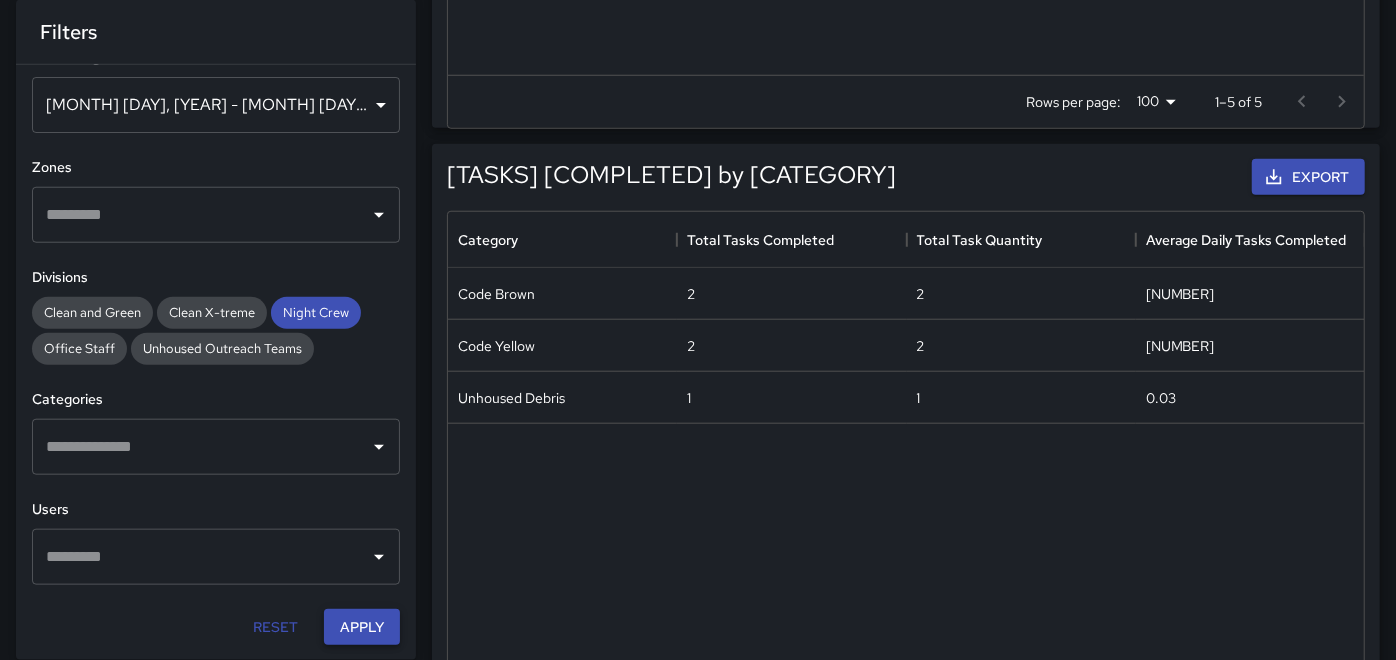 click on "Apply" at bounding box center [362, 627] 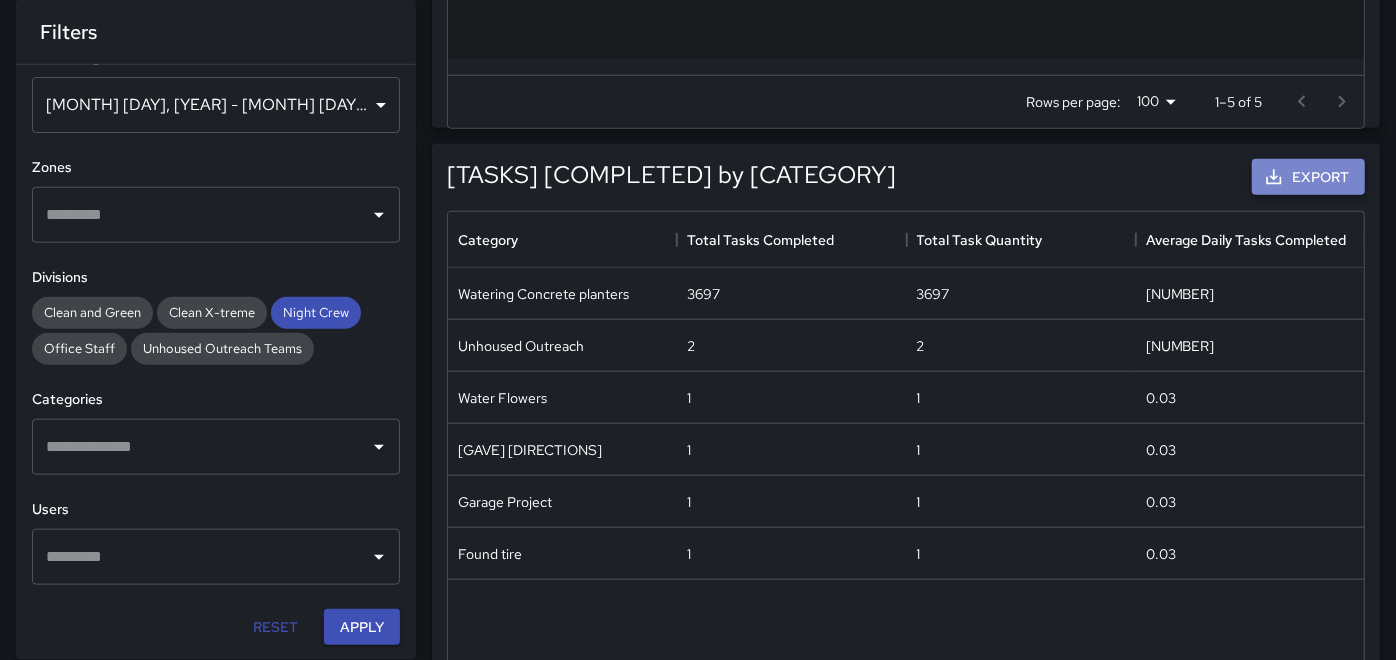 click at bounding box center (1274, 177) 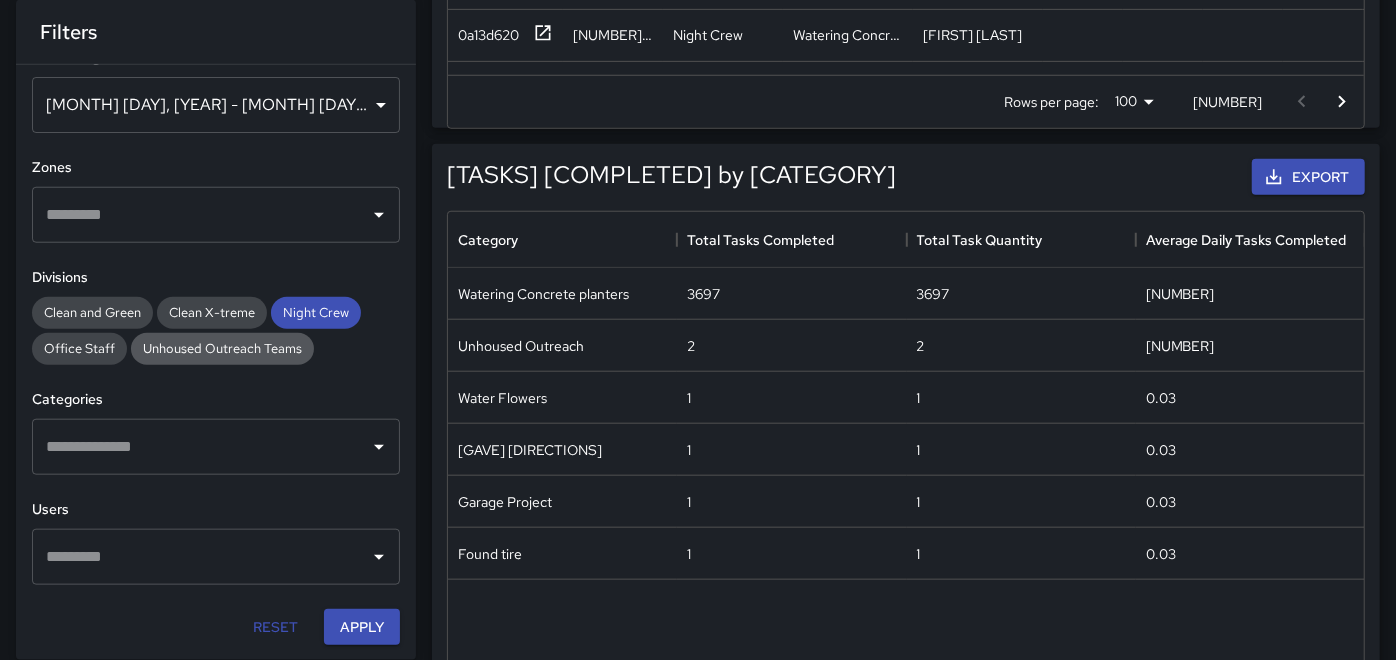 click on "Unhoused Outreach Teams" at bounding box center [92, 312] 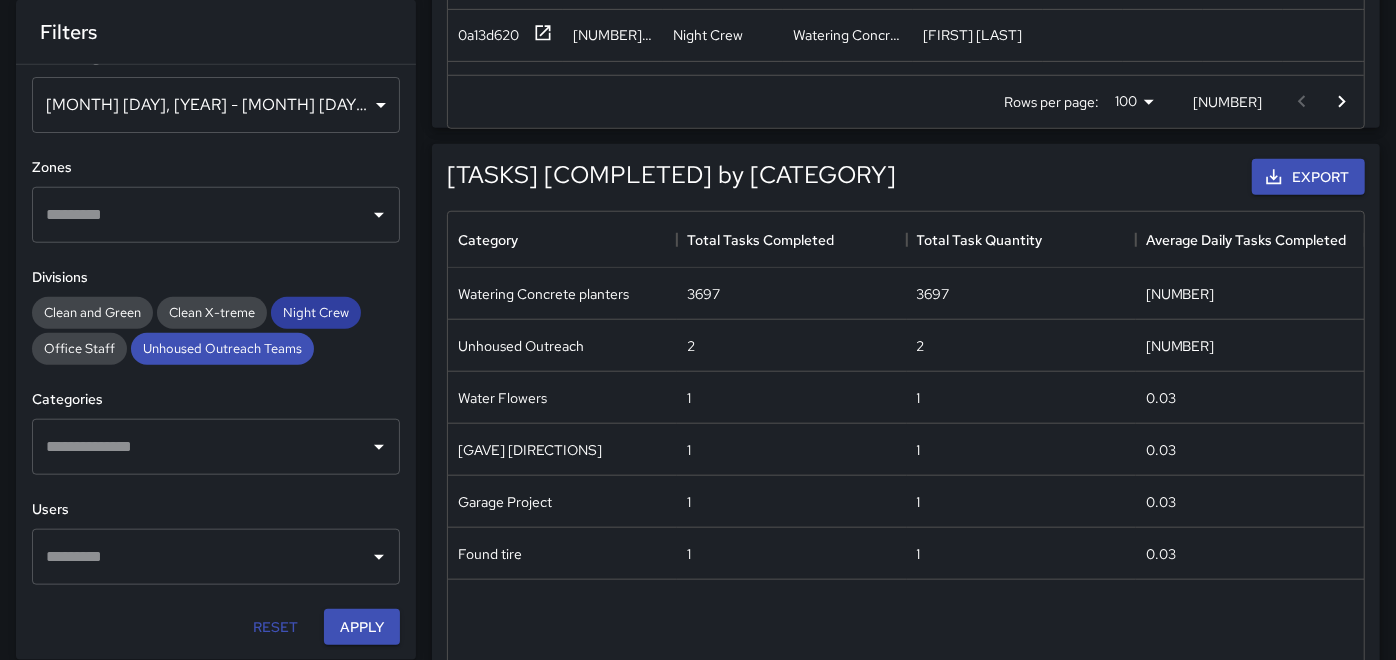 click on "Night Crew" at bounding box center (316, 312) 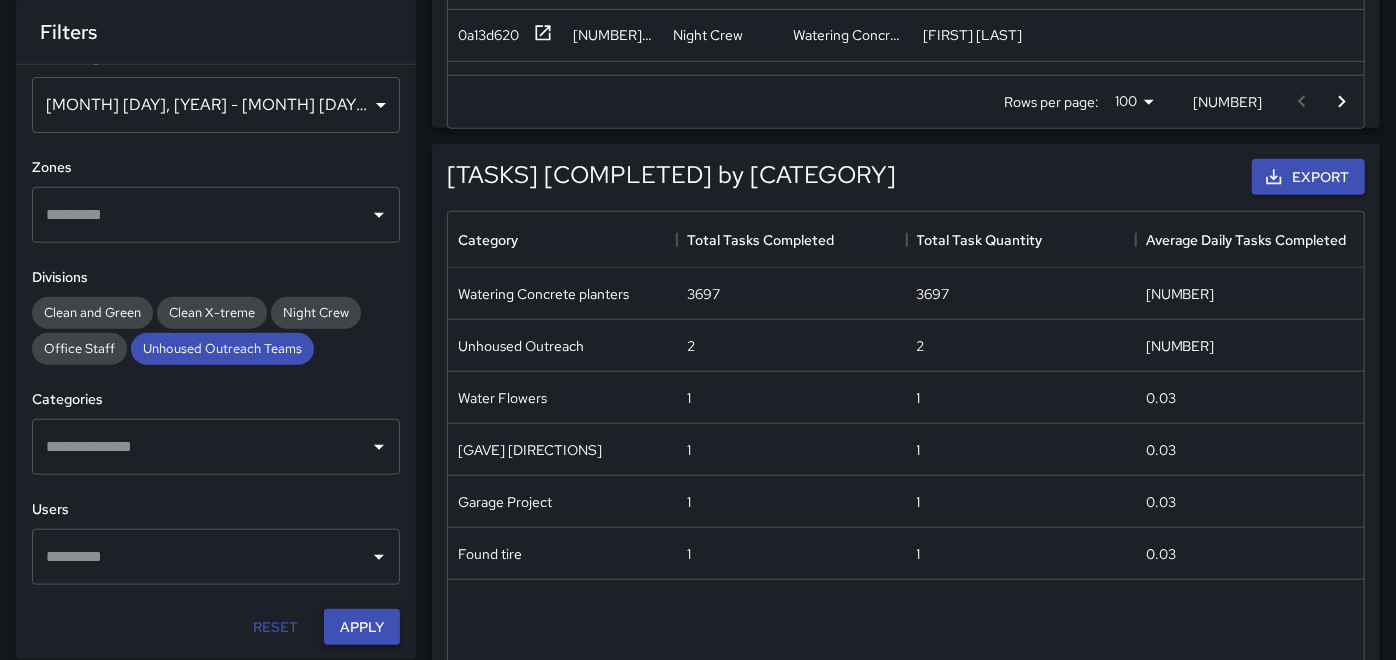 click on "Apply" at bounding box center [362, 627] 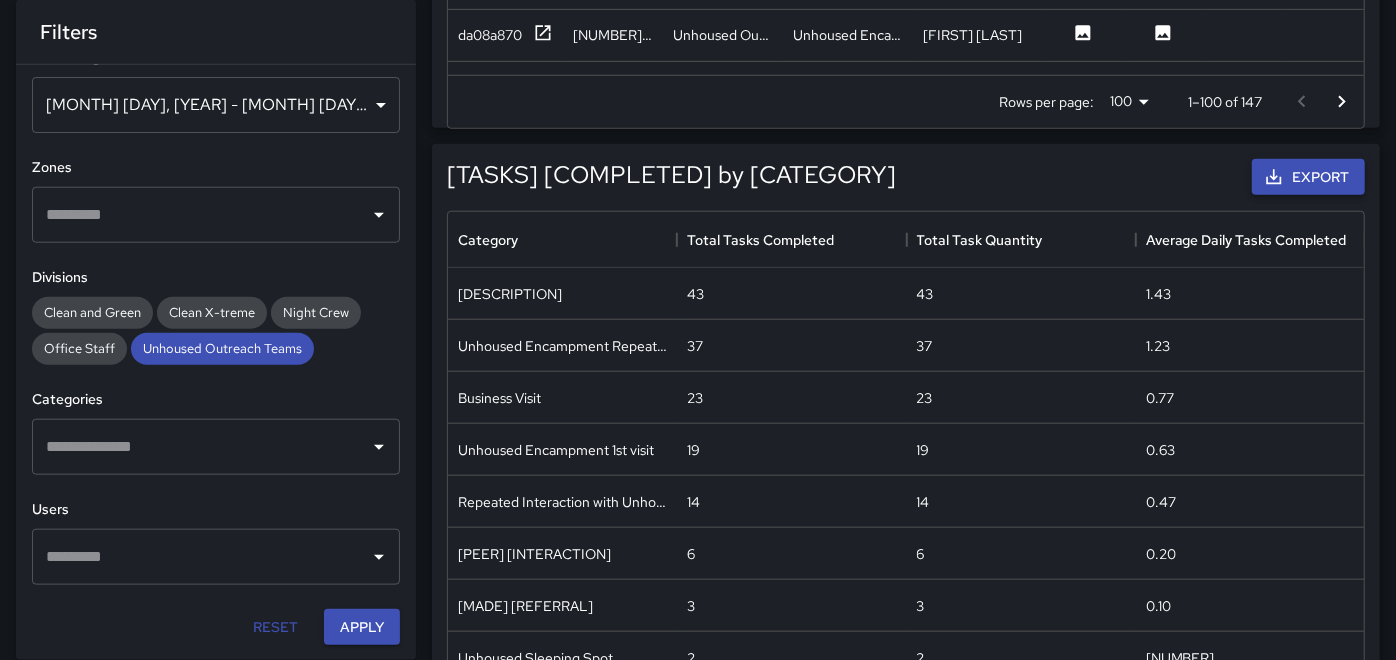 click on "Export" at bounding box center (1308, 177) 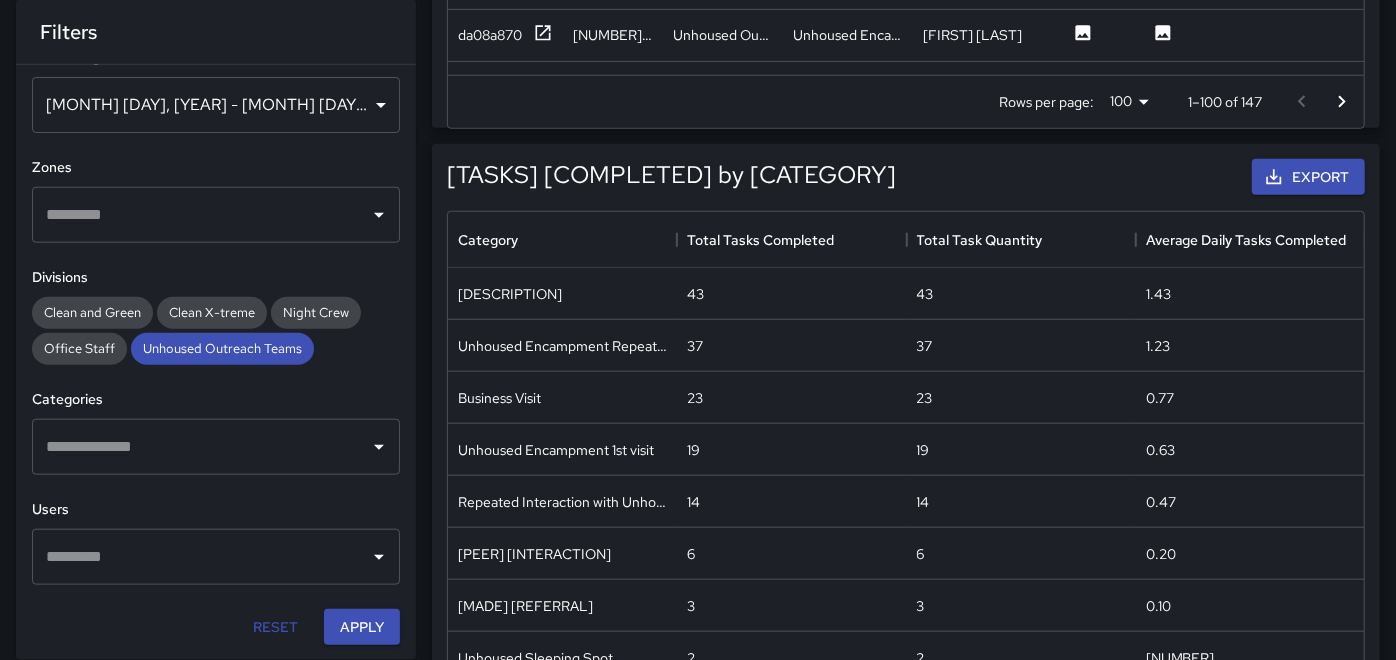 click on "ID Address Division Category Completed By Before Photo After Photo Notes Quantity Fixed Asset Source Date Created a7be6d90 Ewing at Jefferson Unhoused Outreach Teams 1st Interaction with Unhoused Individual Mark Sharin Jia [DATE] ca2b4a90 369 West Baker Street Unhoused Outreach Teams Unhoused Encampment 1st visit Anthony Racic Jia [DATE] dc9a1f50 921 Barr Street Unhoused Outreach Teams Repeated Interaction with Unhoused Individual Mark Sharin Jia [DATE] 7b8853f0 Clay at Jefferson Unhoused Outreach Teams 1st Interaction with Unhoused Individual Mark Sharin Jia [DATE] 2ece8700 700 East Berry Street Unhoused Outreach Teams Unhoused Encampment 1st visit Mark Sharin Jia [DATE] d1d448a0 406 West Superior Street Unhoused Outreach Teams 1st Interaction with Unhoused Individual Mark Sharin Jia [DATE] d026e2d0 359 West Baker Street Unhoused Outreach Teams Business Visit Mark Sharin Jia [DATE] ceeee960 Mark Sharin" at bounding box center [898, -287] 